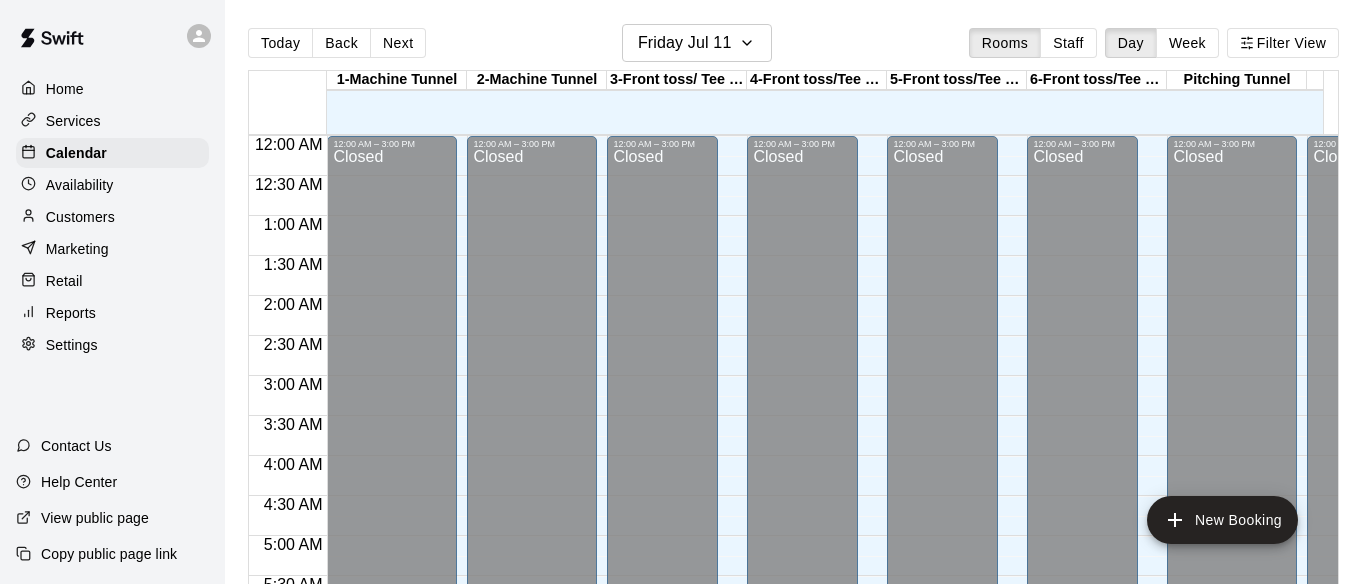scroll, scrollTop: 0, scrollLeft: 0, axis: both 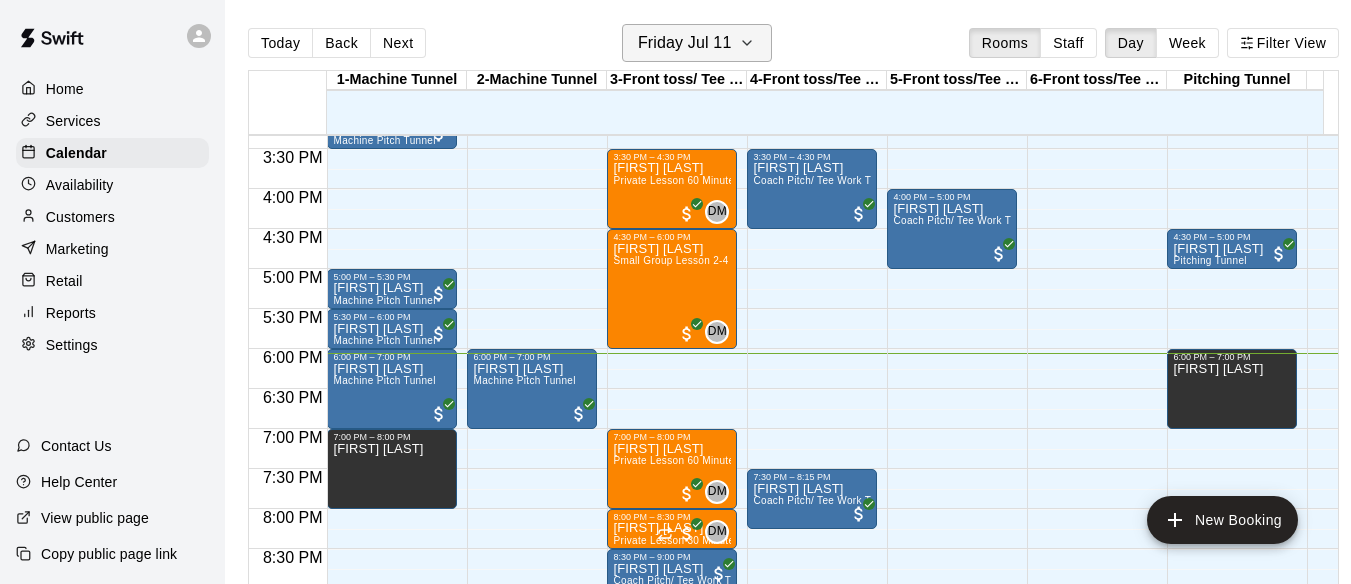 click on "Friday Jul 11" at bounding box center (685, 43) 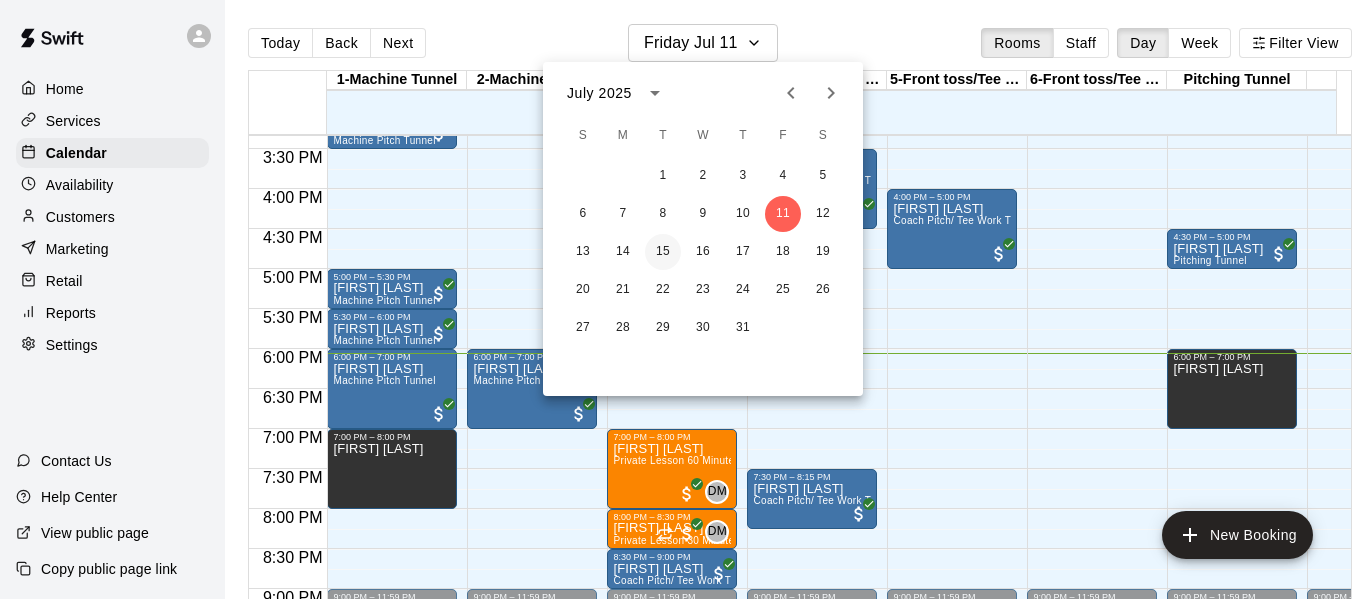 click on "15" at bounding box center [663, 252] 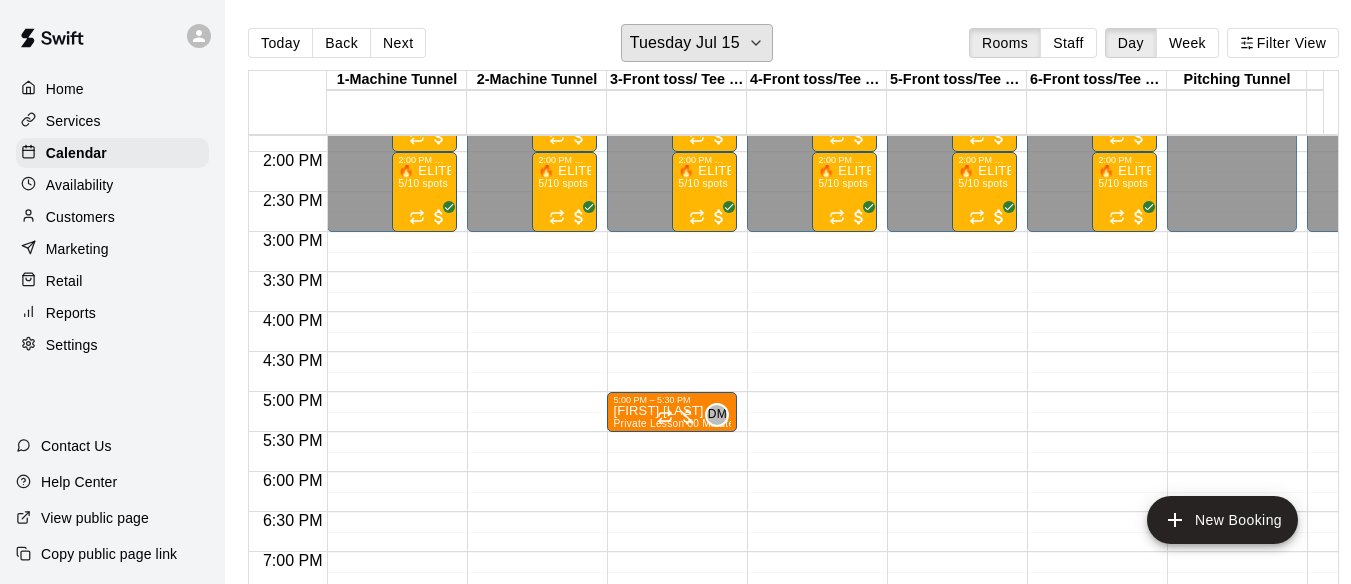 scroll, scrollTop: 1103, scrollLeft: 0, axis: vertical 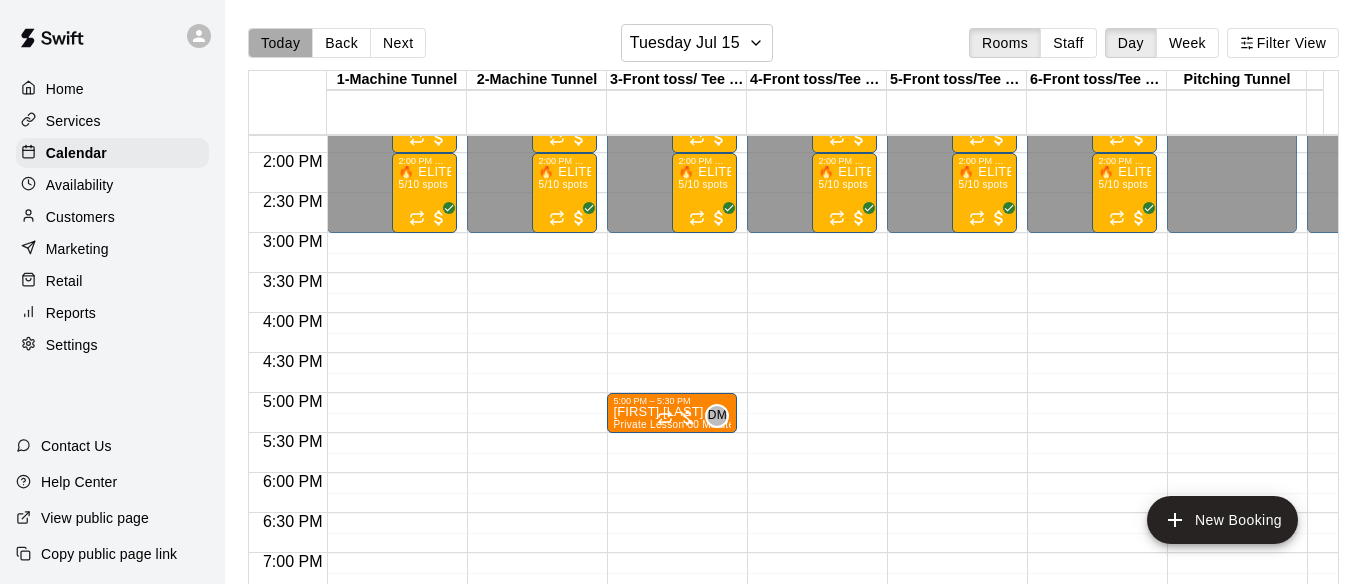 click on "Today" at bounding box center (280, 43) 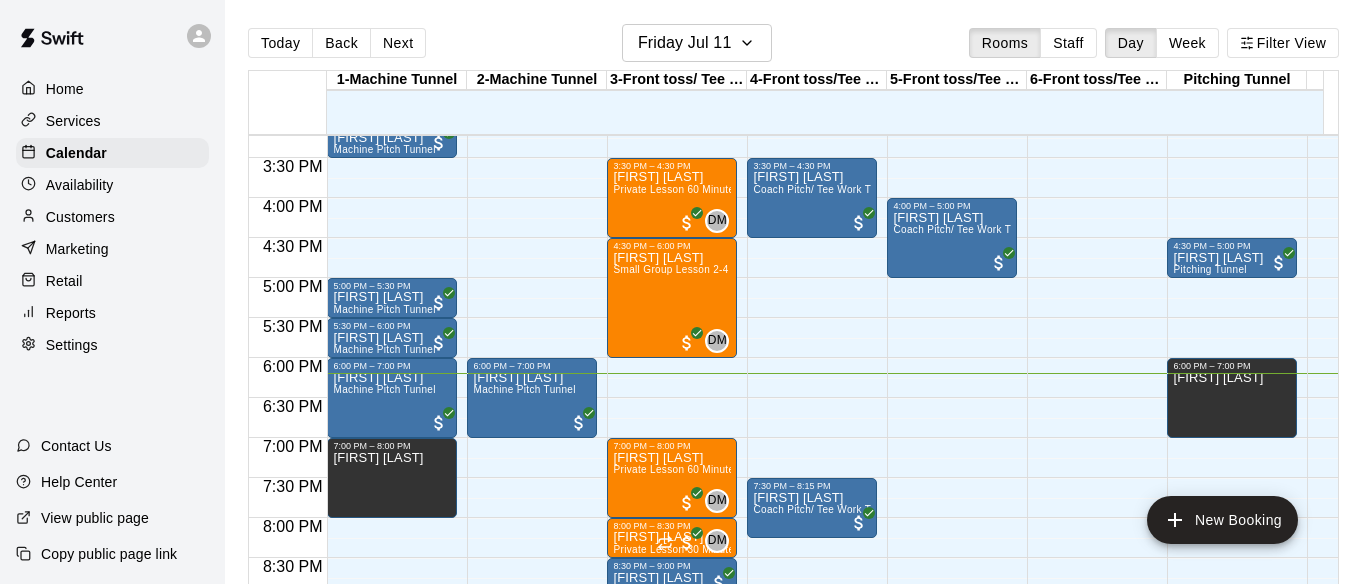 scroll, scrollTop: 1275, scrollLeft: 0, axis: vertical 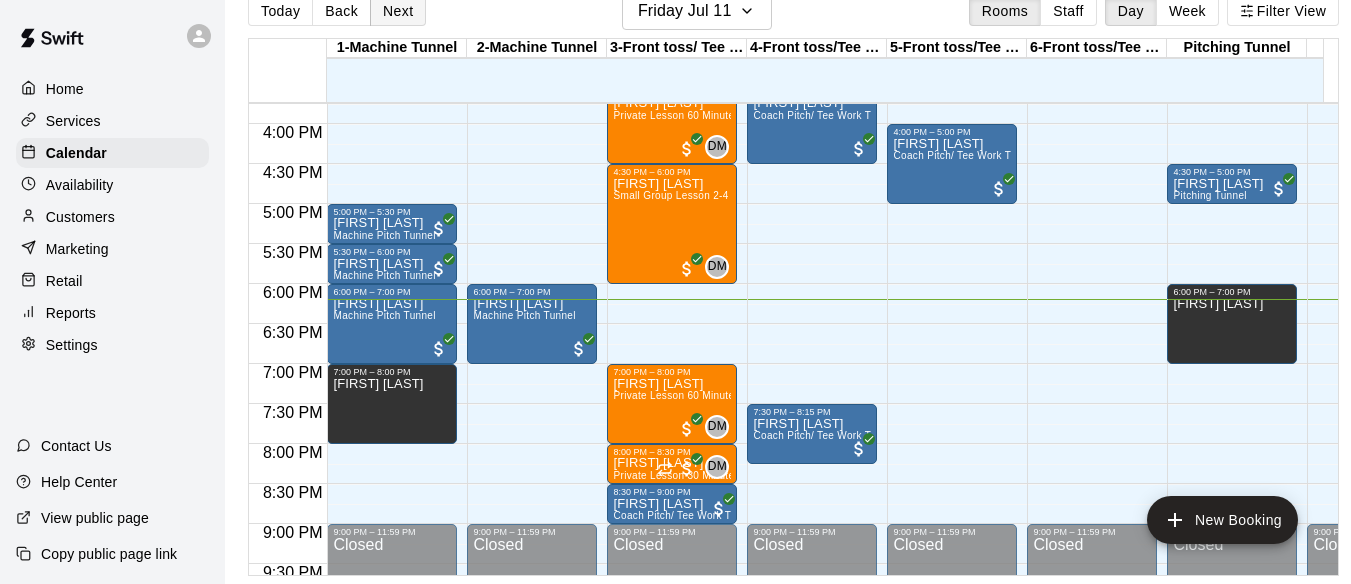 click on "Next" at bounding box center (398, 11) 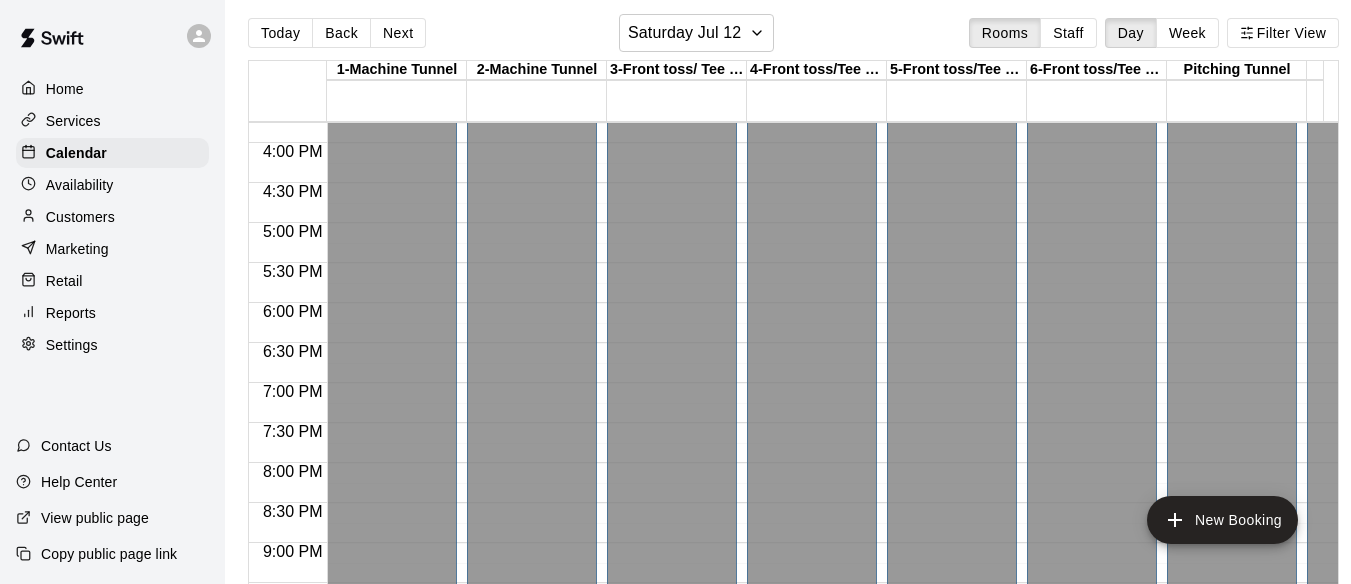 scroll, scrollTop: 9, scrollLeft: 0, axis: vertical 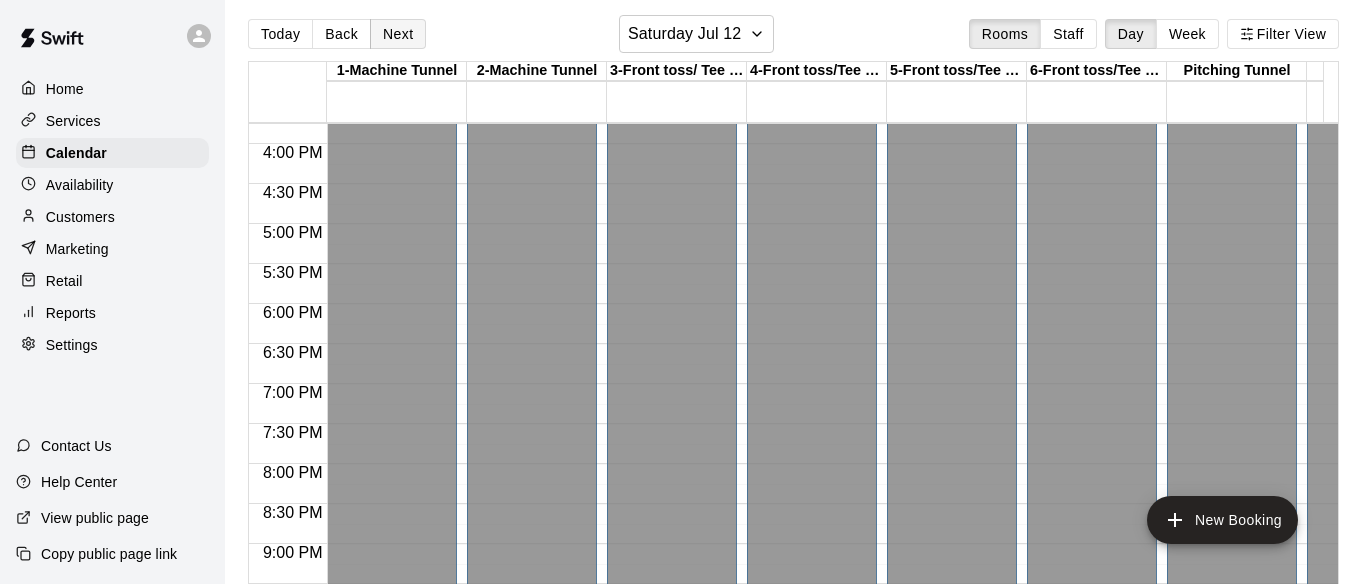 click on "Next" at bounding box center [398, 34] 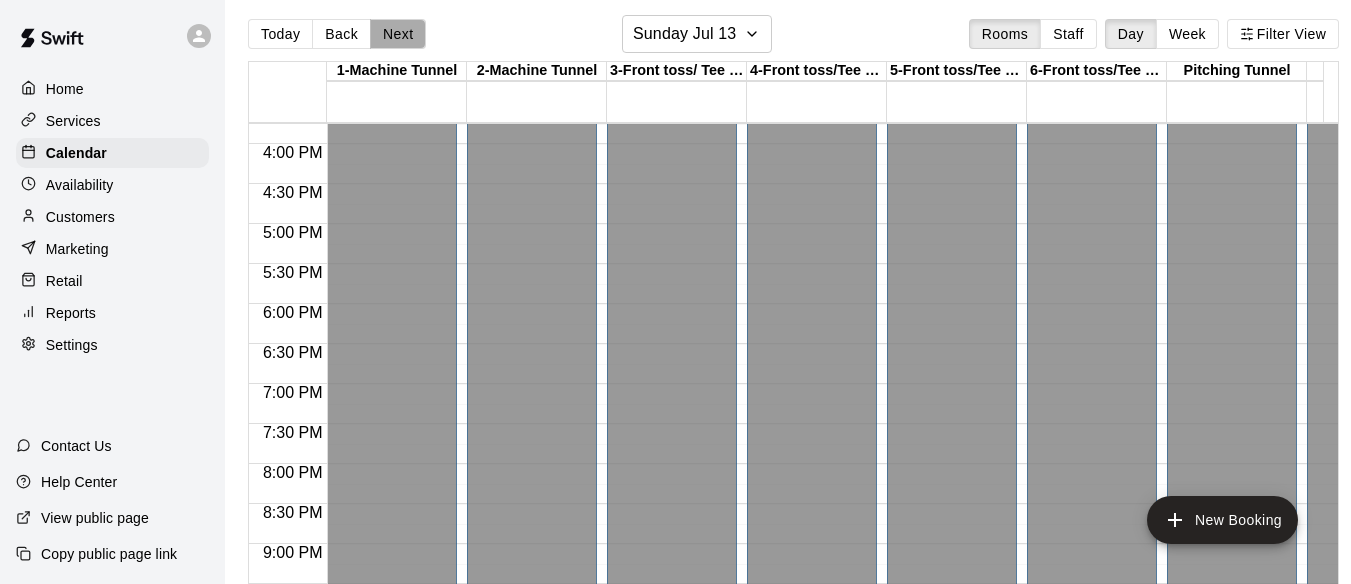 click on "Next" at bounding box center (398, 34) 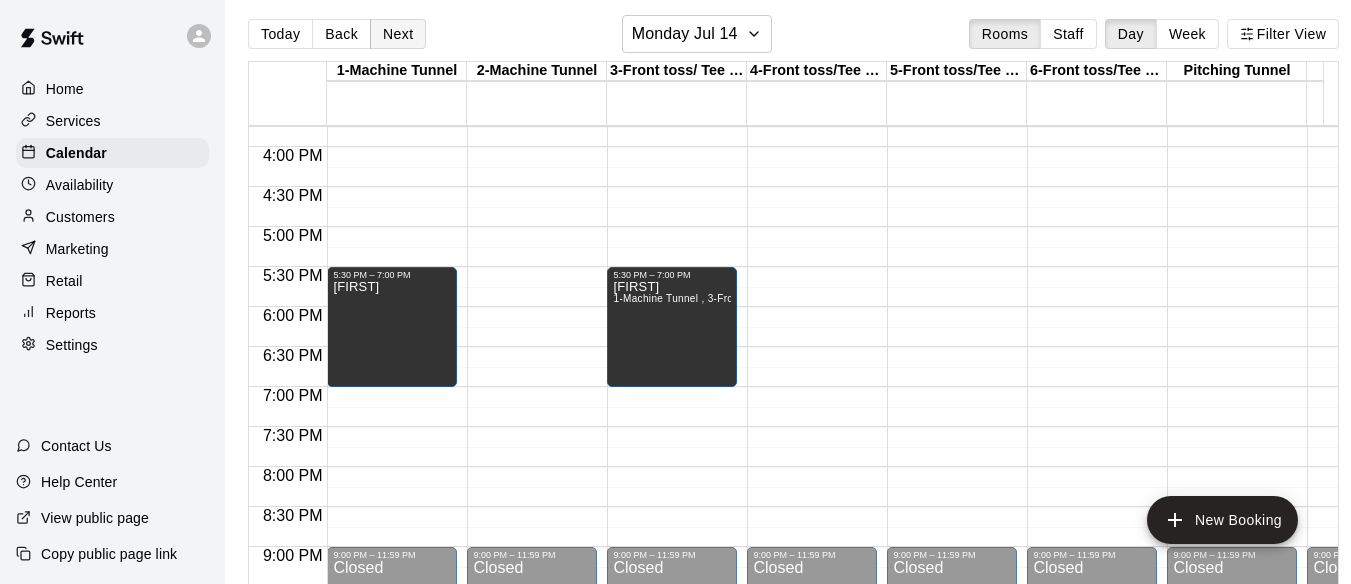click on "Next" at bounding box center [398, 34] 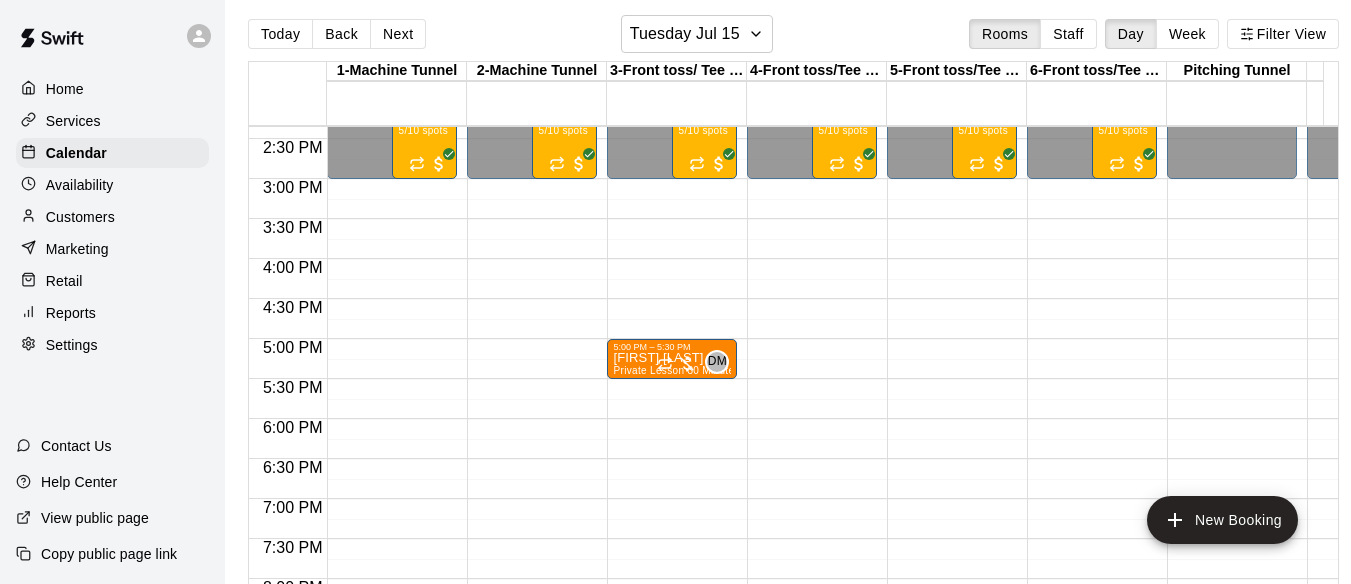 scroll, scrollTop: 1144, scrollLeft: 0, axis: vertical 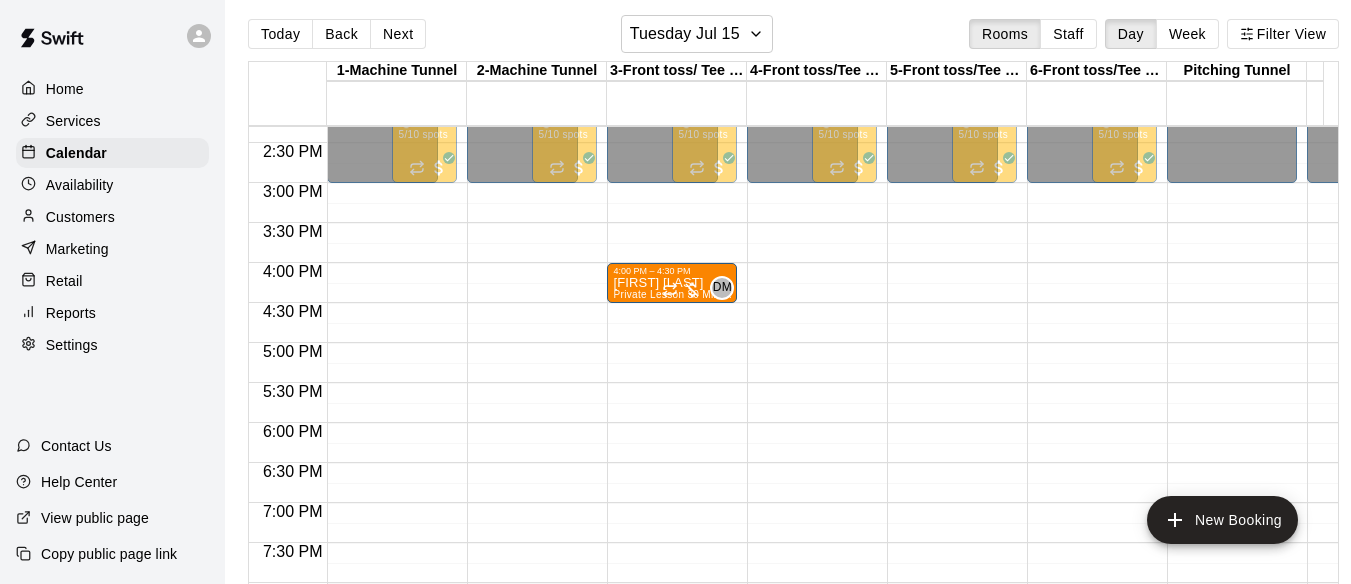 drag, startPoint x: 627, startPoint y: 369, endPoint x: 631, endPoint y: 297, distance: 72.11102 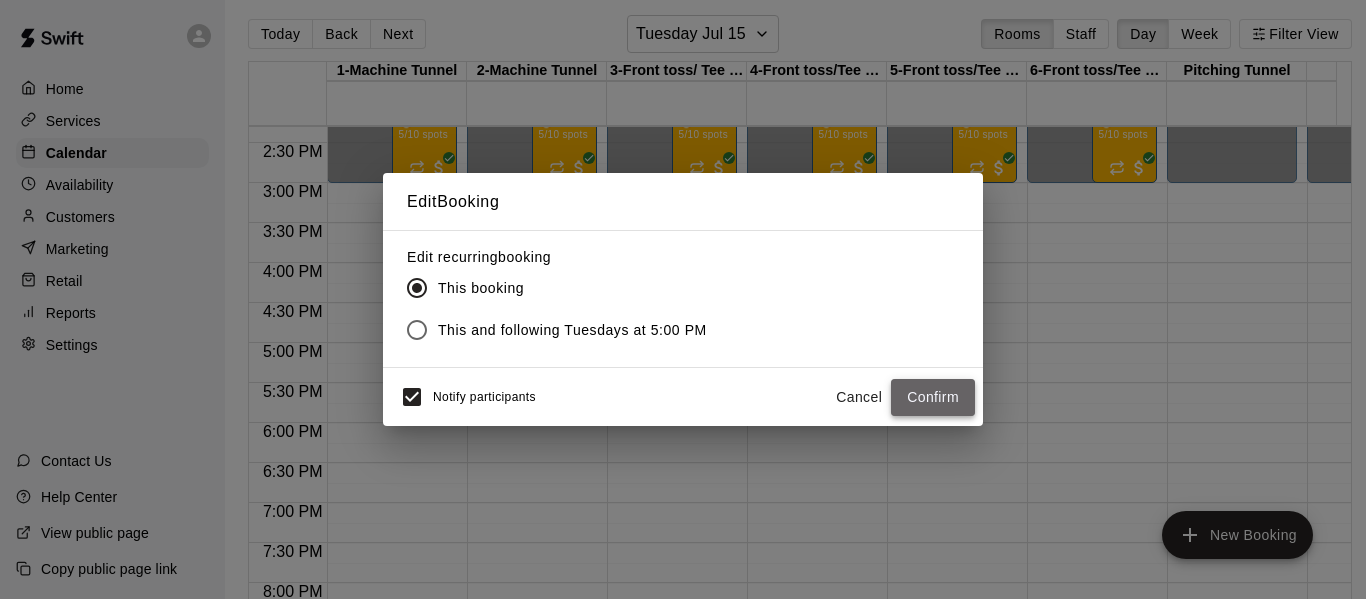 click on "Confirm" at bounding box center [933, 397] 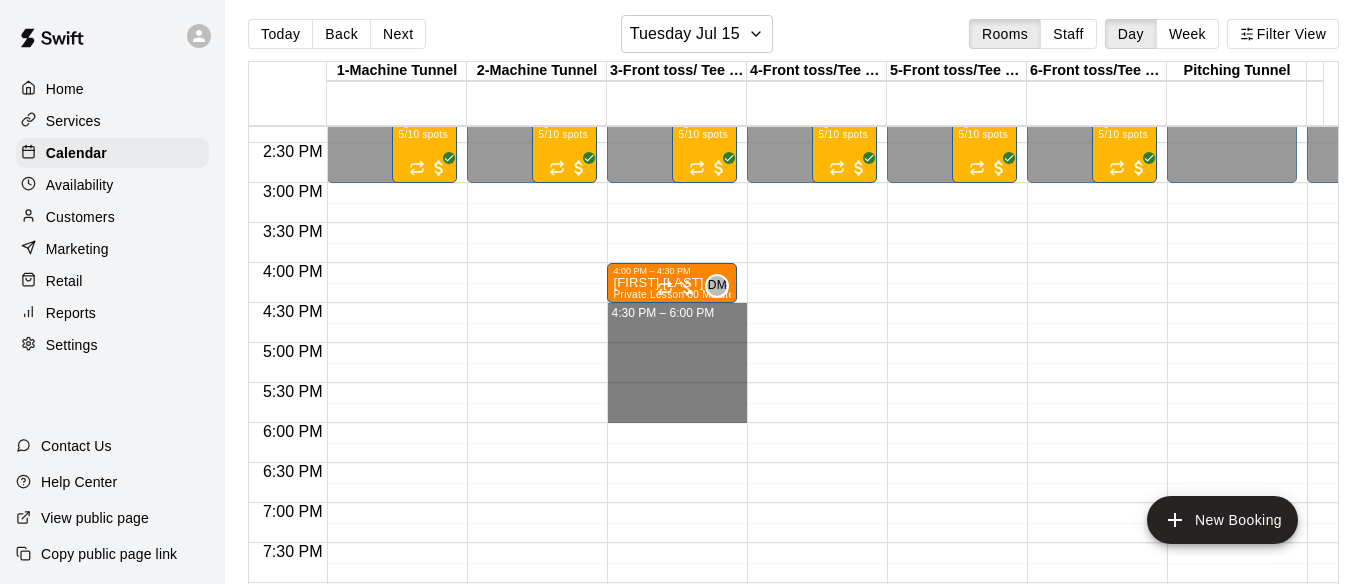 drag, startPoint x: 668, startPoint y: 312, endPoint x: 674, endPoint y: 411, distance: 99.18165 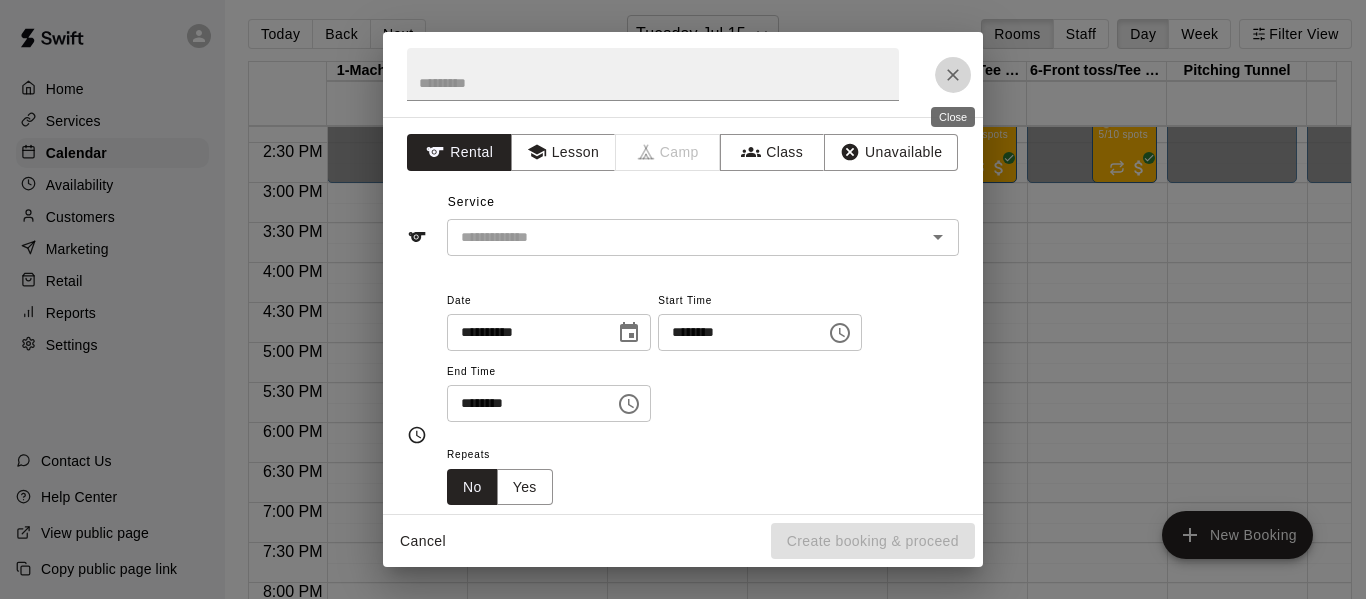 click 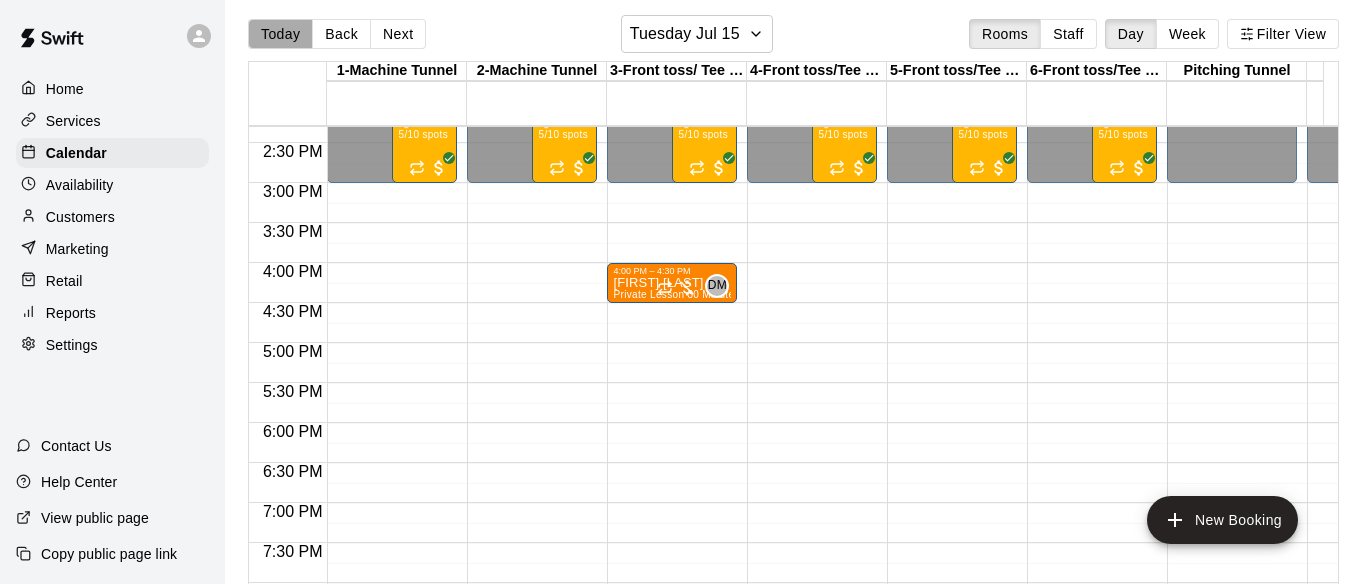 click on "Today" at bounding box center (280, 34) 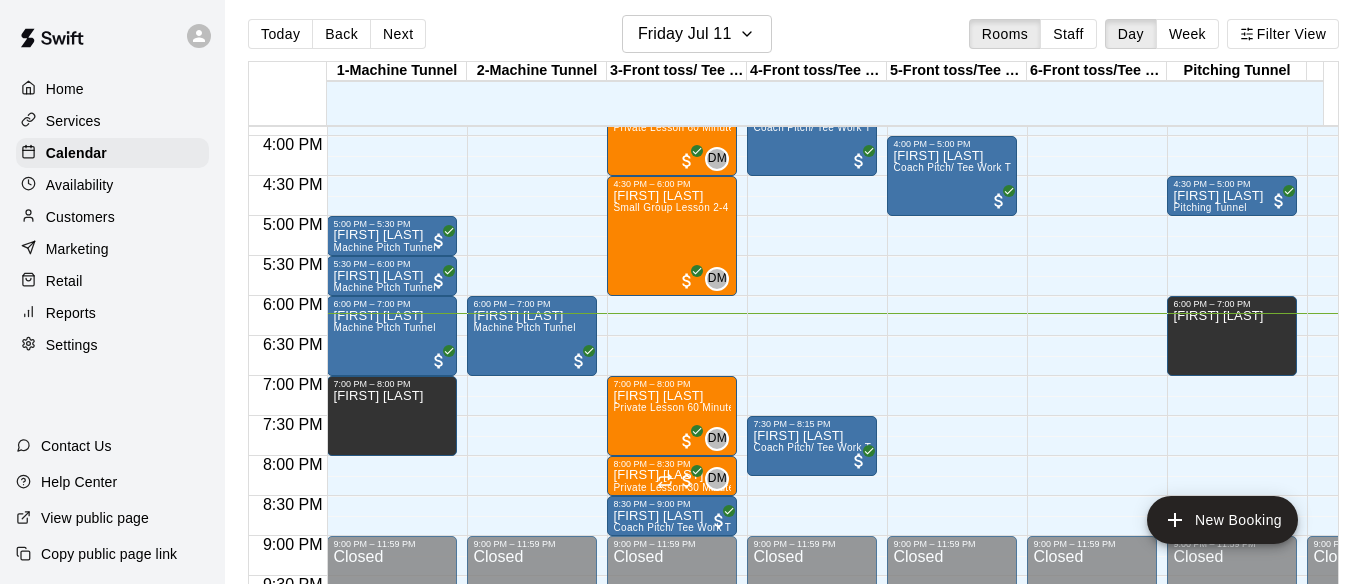 scroll, scrollTop: 1272, scrollLeft: 0, axis: vertical 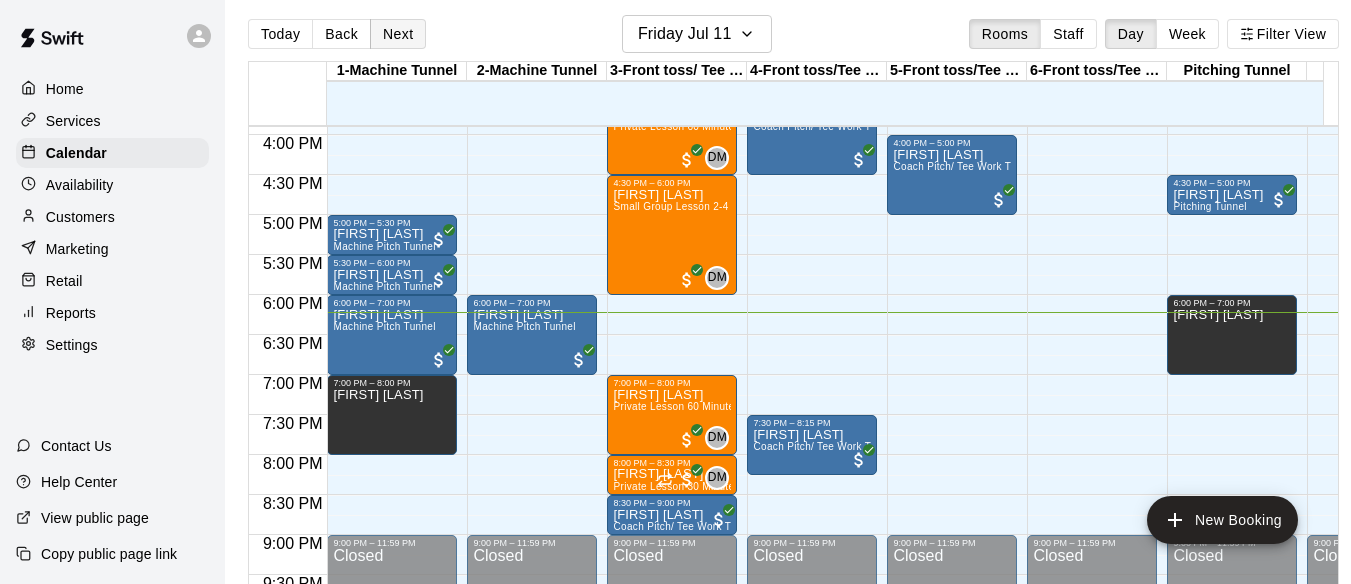 click on "Next" at bounding box center [398, 34] 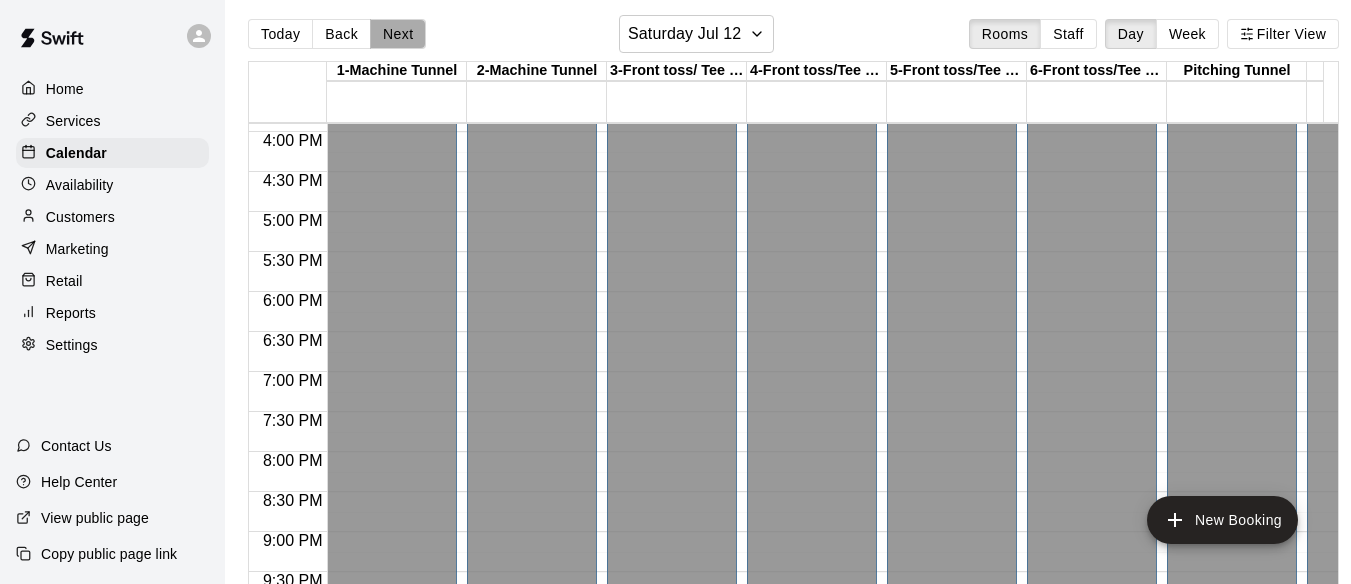 click on "Next" at bounding box center (398, 34) 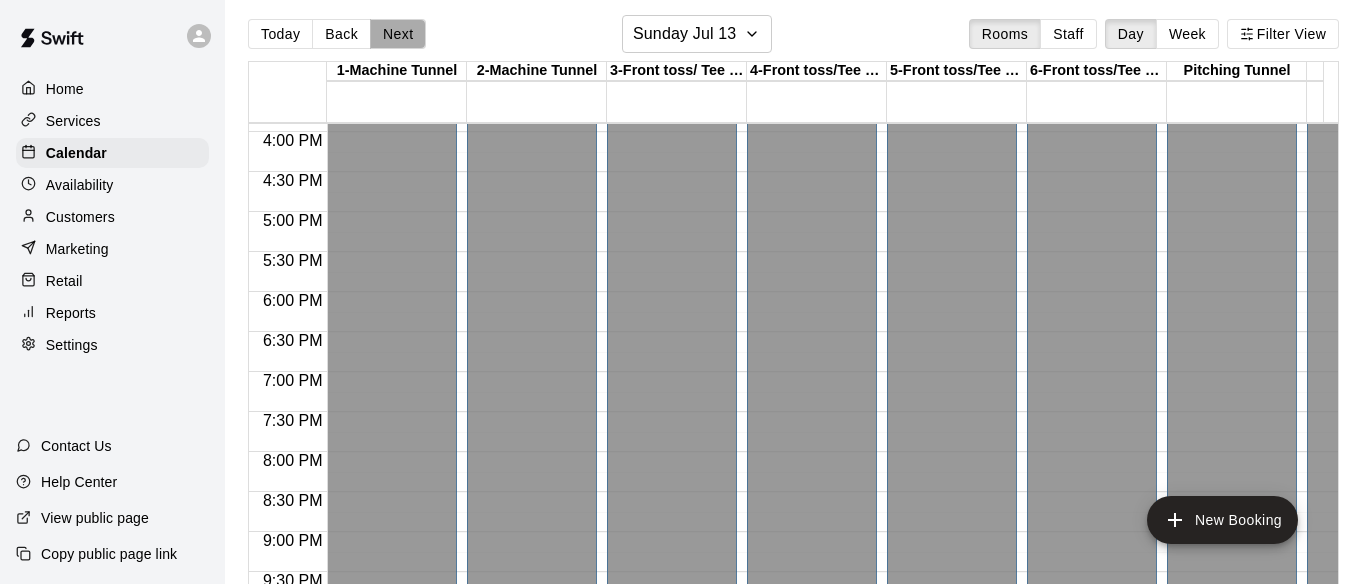click on "Next" at bounding box center (398, 34) 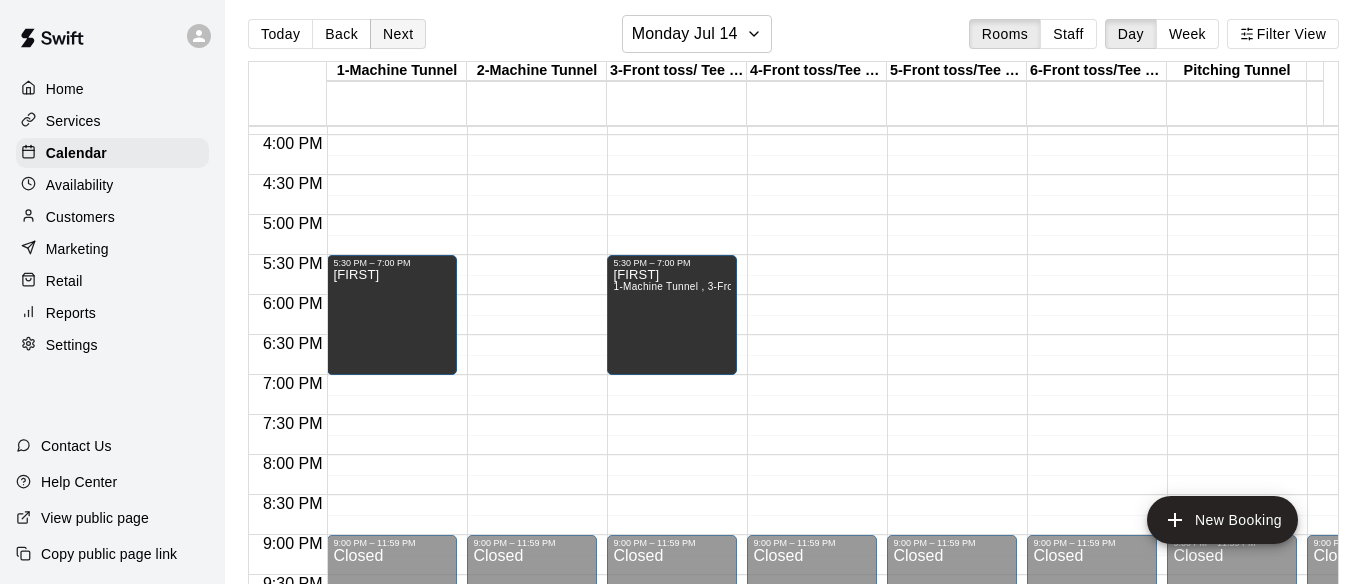 click on "Next" at bounding box center (398, 34) 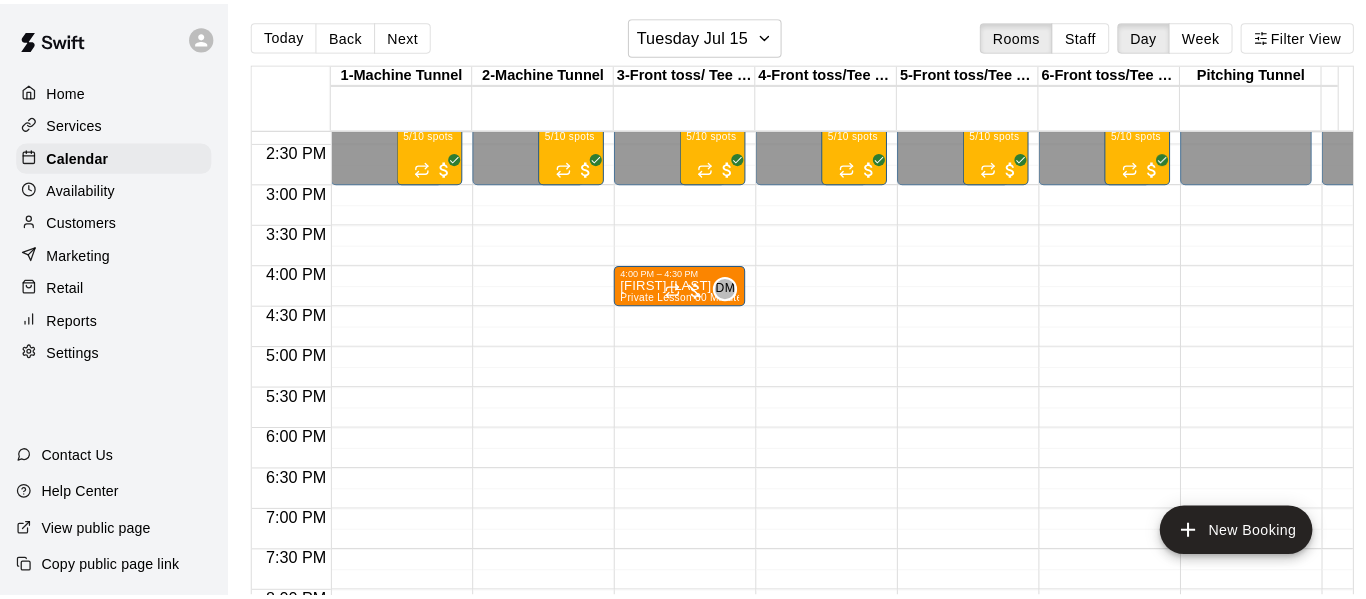 scroll, scrollTop: 1149, scrollLeft: 0, axis: vertical 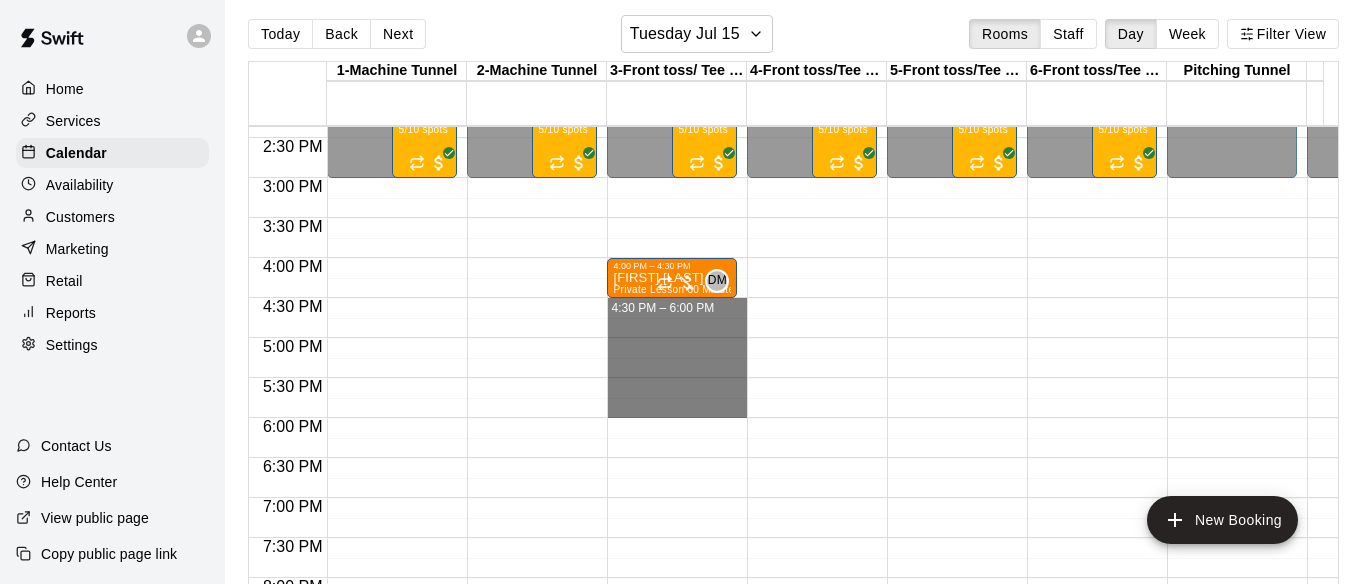 drag, startPoint x: 643, startPoint y: 307, endPoint x: 641, endPoint y: 421, distance: 114.01754 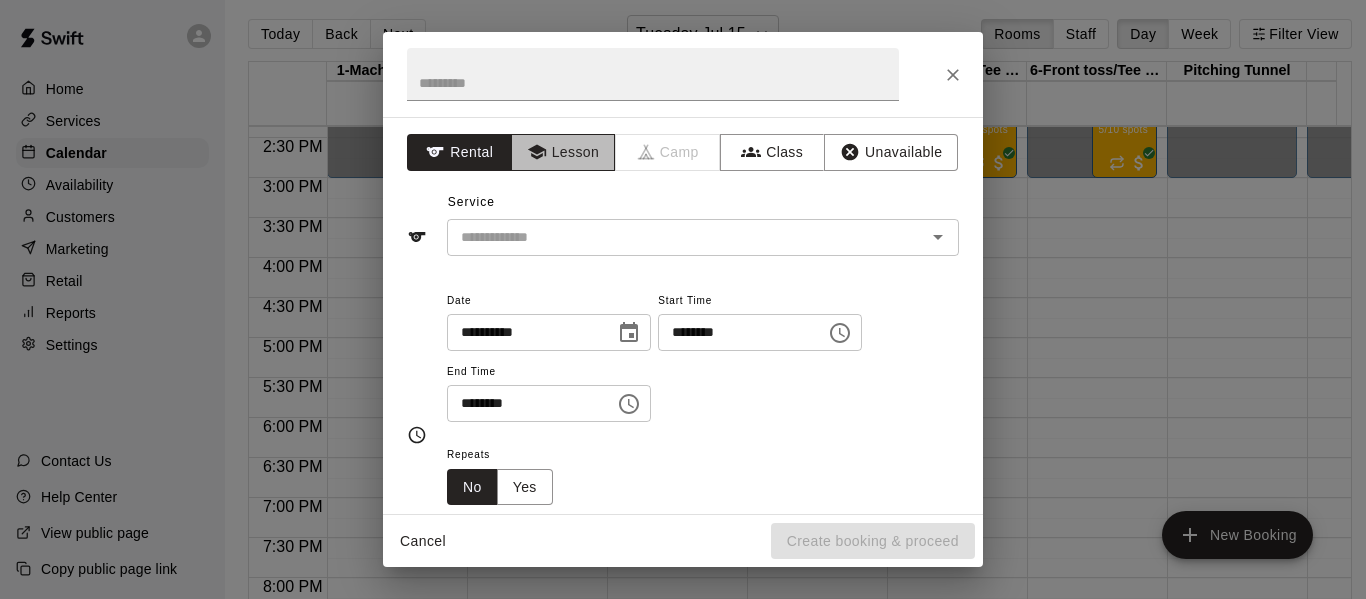 click on "Lesson" at bounding box center (563, 152) 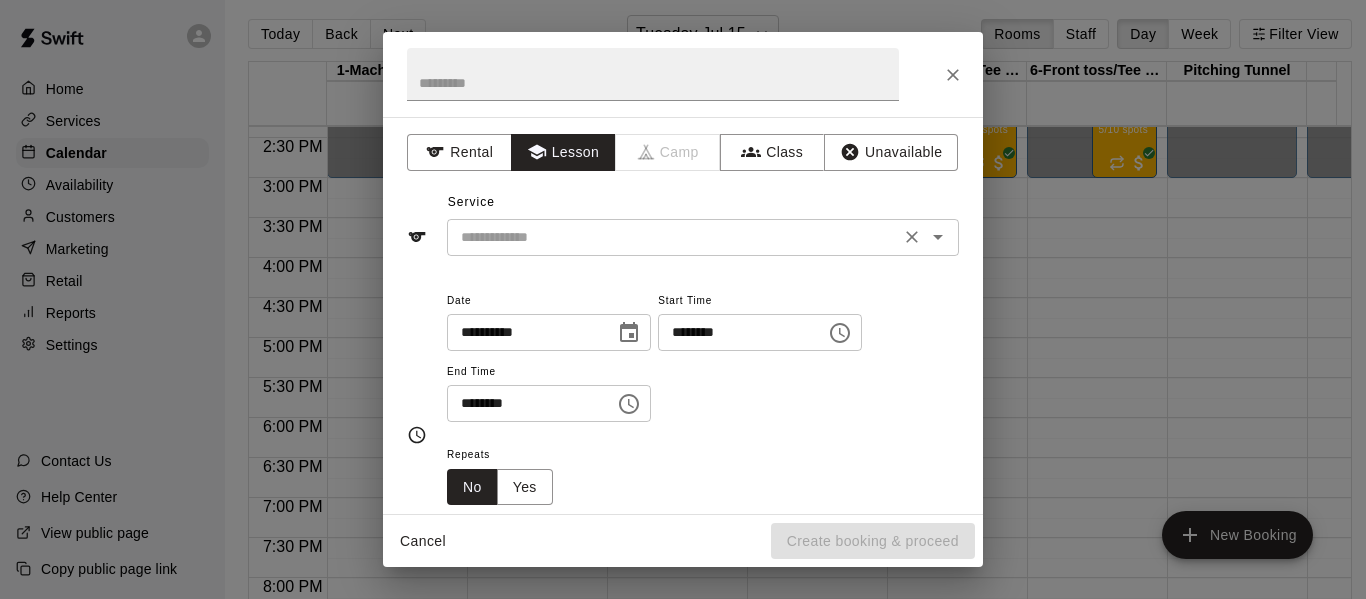 click at bounding box center (673, 237) 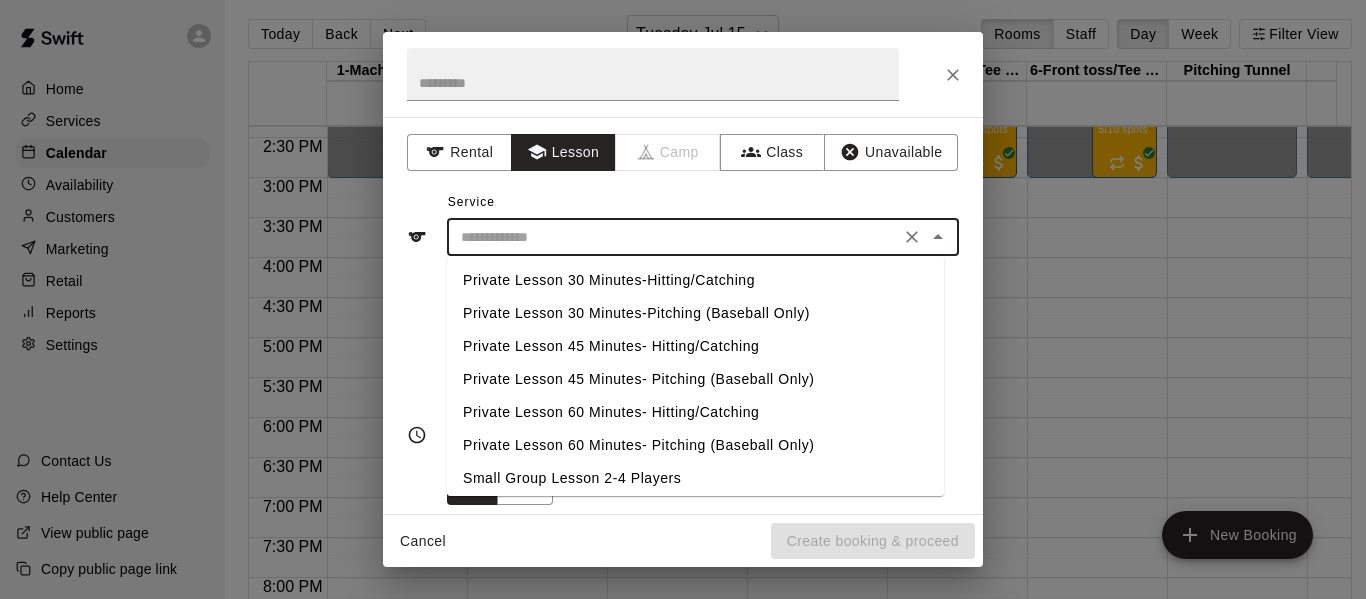 scroll, scrollTop: 40, scrollLeft: 0, axis: vertical 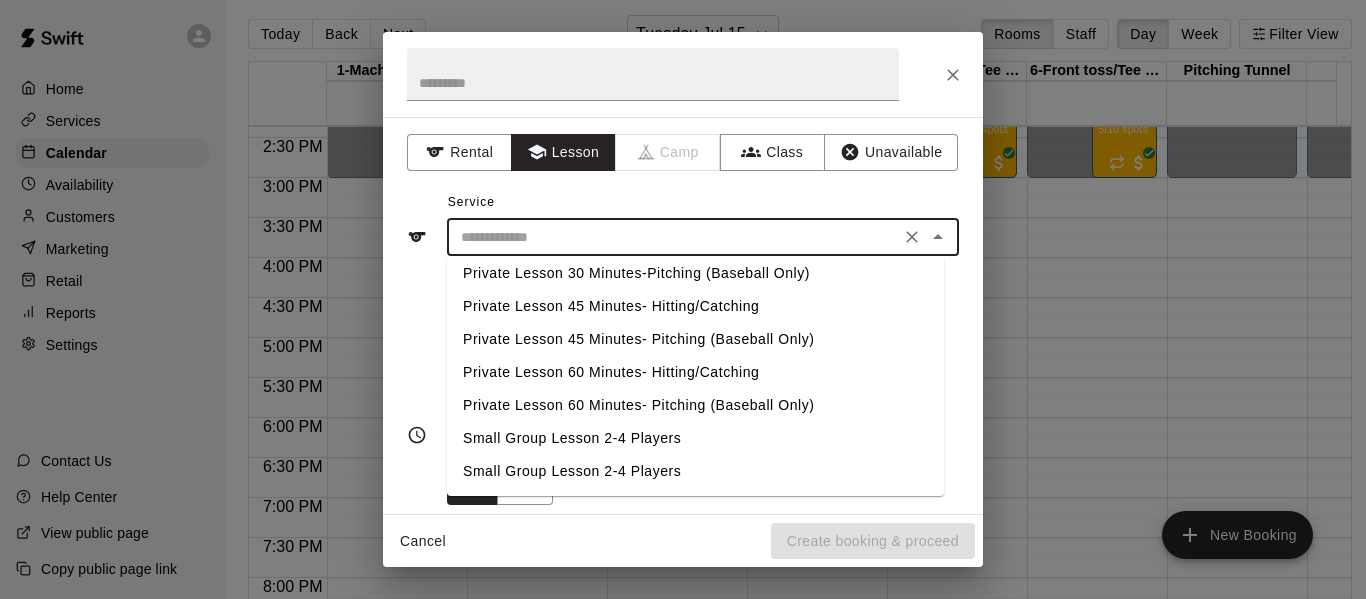 click on "Small Group Lesson 2-4 Players" at bounding box center (695, 438) 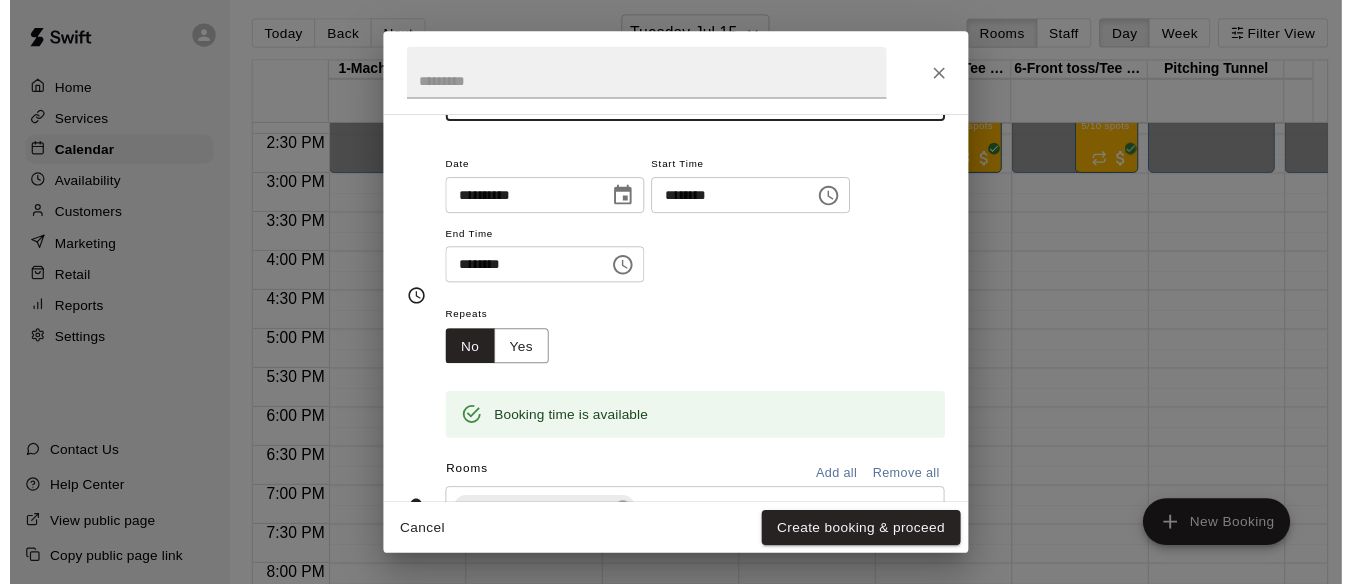 scroll, scrollTop: 204, scrollLeft: 0, axis: vertical 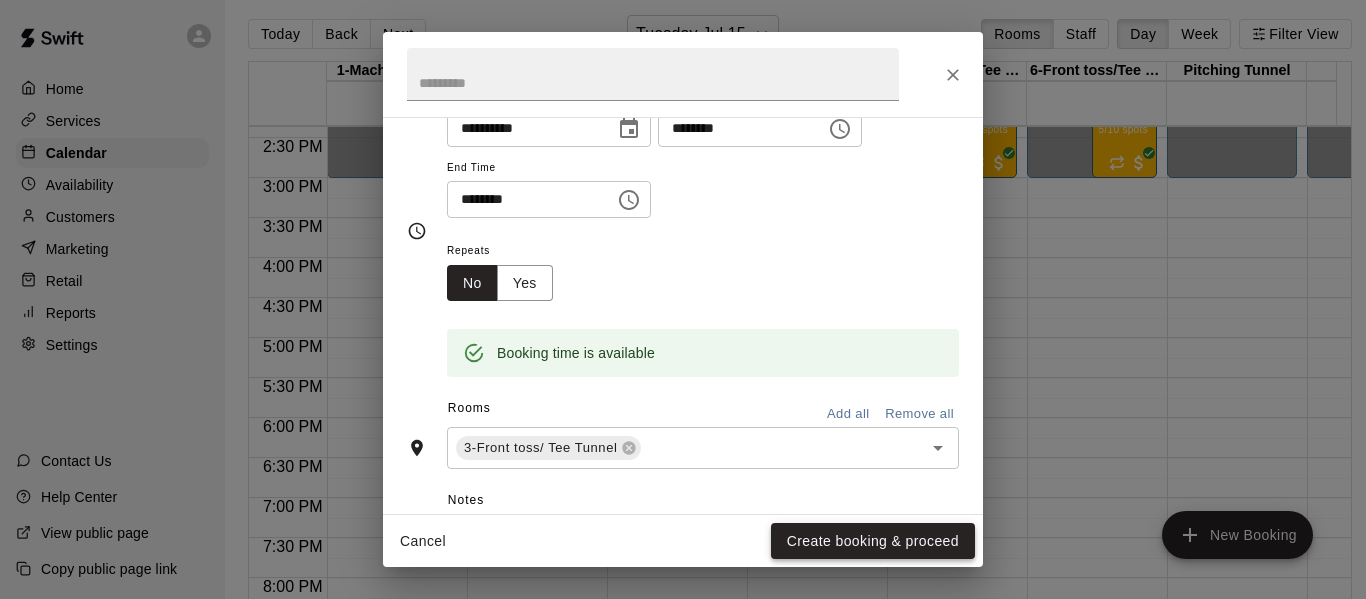 click on "Create booking & proceed" at bounding box center [873, 541] 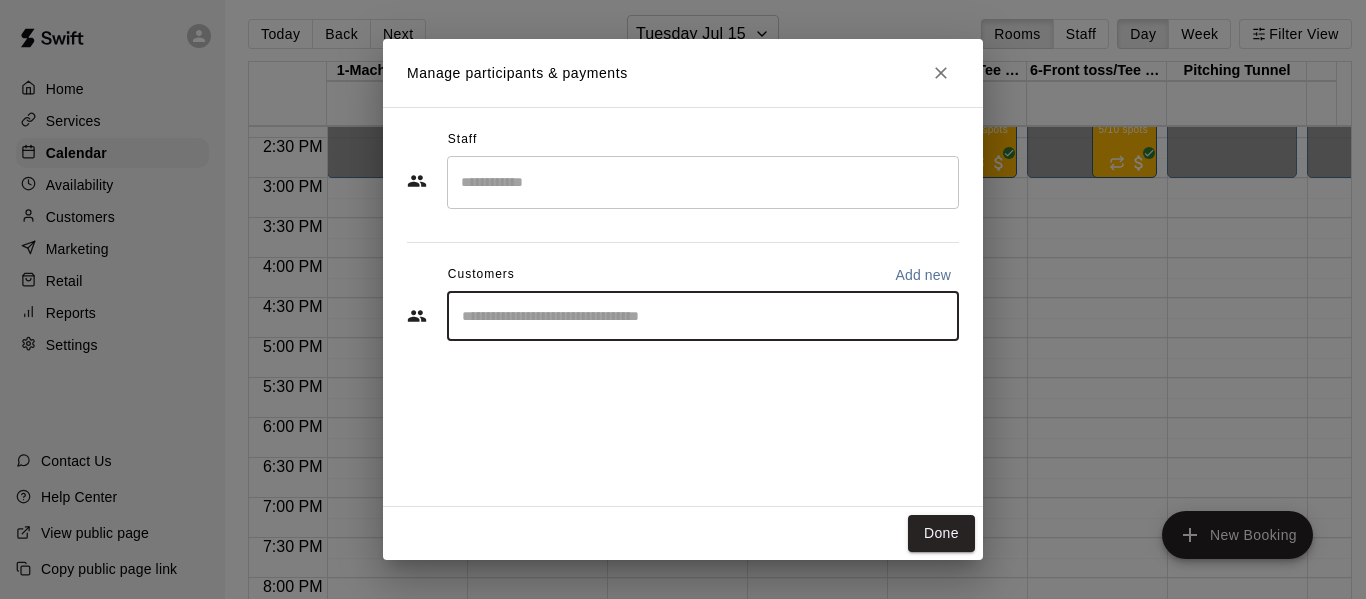 click at bounding box center (703, 316) 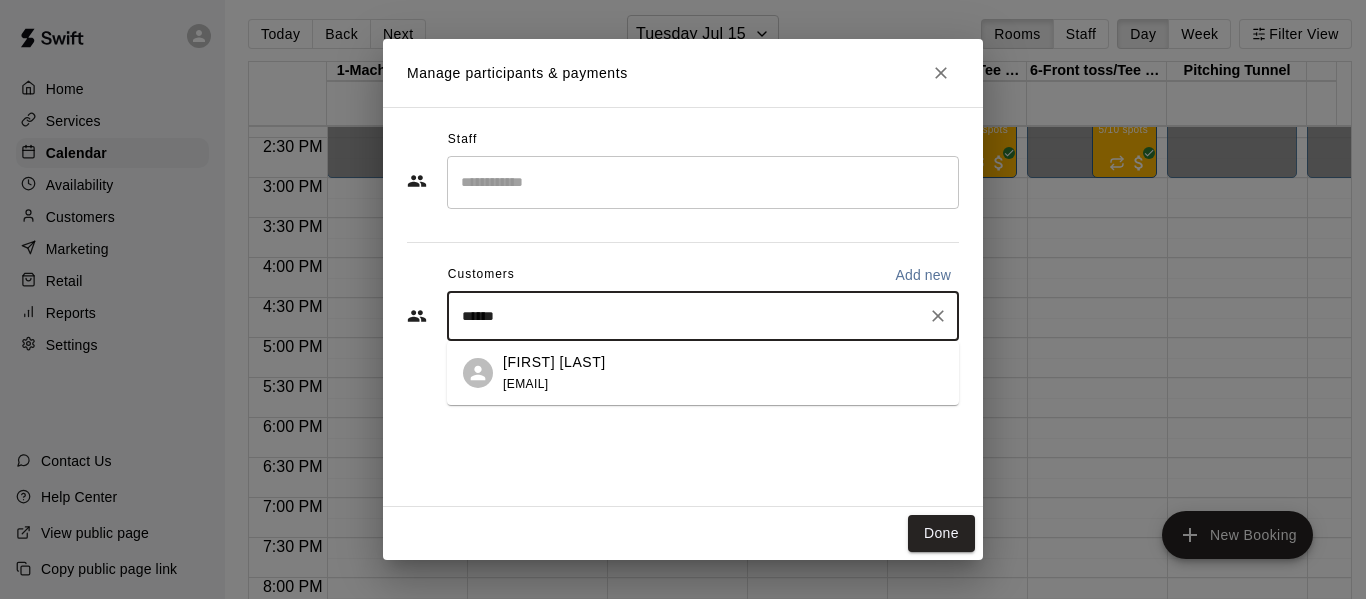 type on "*******" 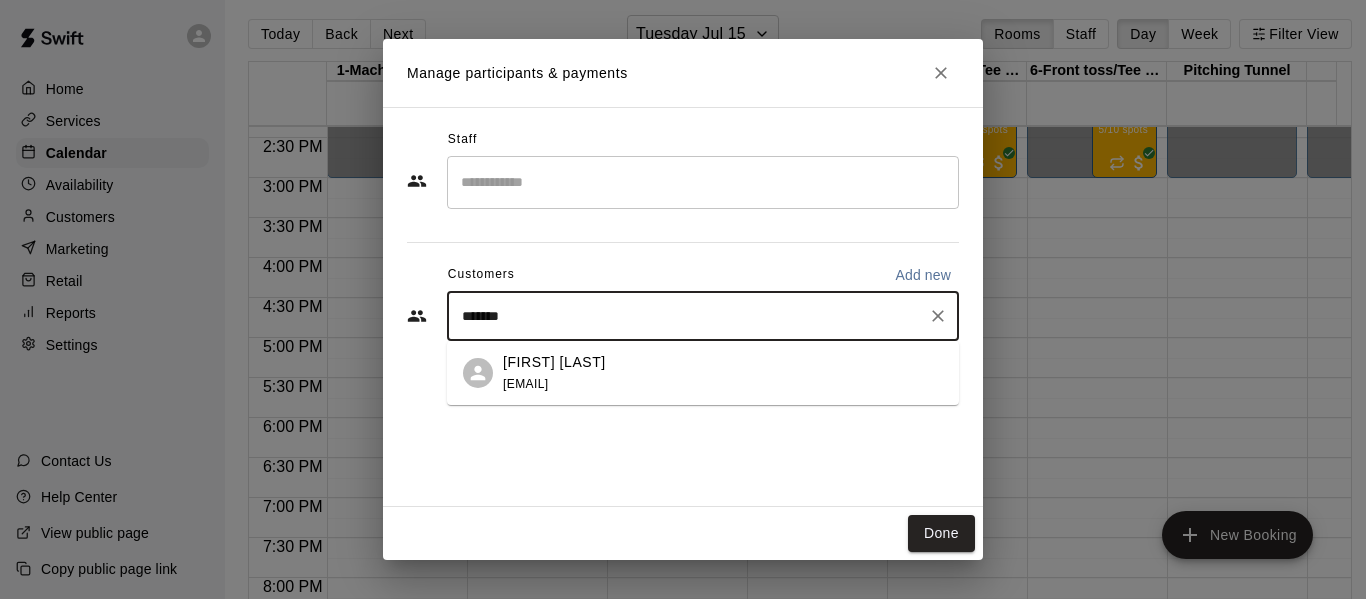 click on "[FIRST] [LAST] [EMAIL]" at bounding box center (703, 373) 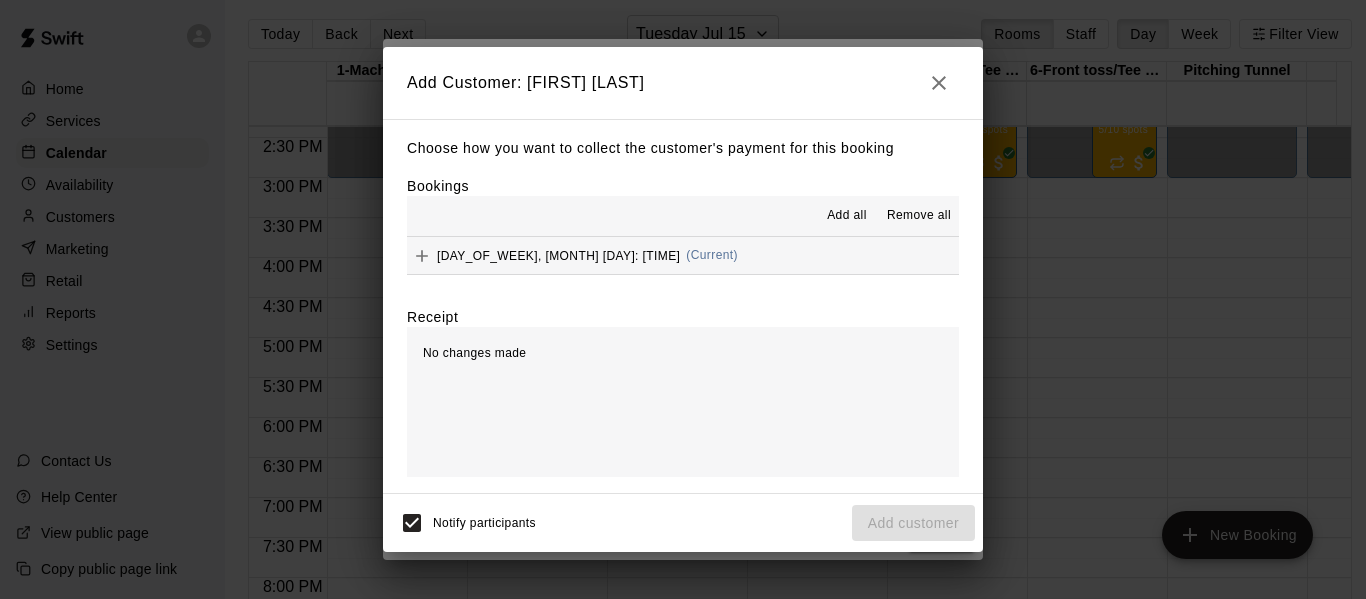 click on "[DAY_OF_WEEK], [MONTH] [DAY]: [TIME] (Current)" at bounding box center (683, 255) 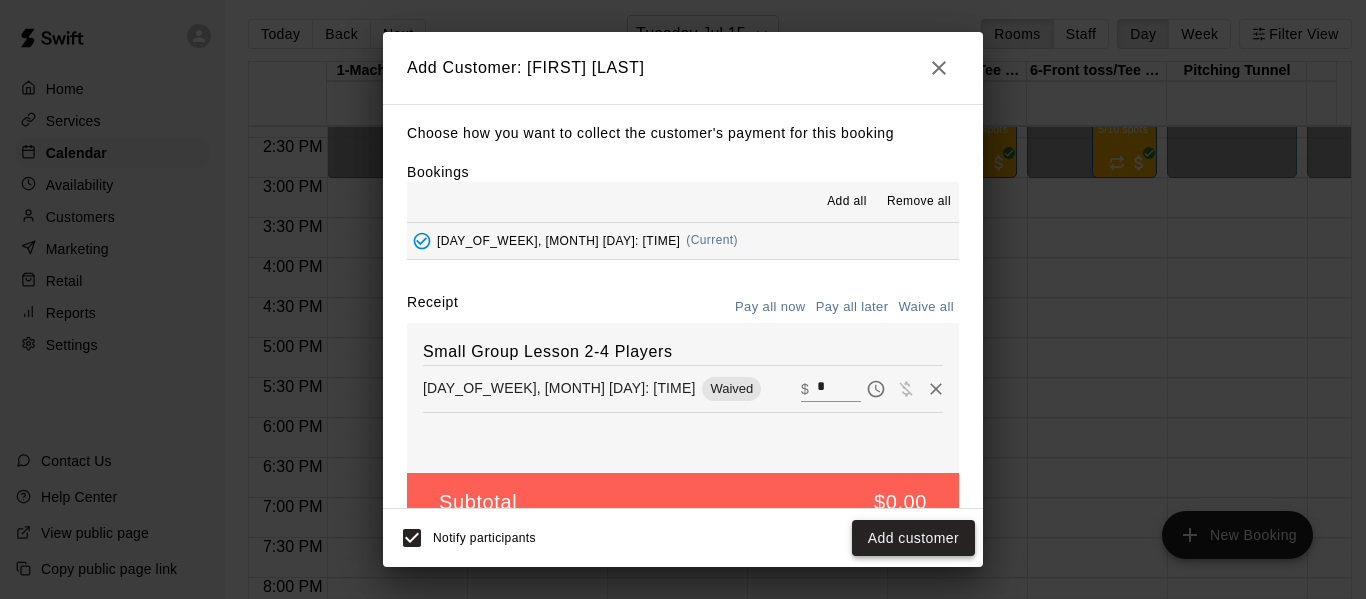 click on "Add customer" at bounding box center (913, 538) 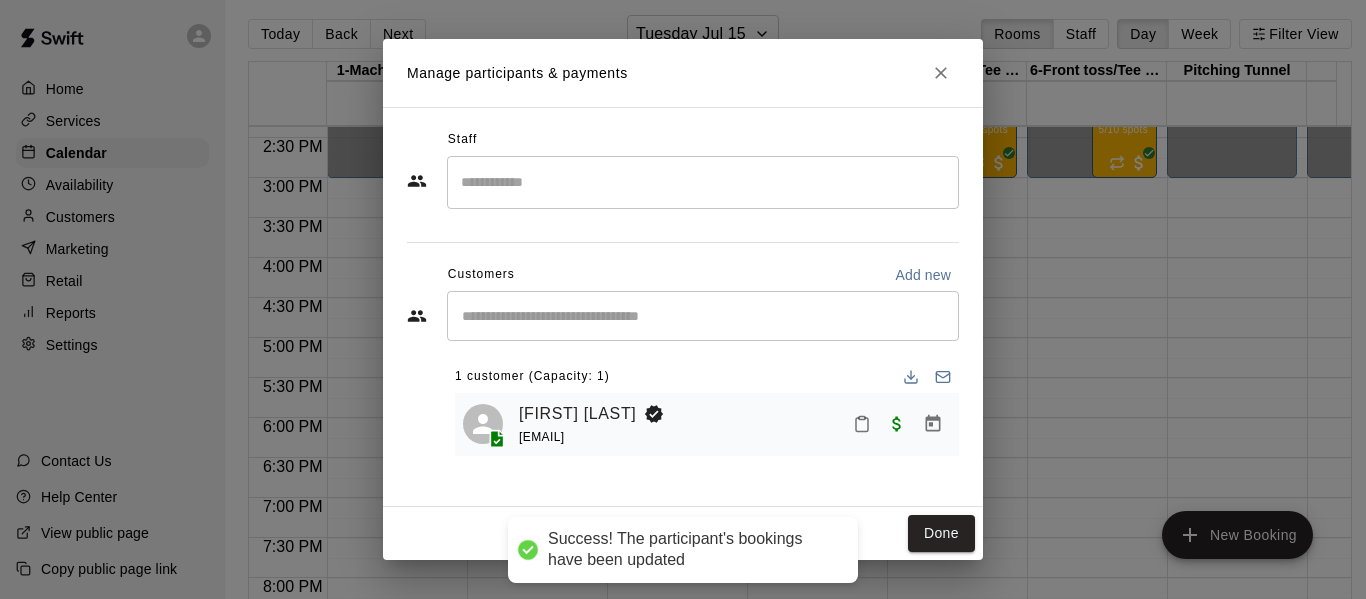 click at bounding box center (703, 182) 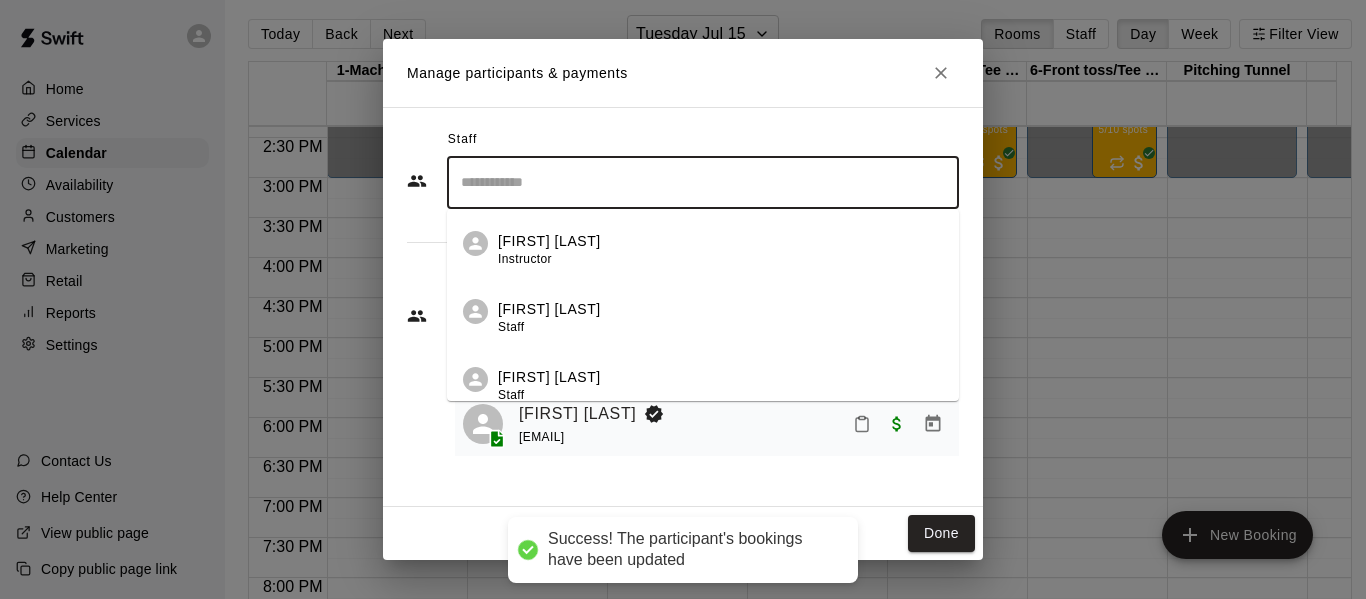 click on "[FIRST] [LAST]" at bounding box center (549, 377) 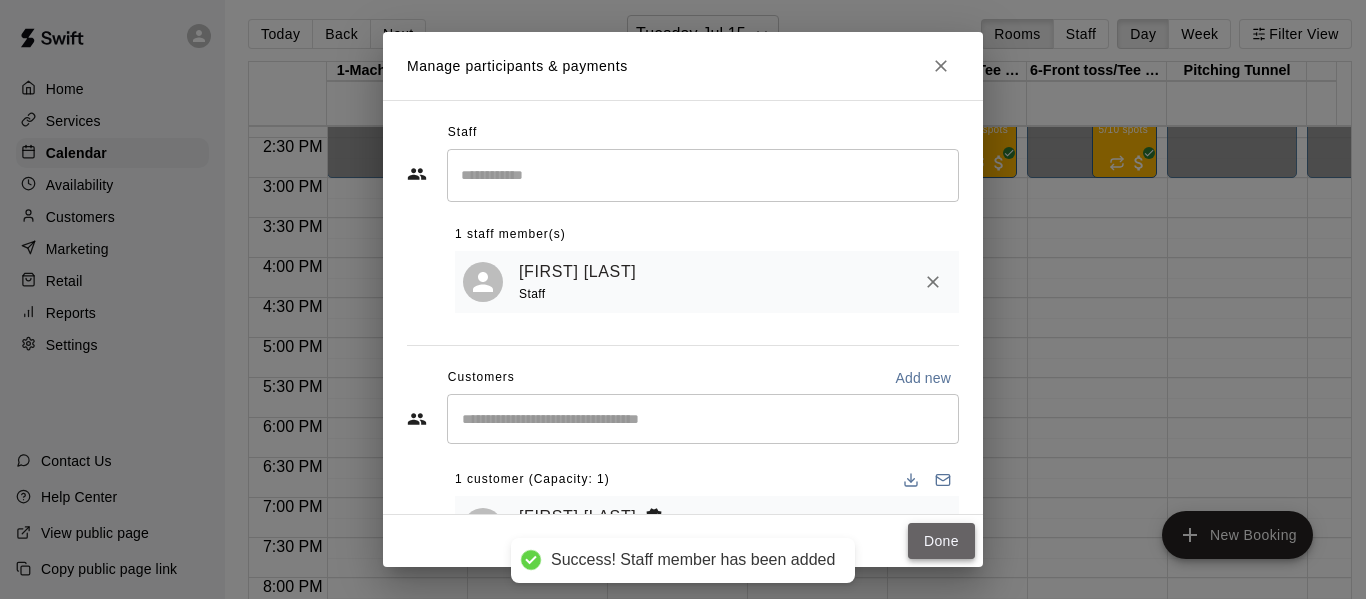 click on "Done" at bounding box center (941, 541) 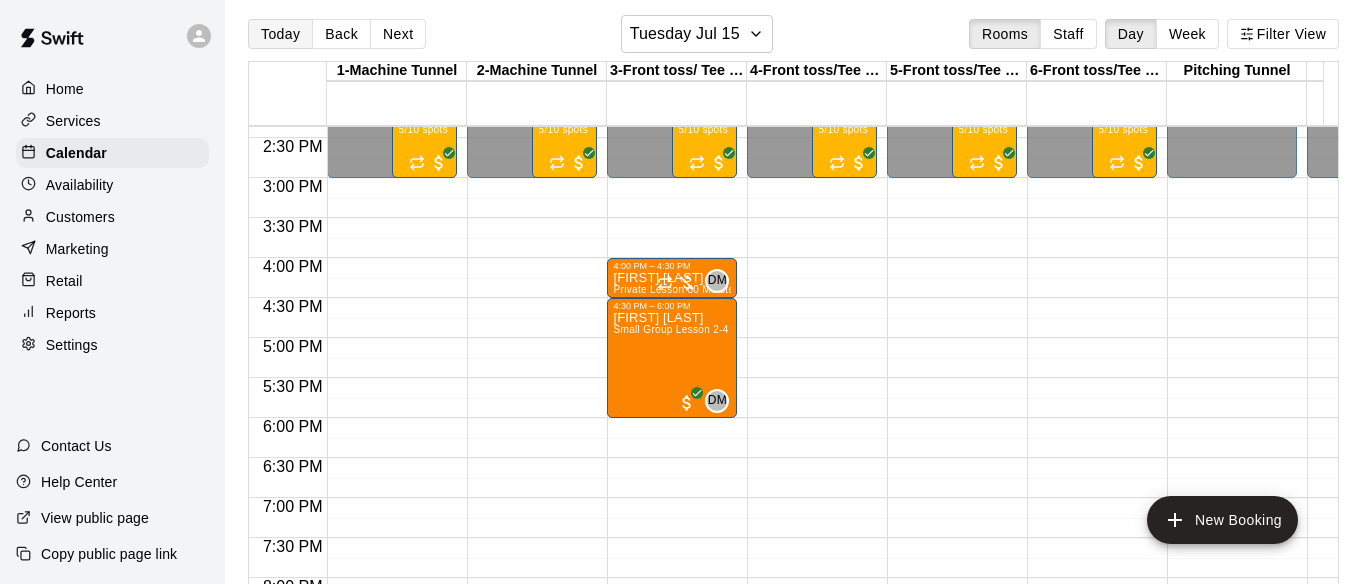 click on "Today" at bounding box center [280, 34] 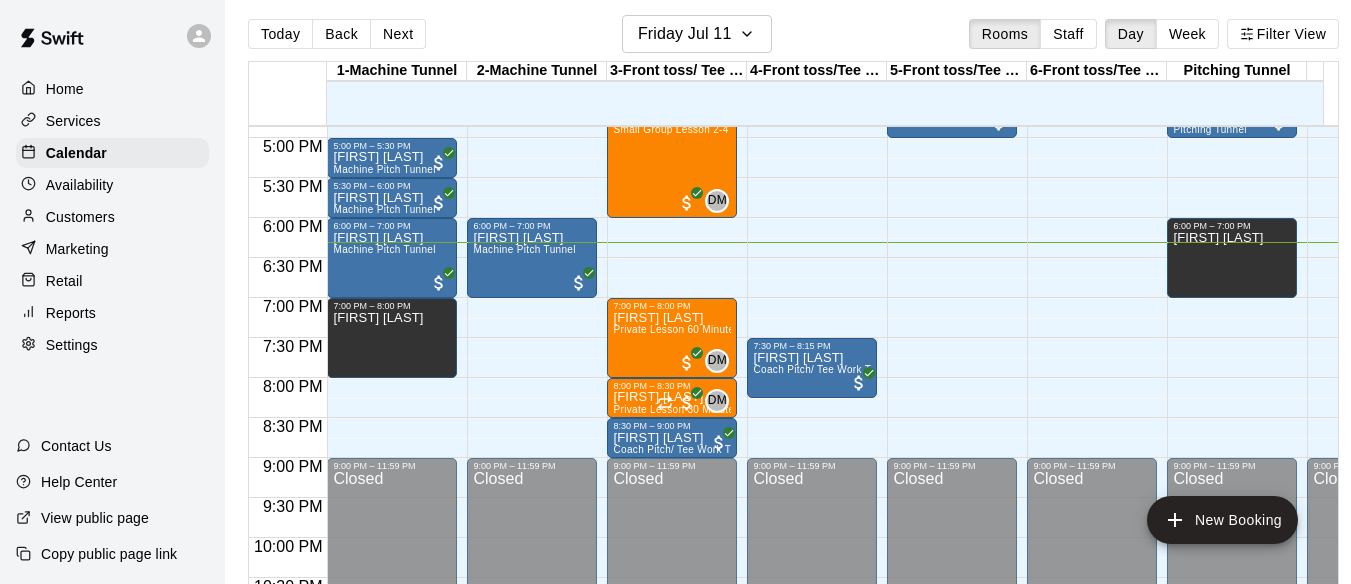scroll, scrollTop: 1347, scrollLeft: 0, axis: vertical 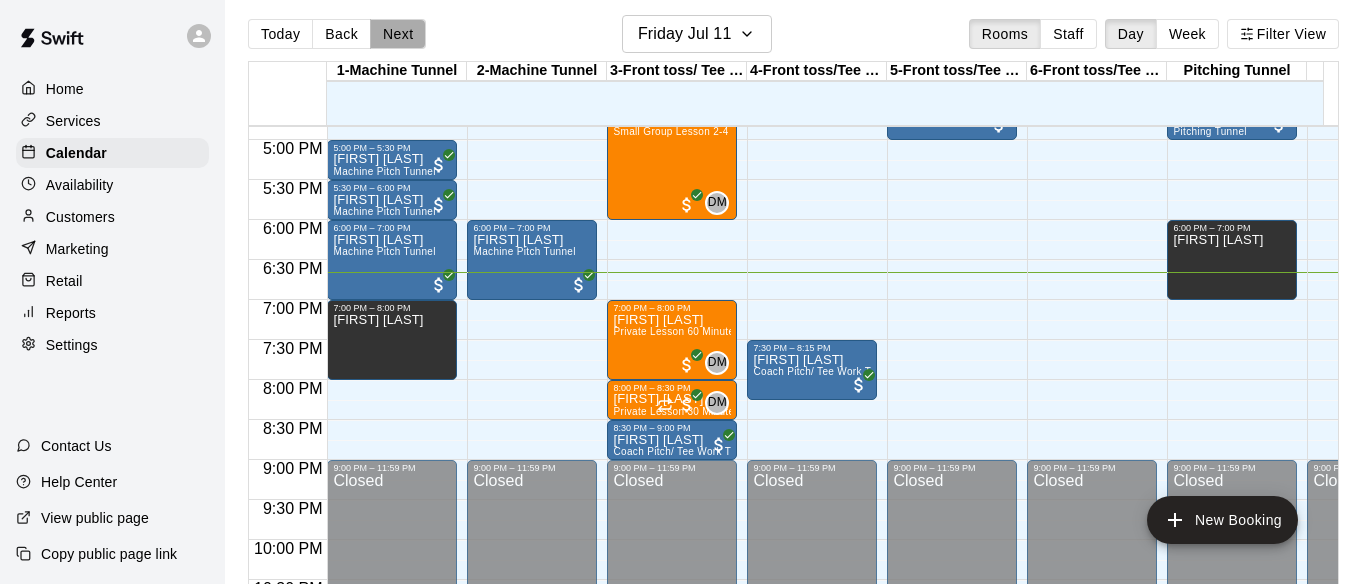 click on "Next" at bounding box center [398, 34] 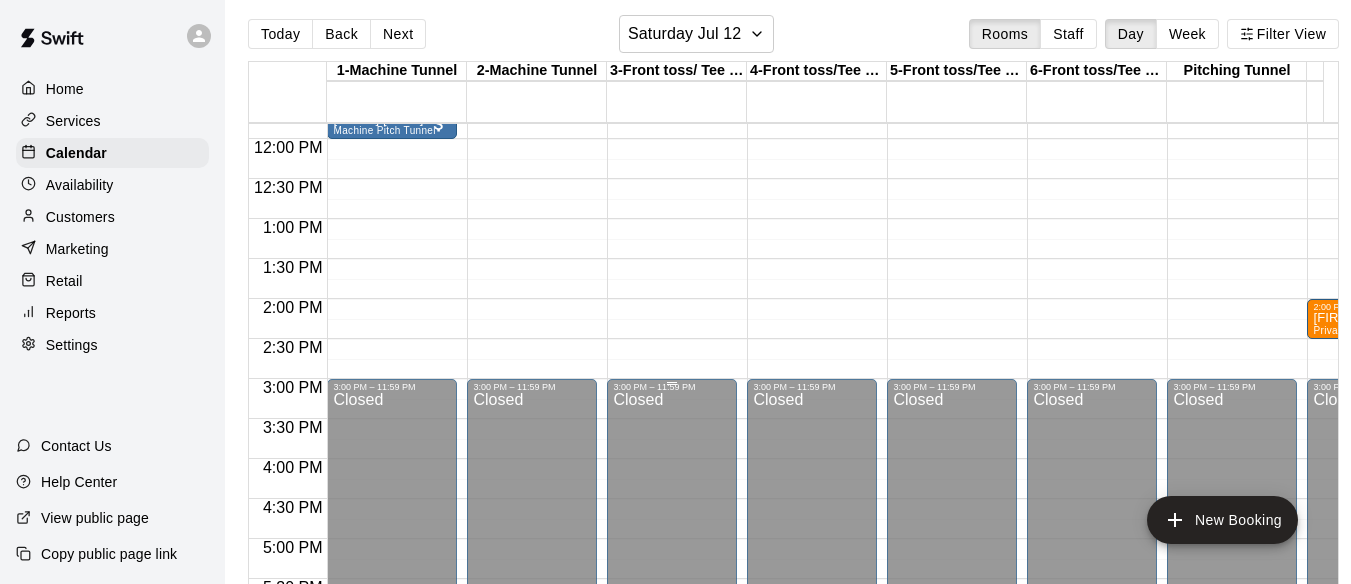 scroll, scrollTop: 945, scrollLeft: 168, axis: both 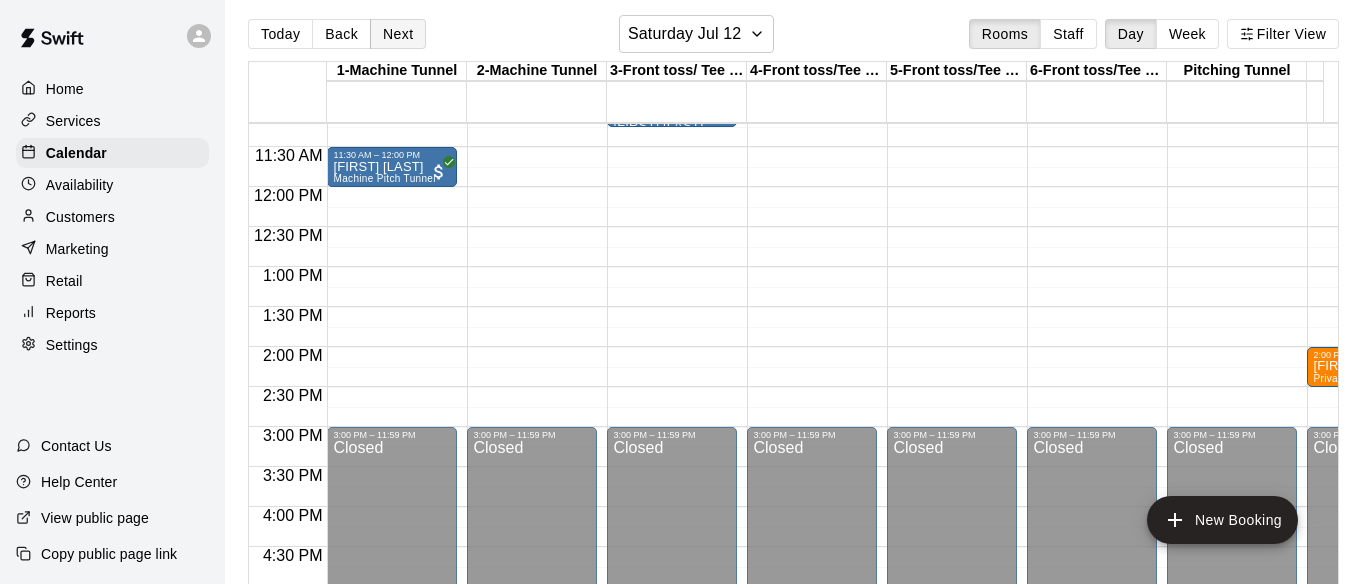 click on "Next" at bounding box center (398, 34) 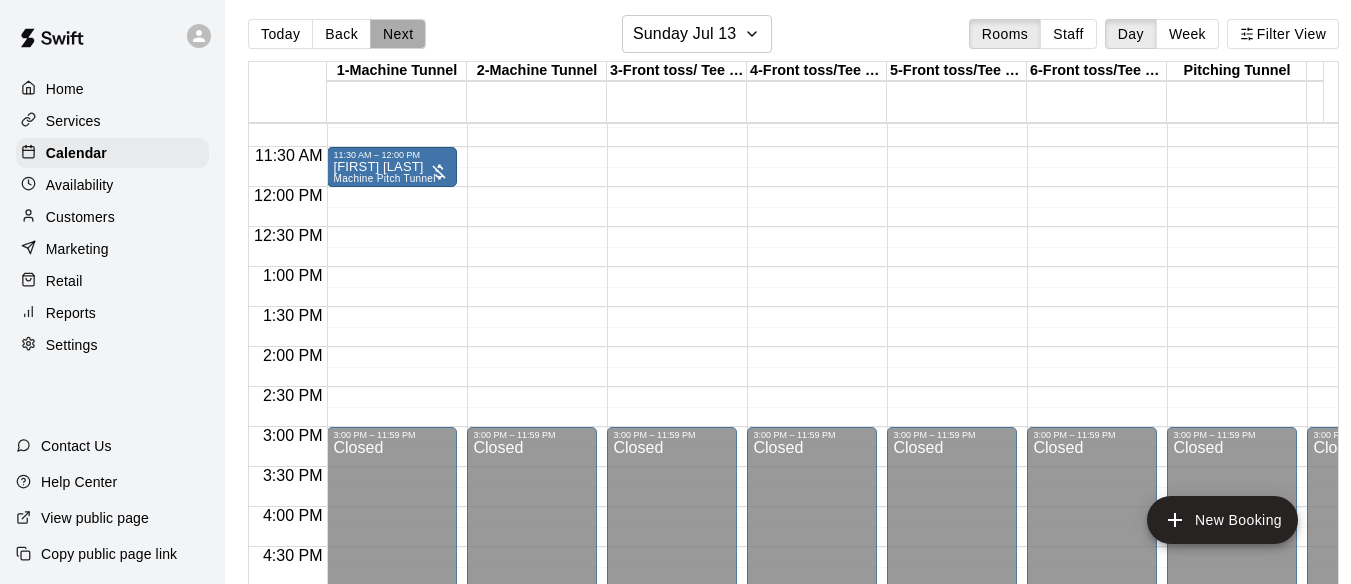 click on "Next" at bounding box center [398, 34] 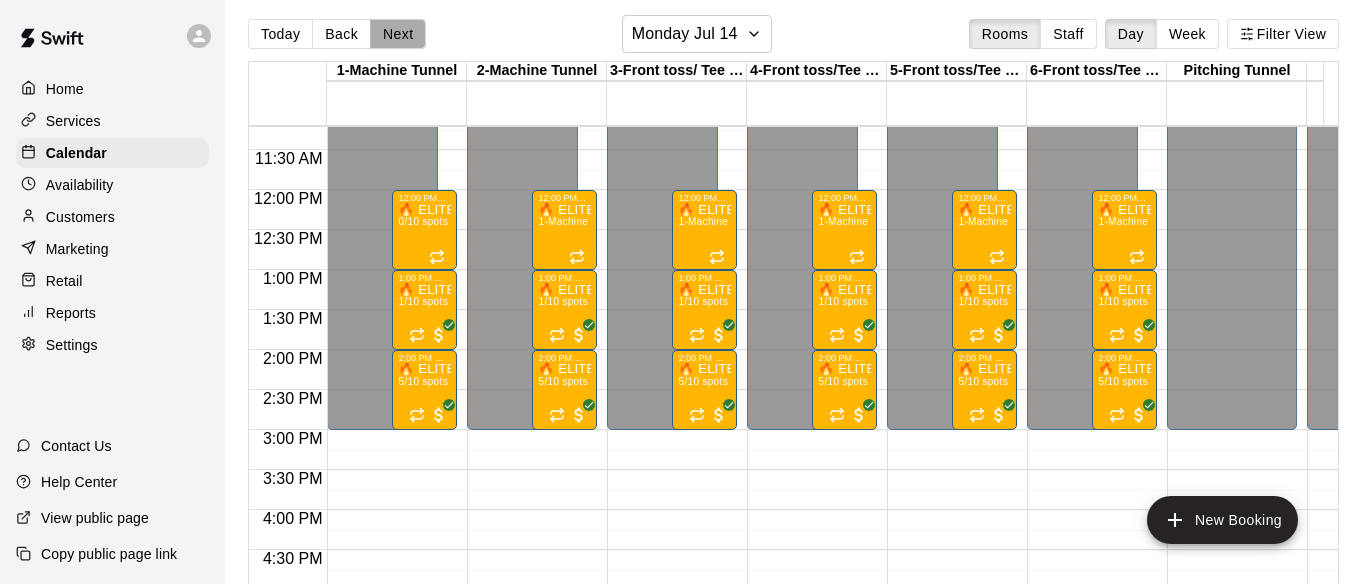 click on "Next" at bounding box center (398, 34) 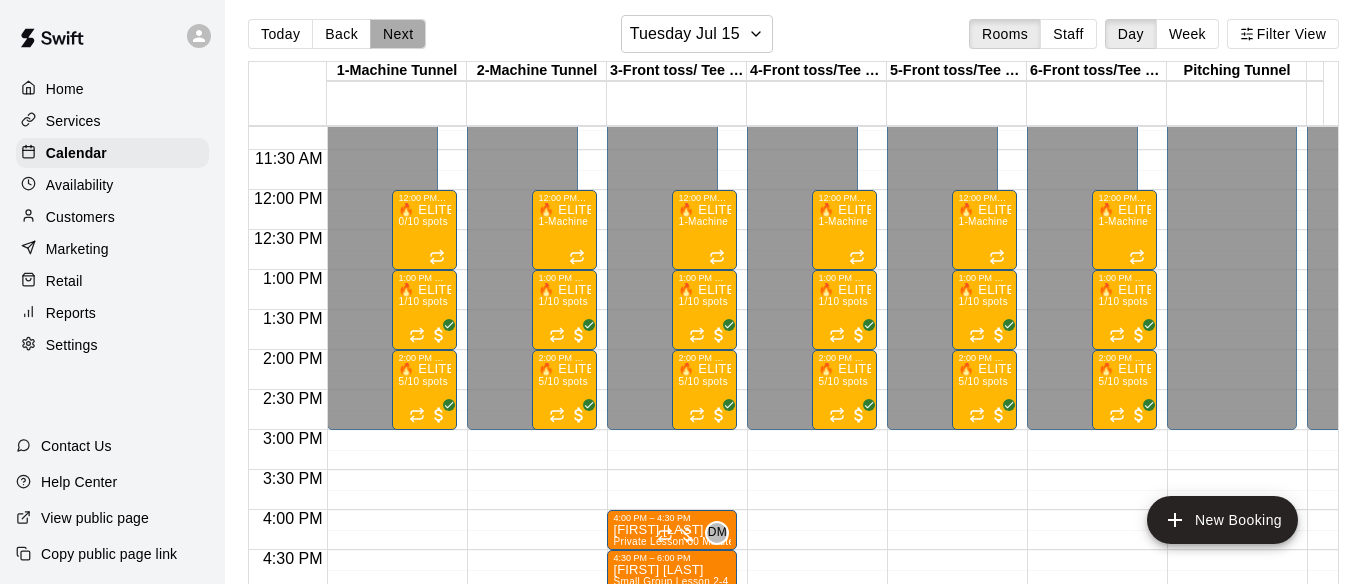 click on "Next" at bounding box center (398, 34) 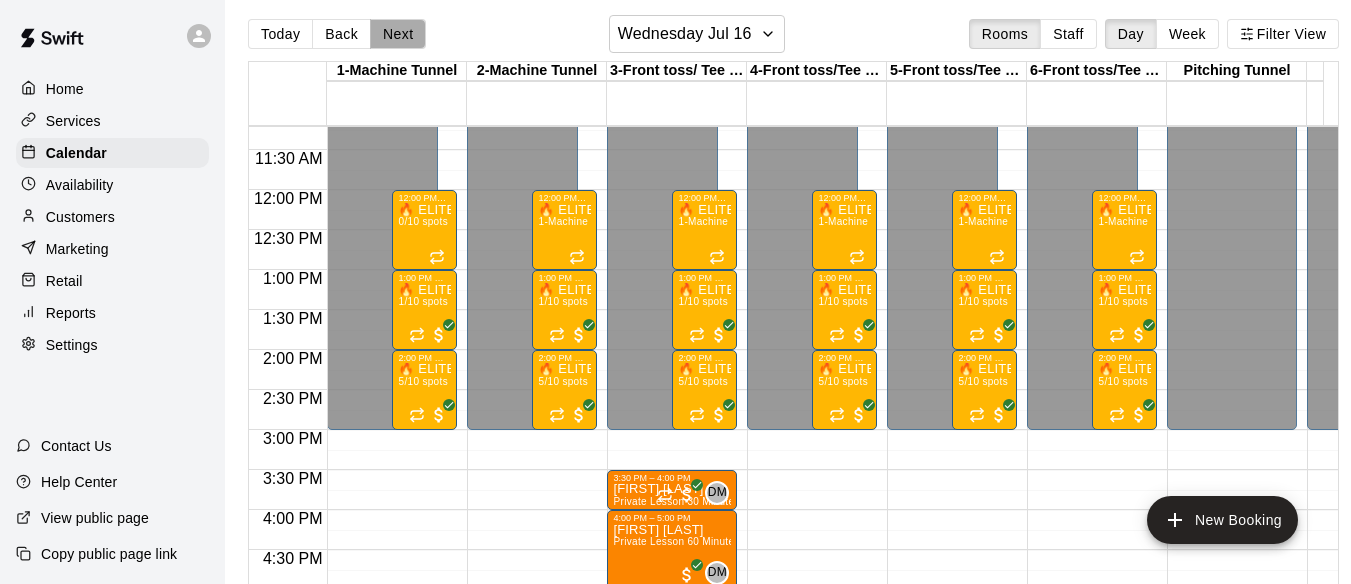 click on "Next" at bounding box center [398, 34] 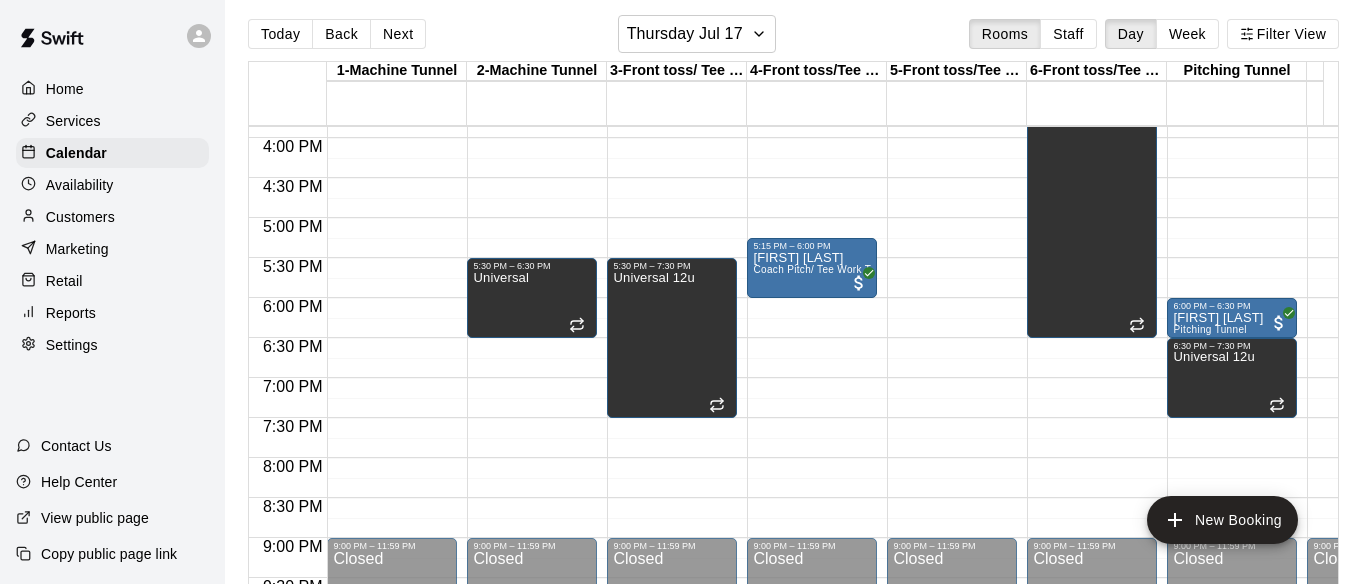 scroll, scrollTop: 1269, scrollLeft: 0, axis: vertical 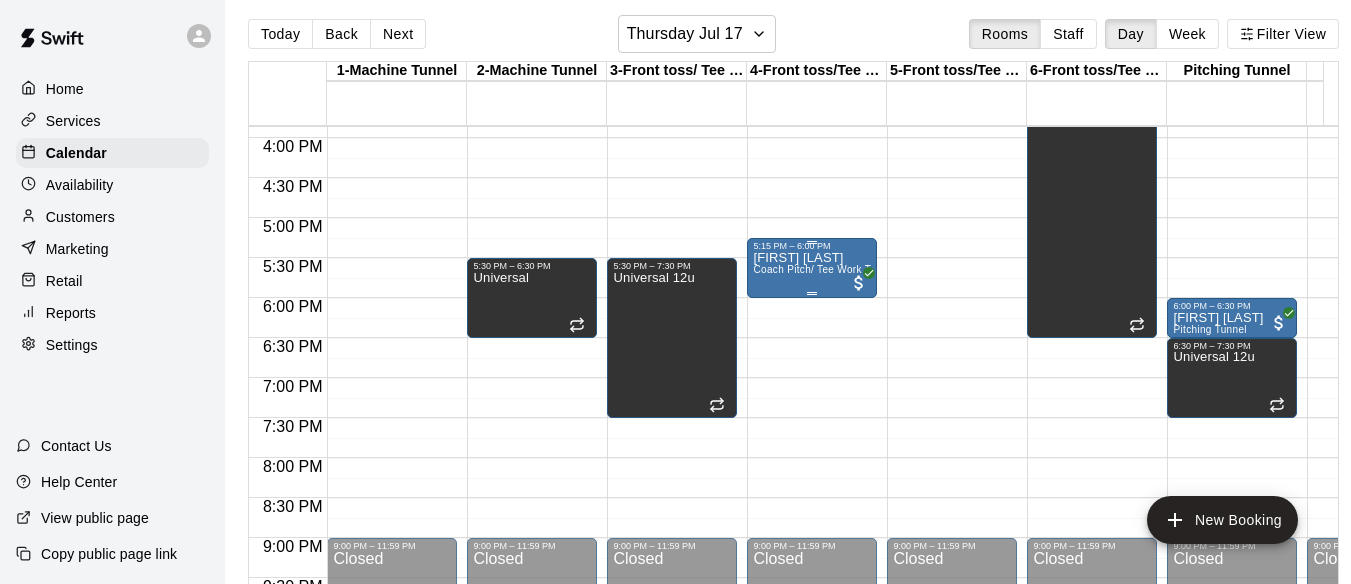 click on "[FIRST] [LAST] Coach Pitch/ Tee Work Tunnel" at bounding box center [812, 543] 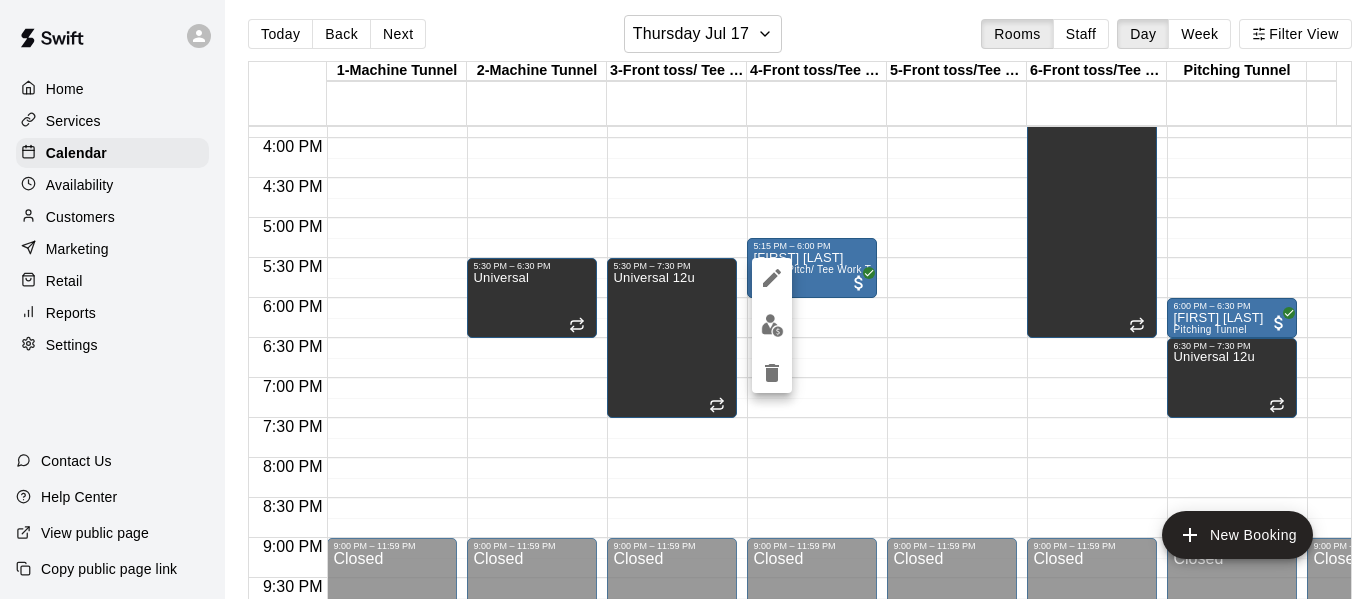 click at bounding box center [772, 325] 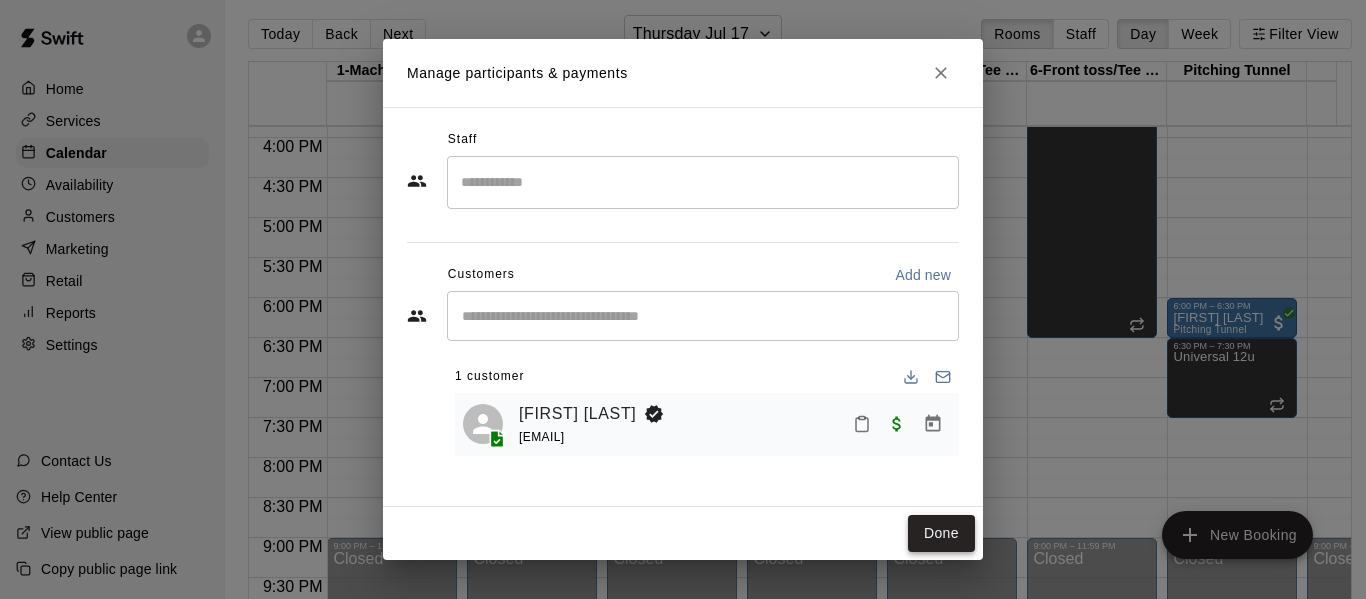 click on "Done" at bounding box center (941, 533) 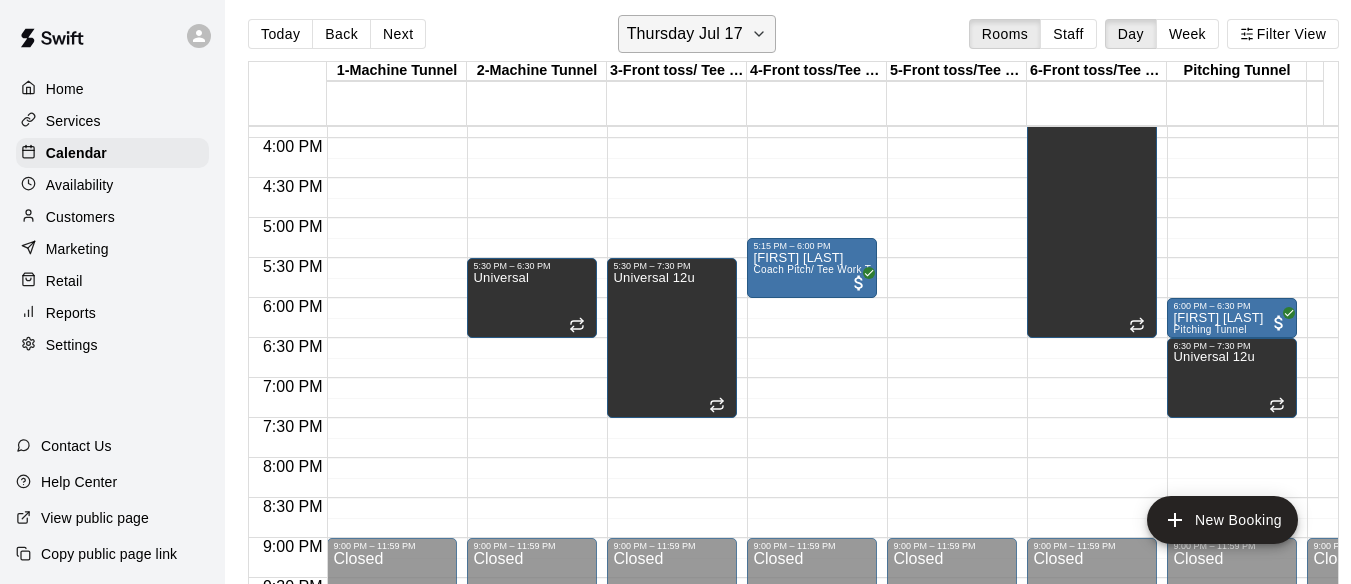 click on "Thursday Jul 17" at bounding box center [685, 34] 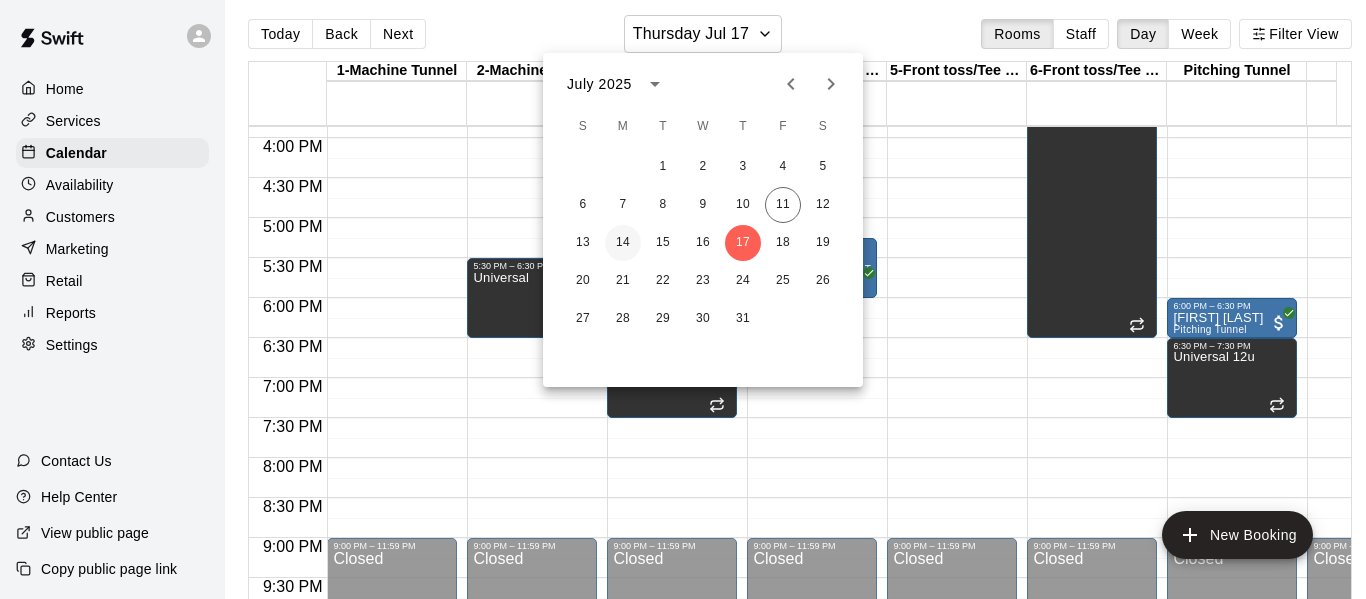 click on "14" at bounding box center [623, 243] 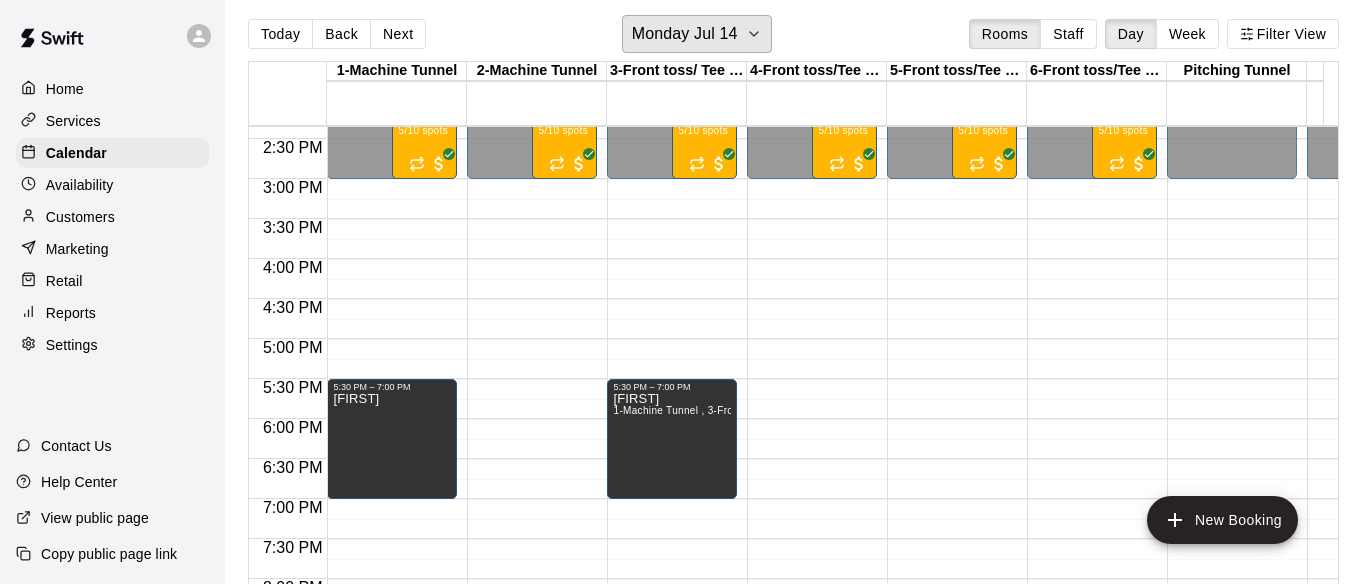 scroll, scrollTop: 1150, scrollLeft: 0, axis: vertical 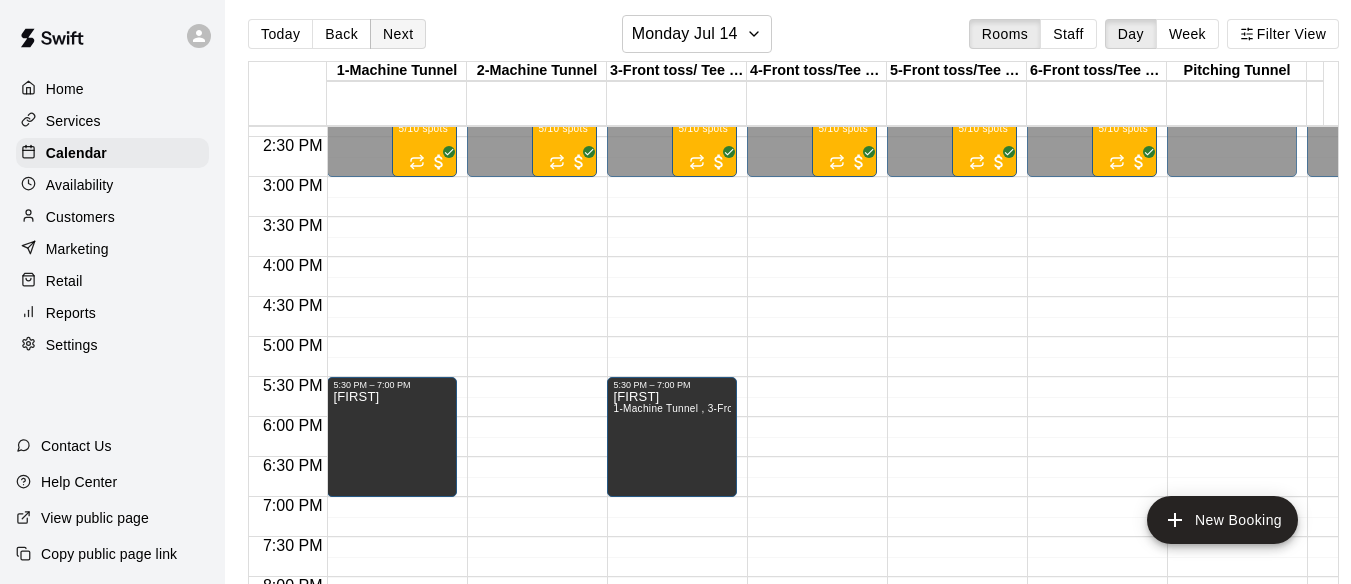 click on "Next" at bounding box center [398, 34] 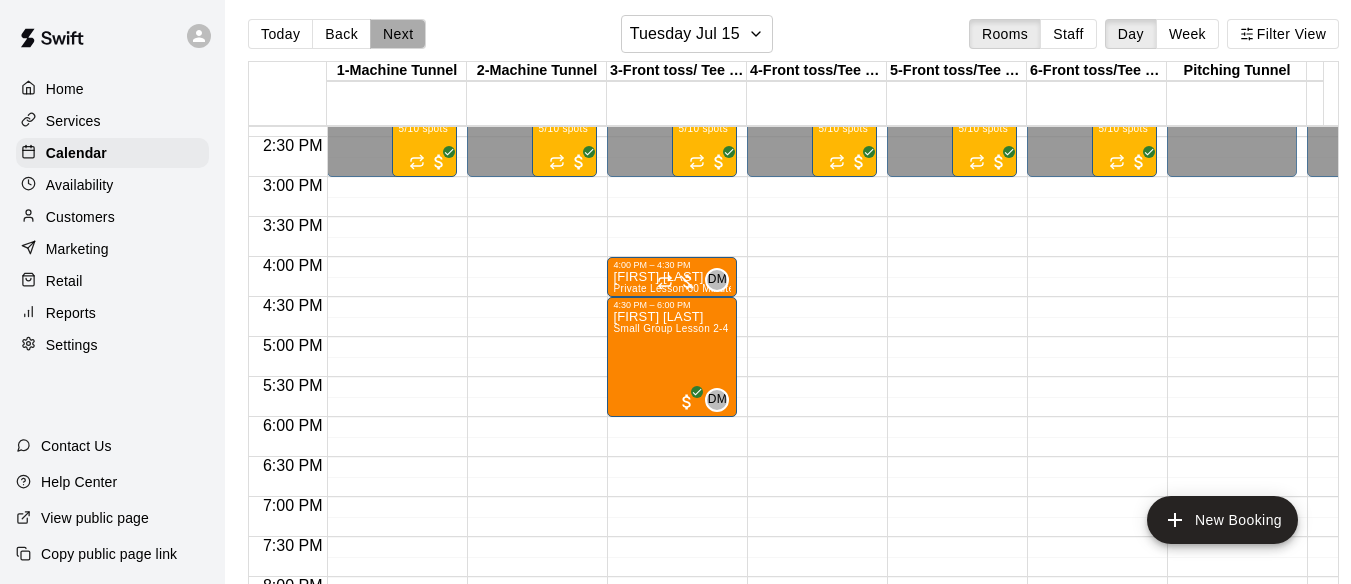 click on "Next" at bounding box center [398, 34] 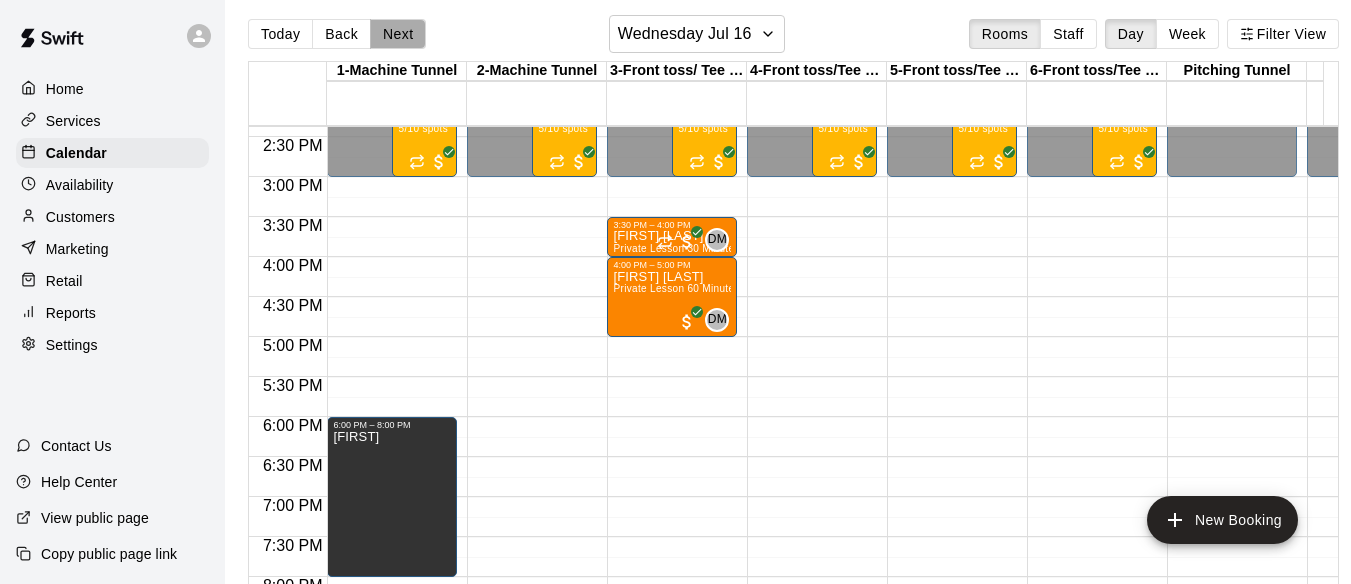 click on "Next" at bounding box center [398, 34] 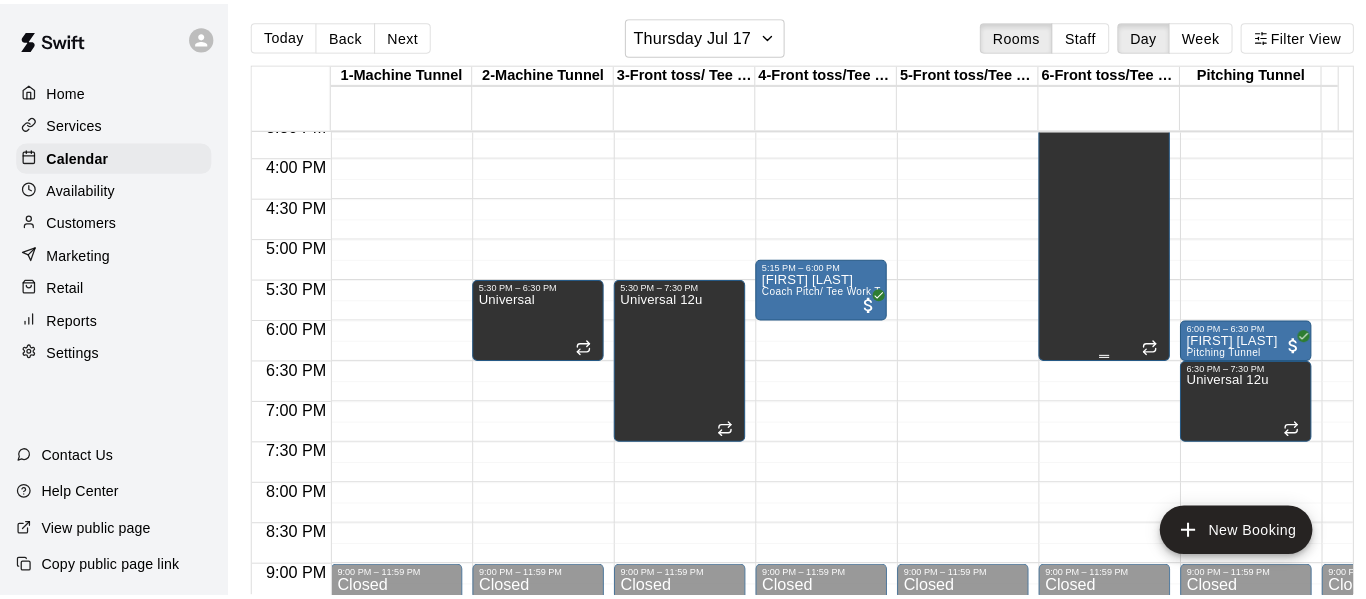scroll, scrollTop: 1259, scrollLeft: 0, axis: vertical 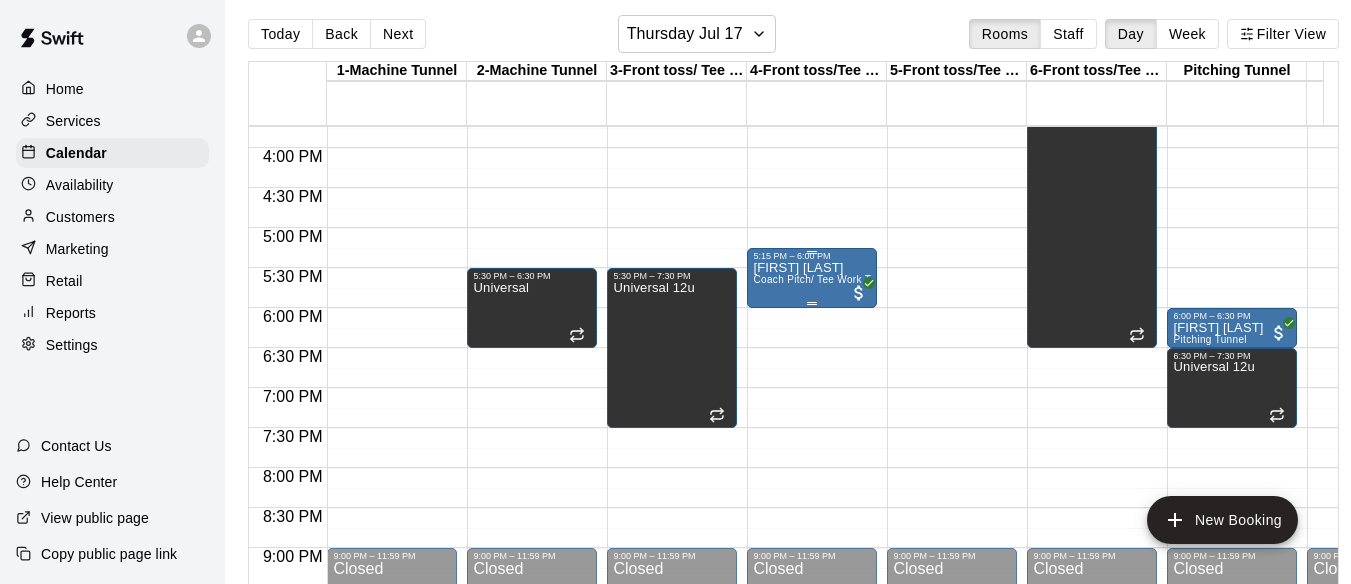 click on "[FIRST] [LAST]" at bounding box center (812, 268) 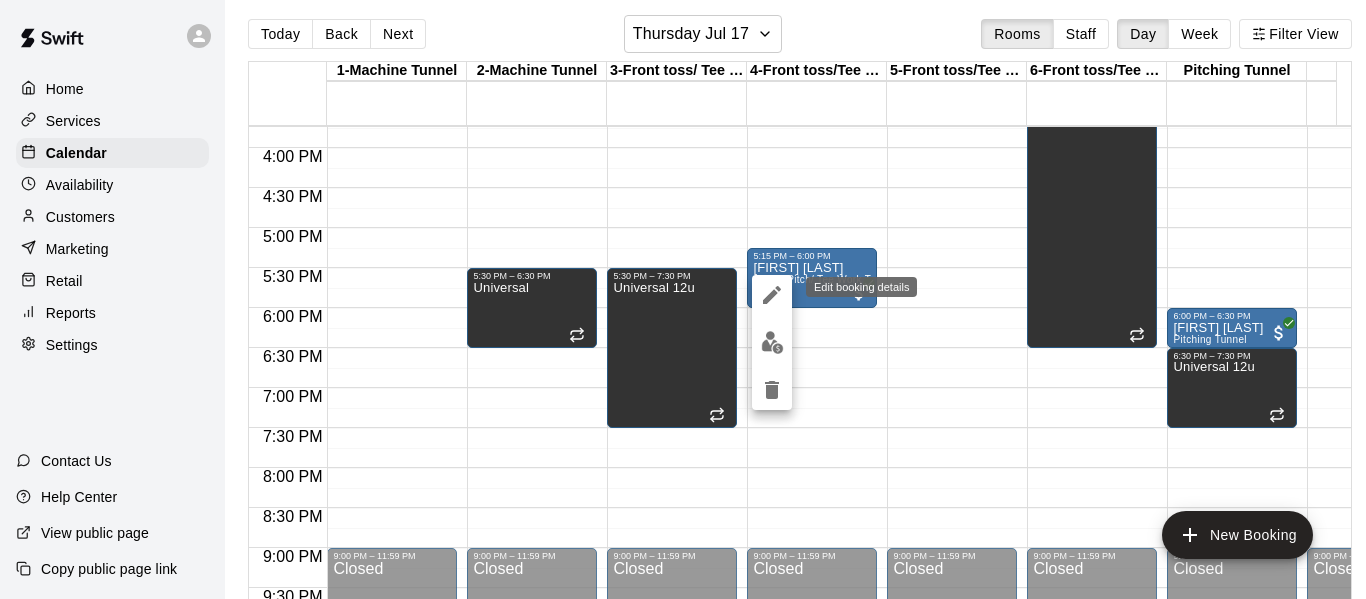 click 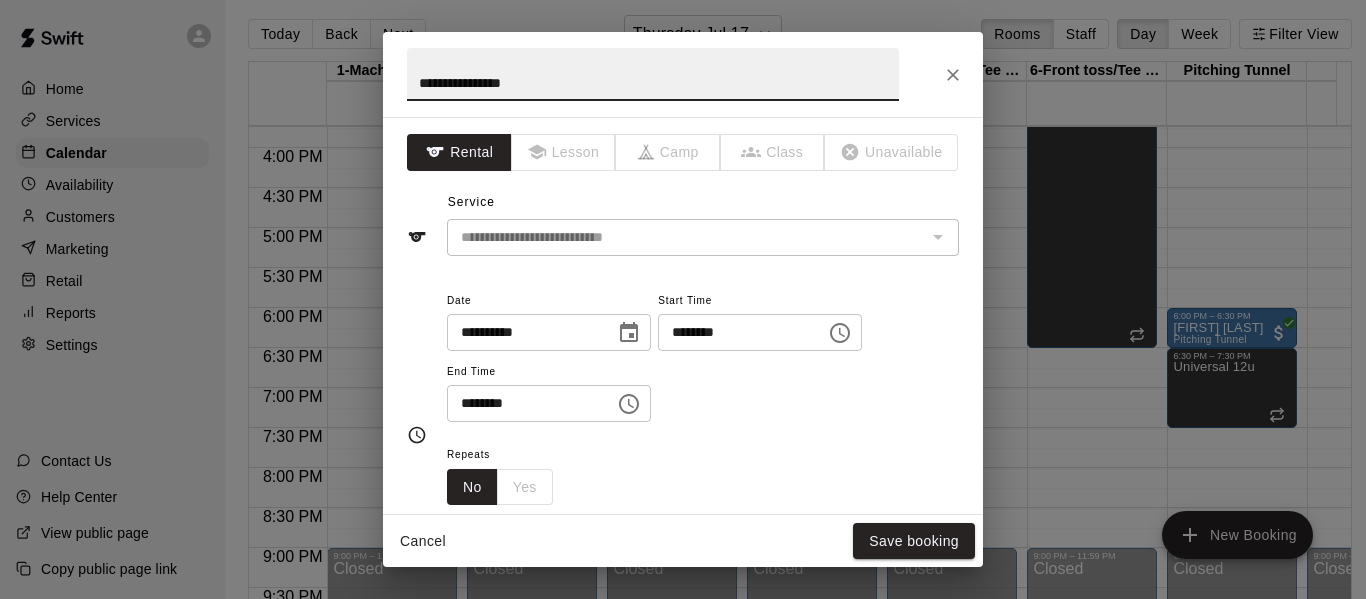 click 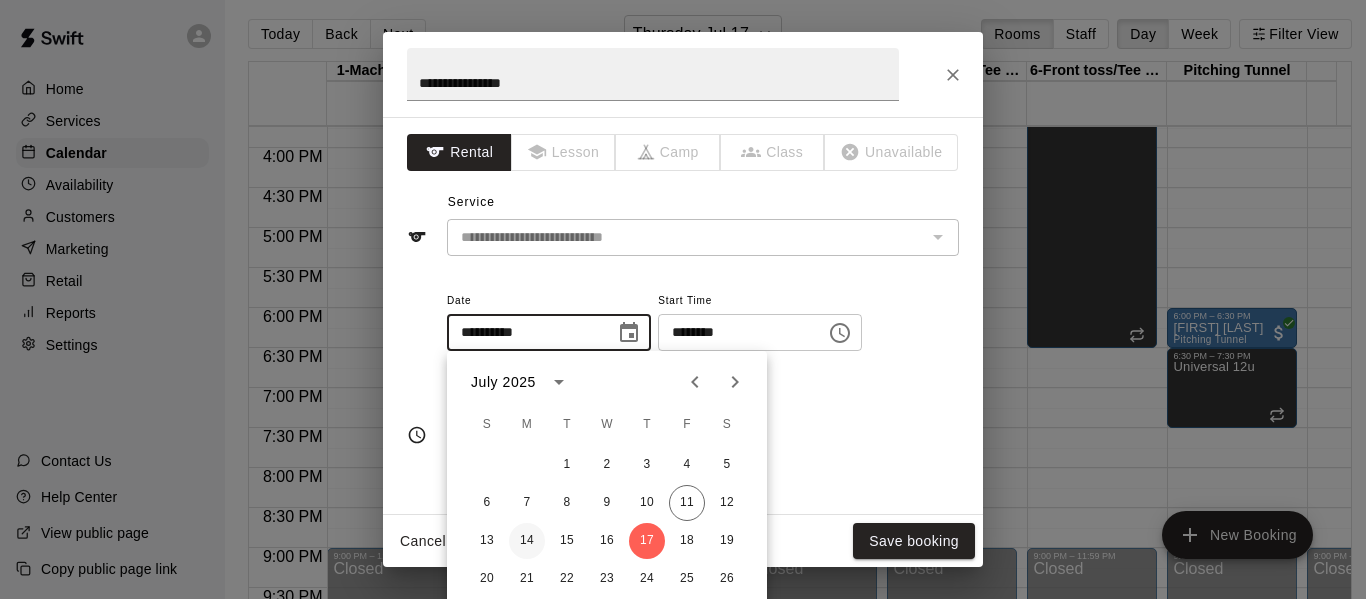 click on "14" at bounding box center [527, 541] 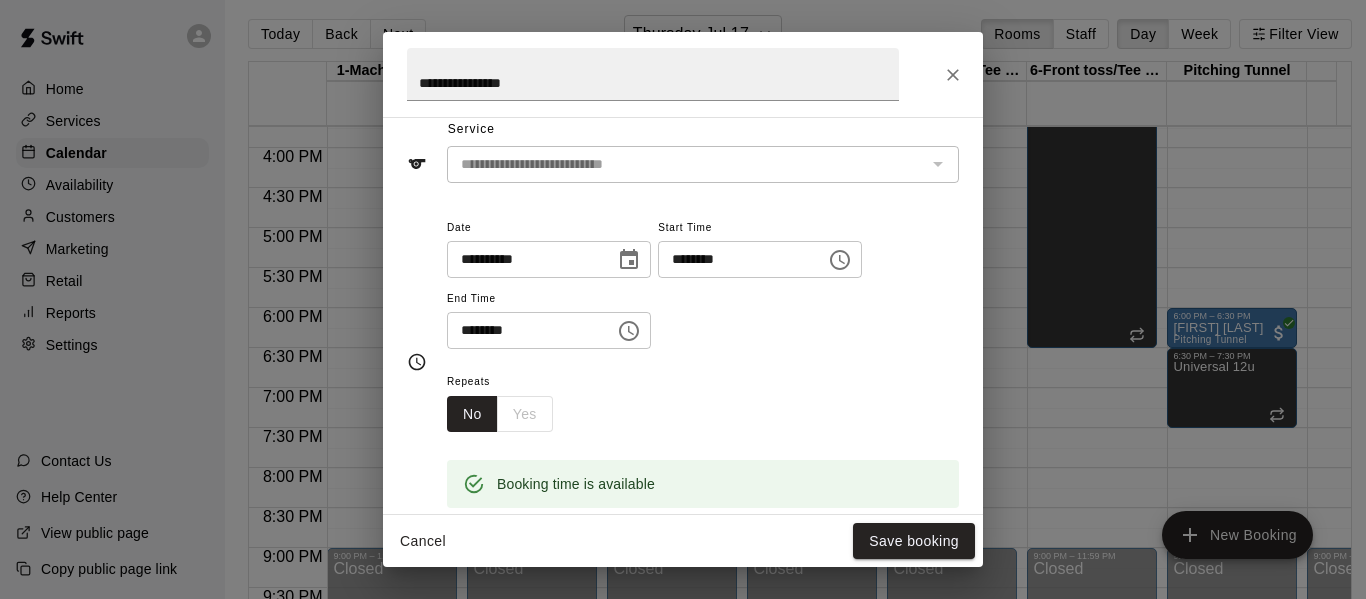 scroll, scrollTop: 81, scrollLeft: 0, axis: vertical 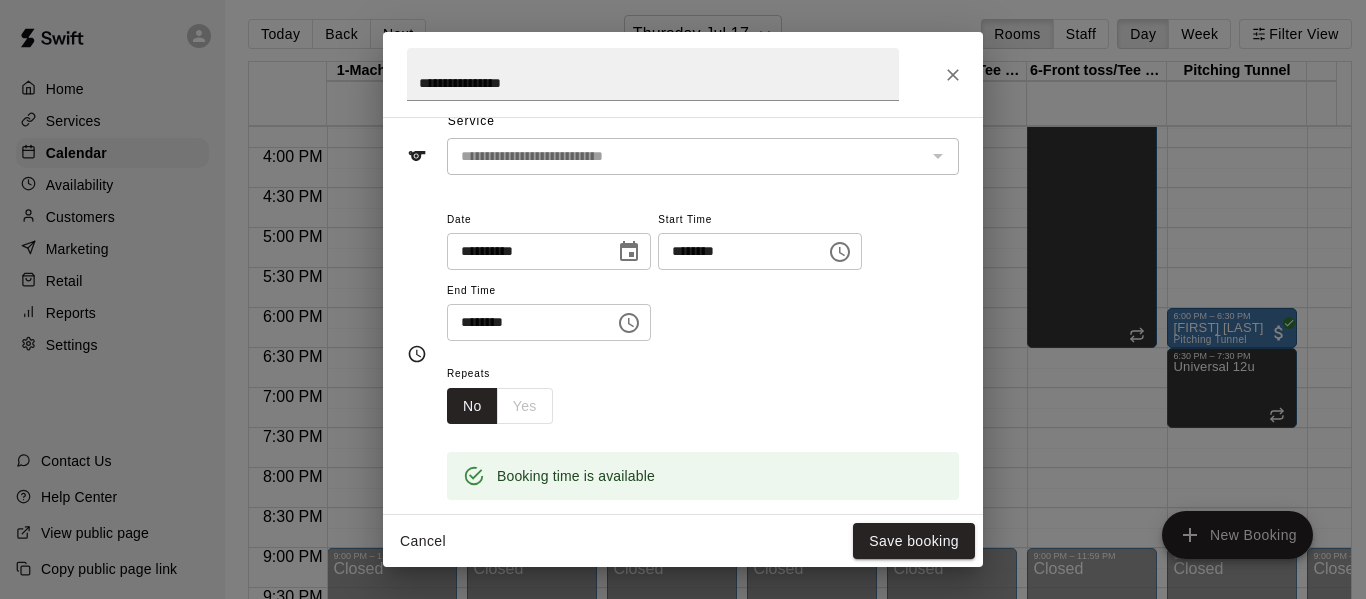 click on "********" at bounding box center (735, 251) 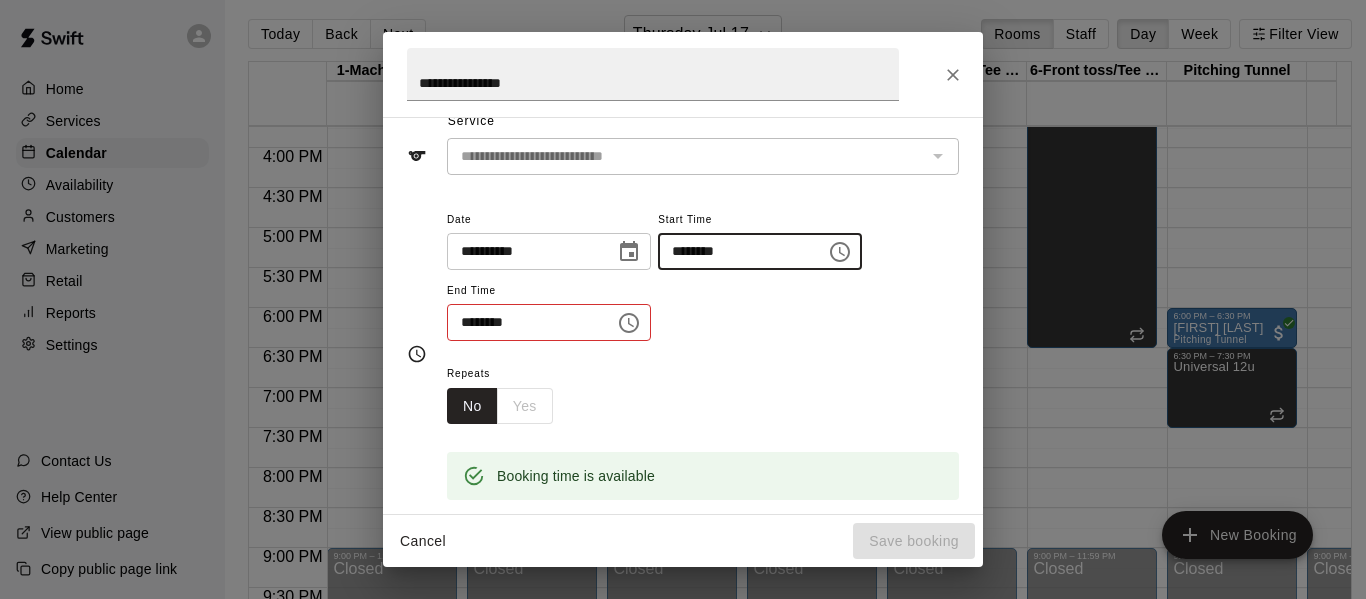 type on "********" 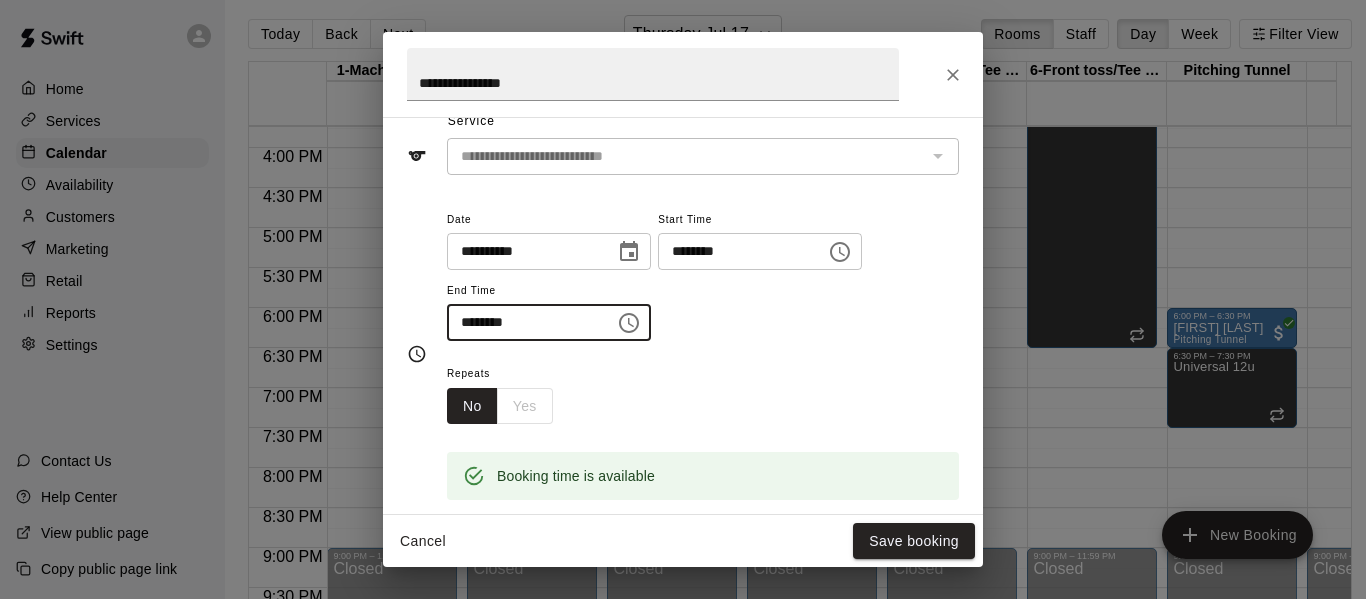 scroll, scrollTop: 88, scrollLeft: 0, axis: vertical 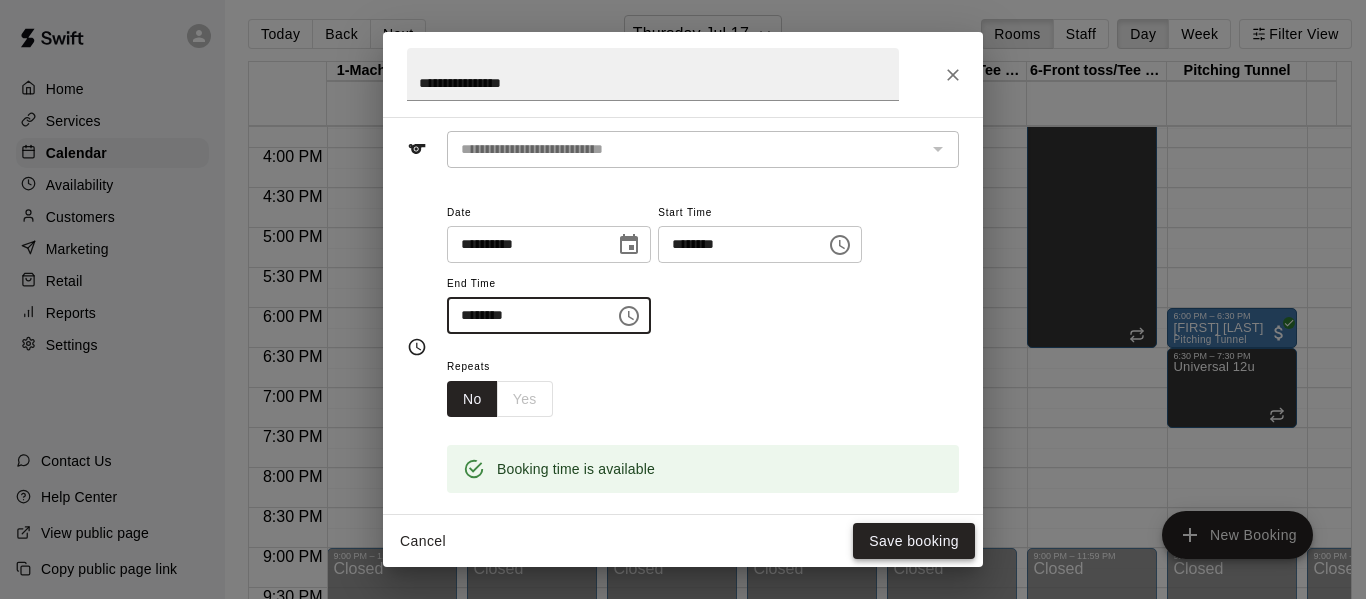 type on "********" 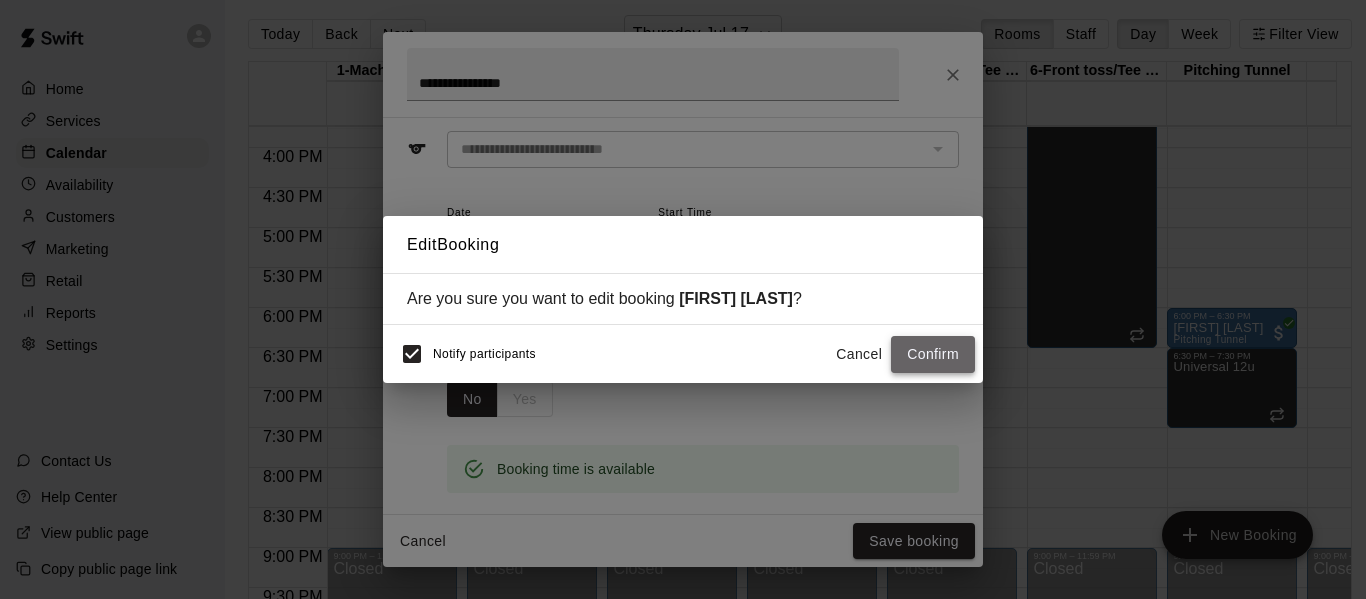 click on "Confirm" at bounding box center [933, 354] 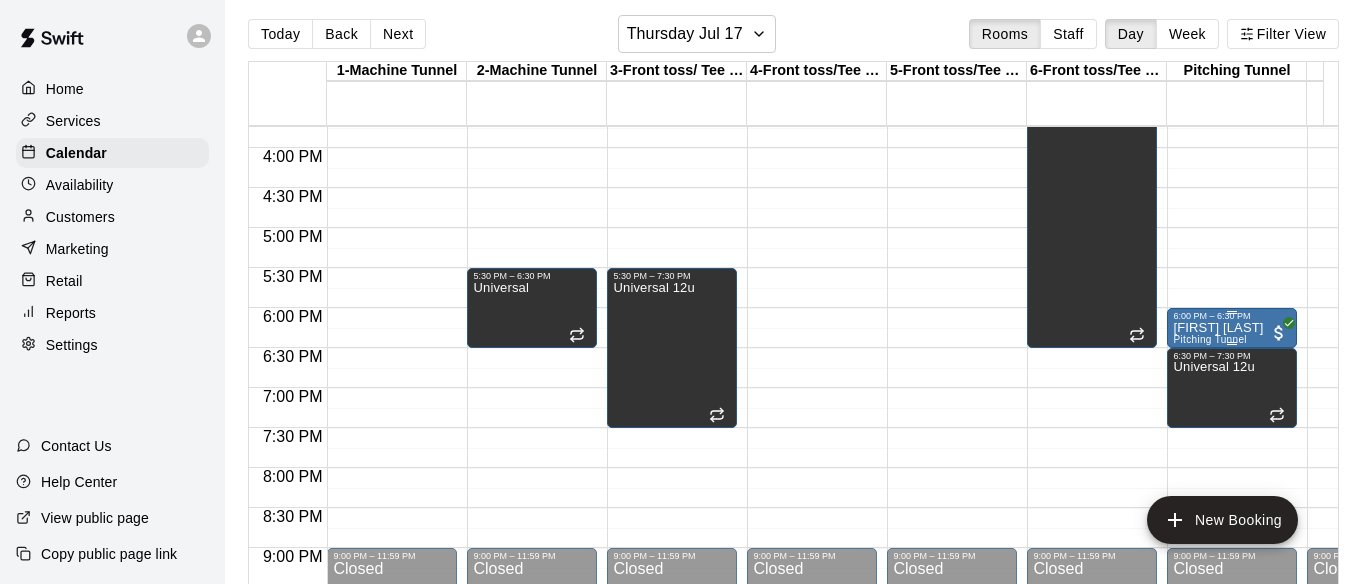 click on "[FIRST] [LAST]" at bounding box center (1218, 328) 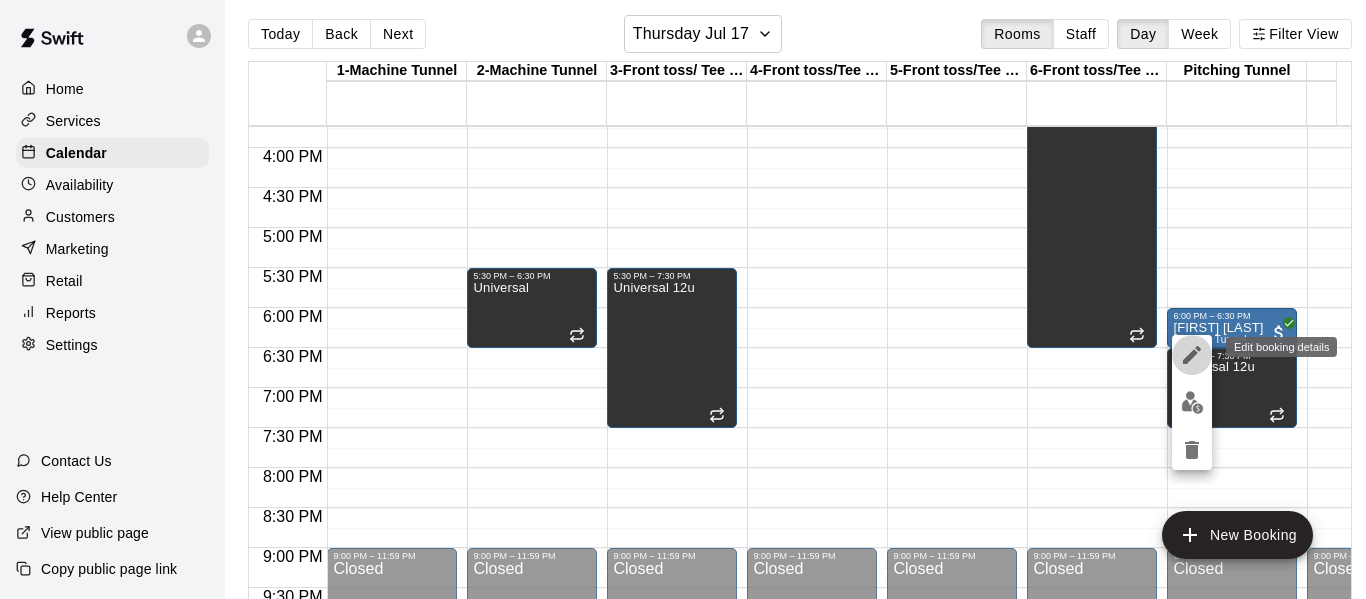 click 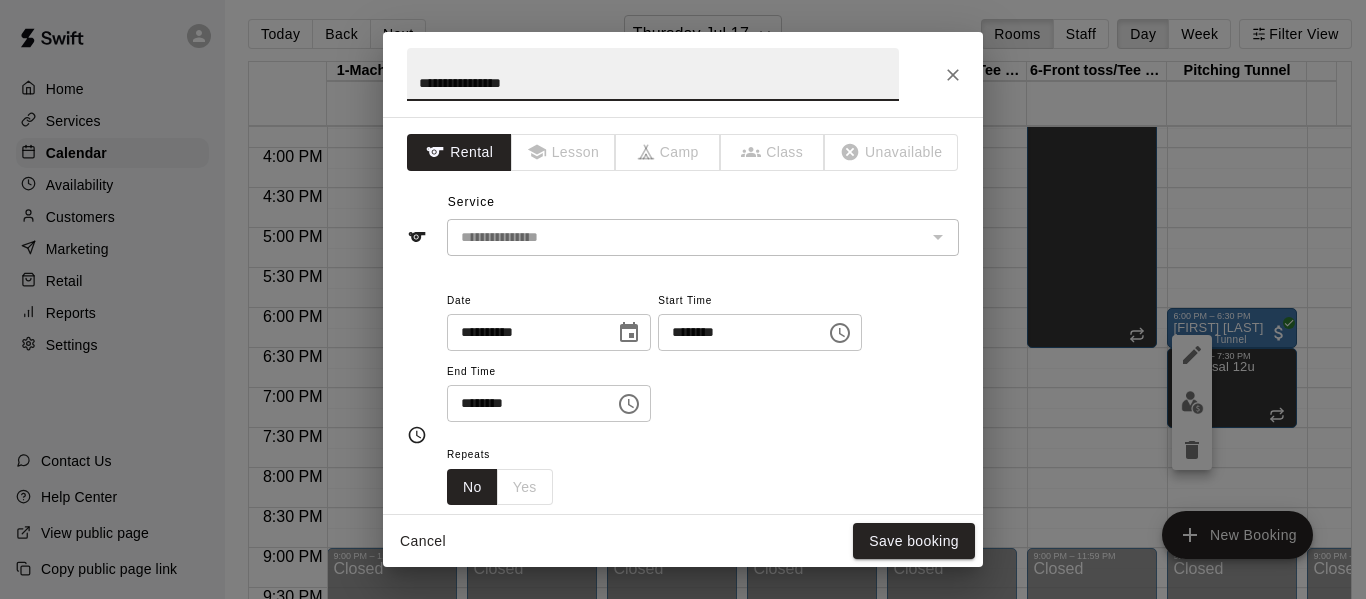 click on "********" at bounding box center (735, 332) 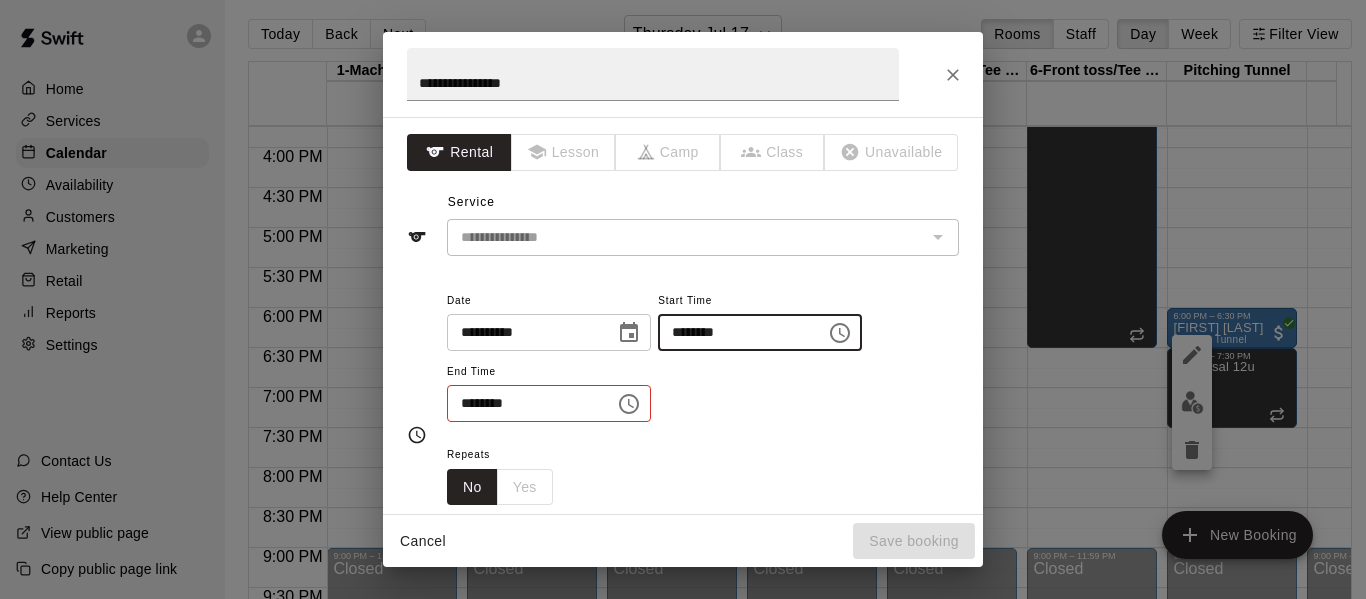 type on "********" 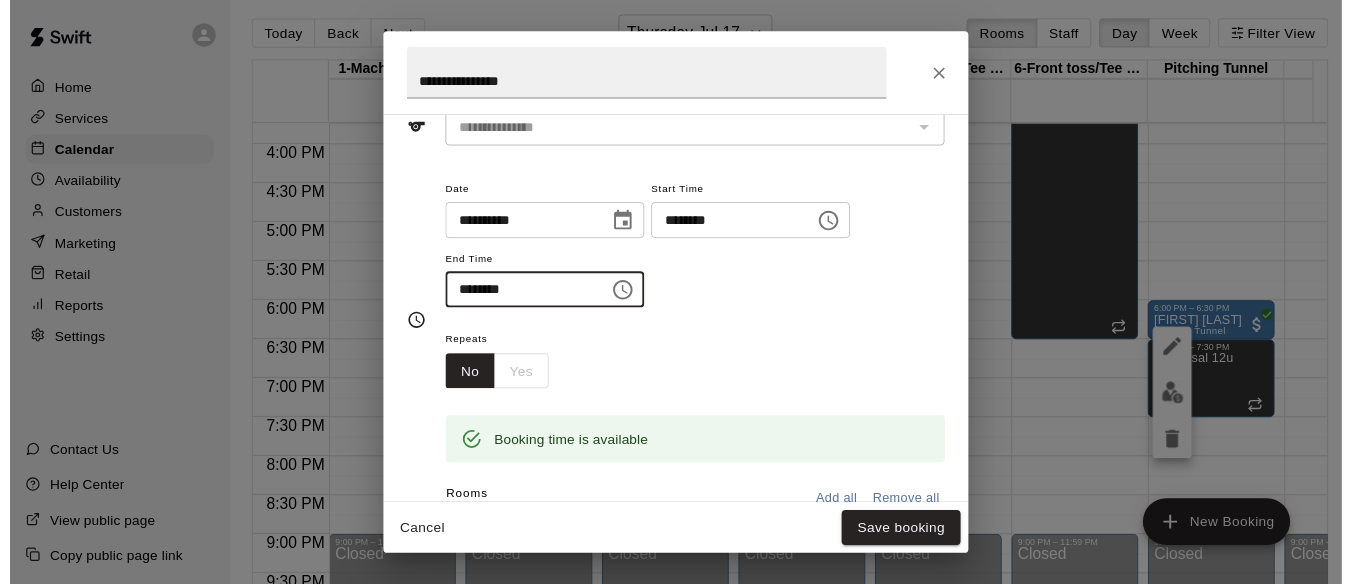 scroll, scrollTop: 69, scrollLeft: 0, axis: vertical 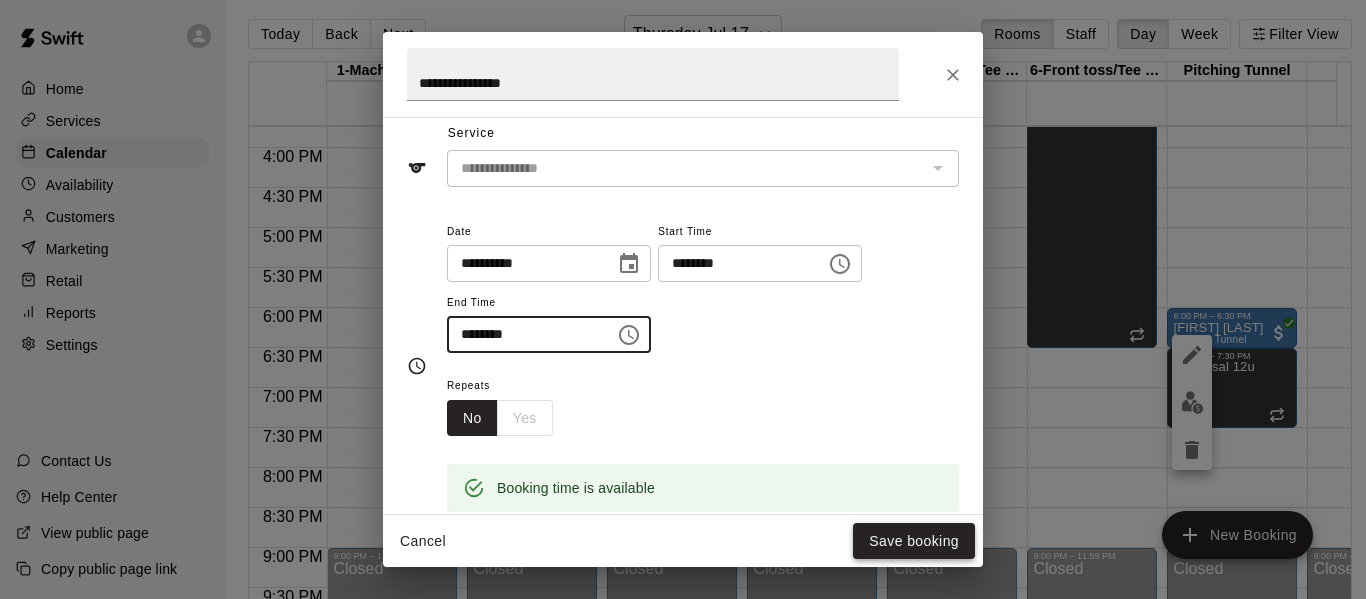 type on "********" 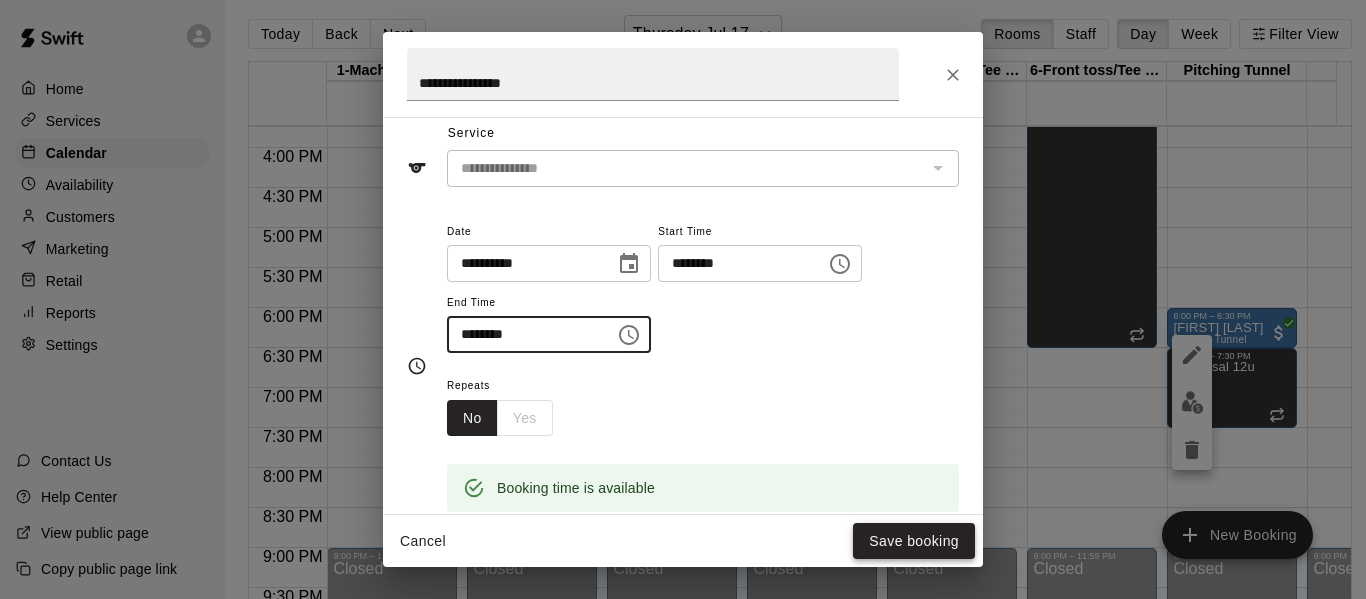 click on "Save booking" at bounding box center [914, 541] 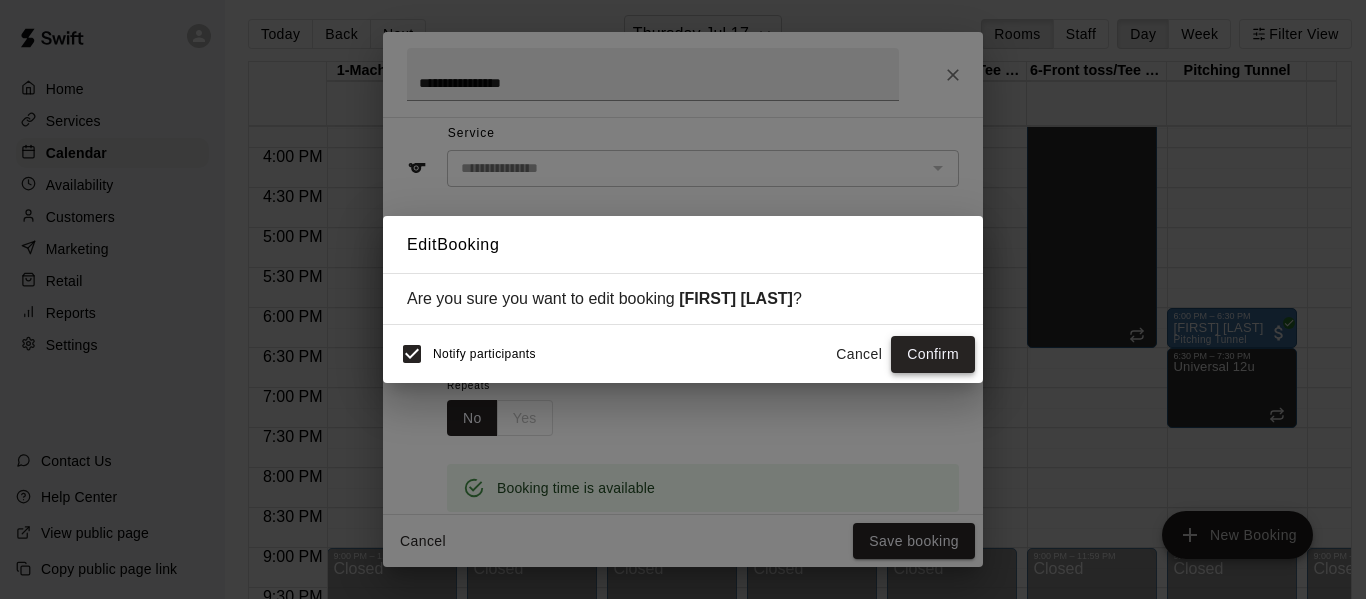 click on "Confirm" at bounding box center (933, 354) 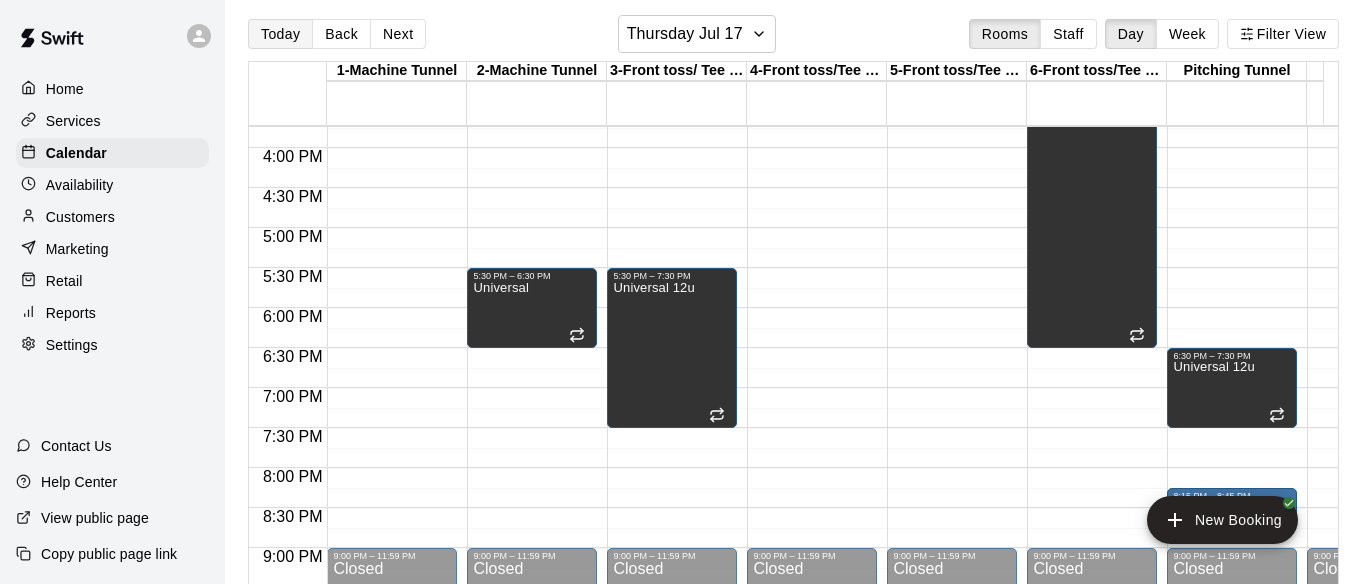 click on "Today" at bounding box center [280, 34] 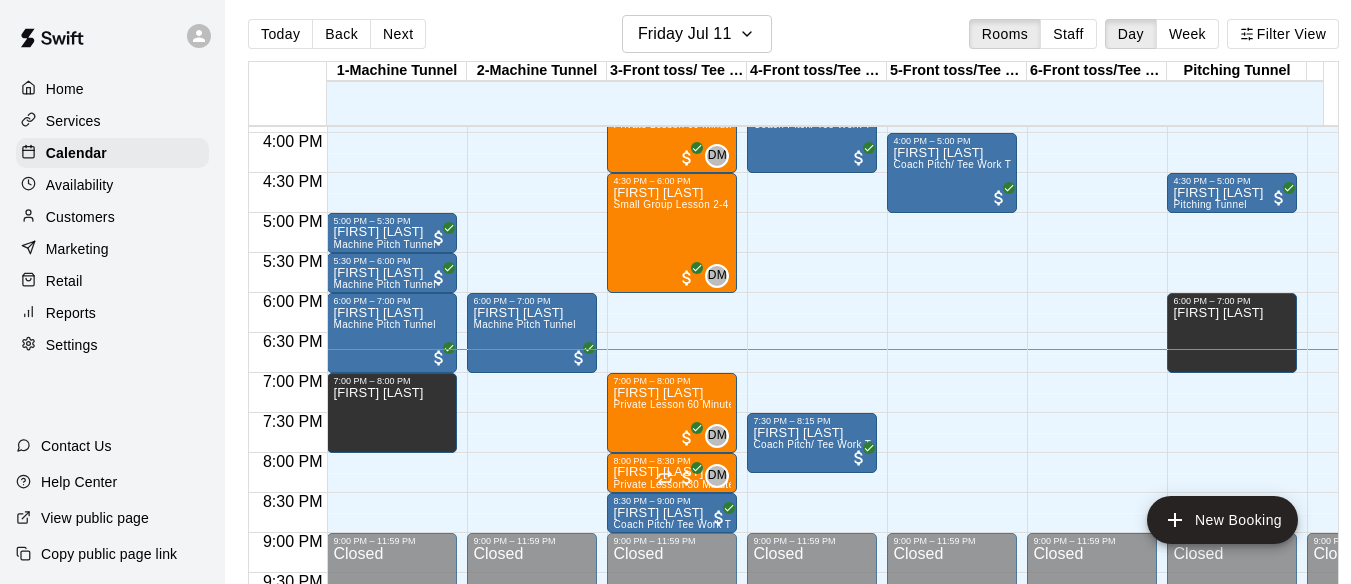 scroll, scrollTop: 1275, scrollLeft: 0, axis: vertical 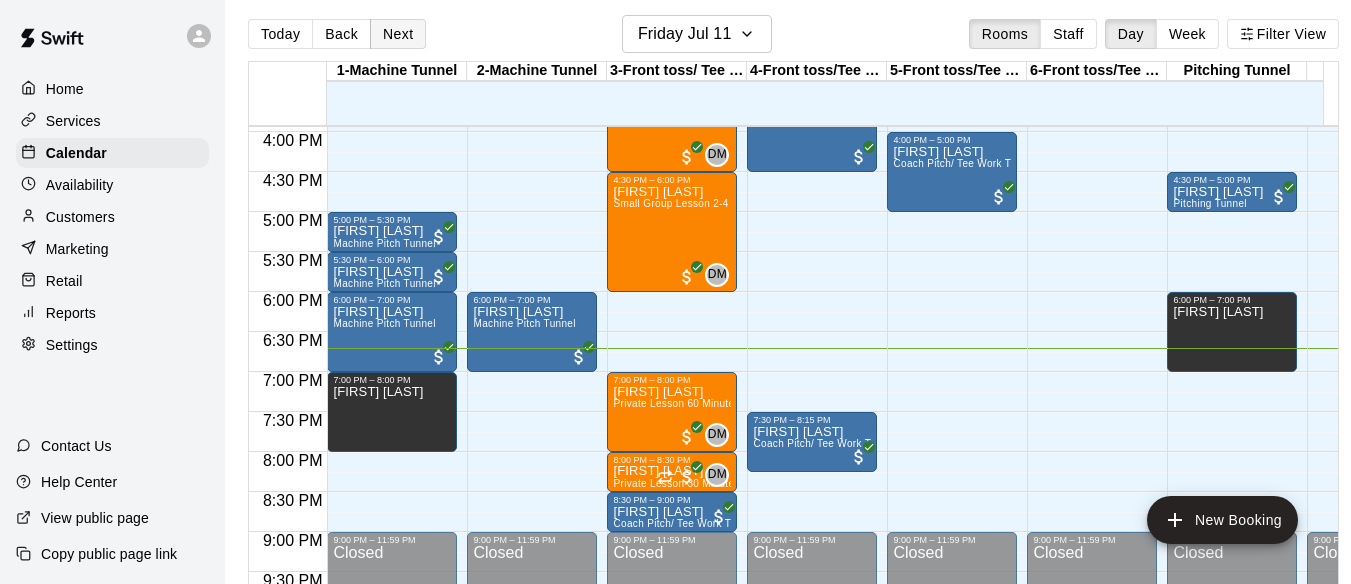 click on "Next" at bounding box center (398, 34) 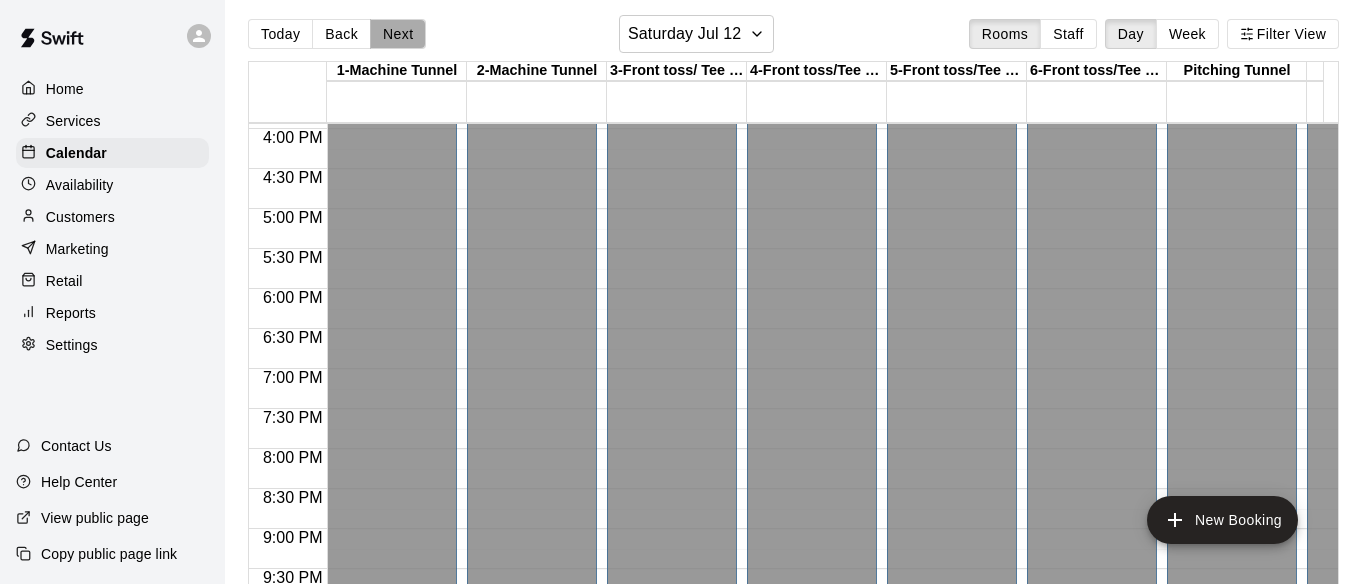 click on "Next" at bounding box center (398, 34) 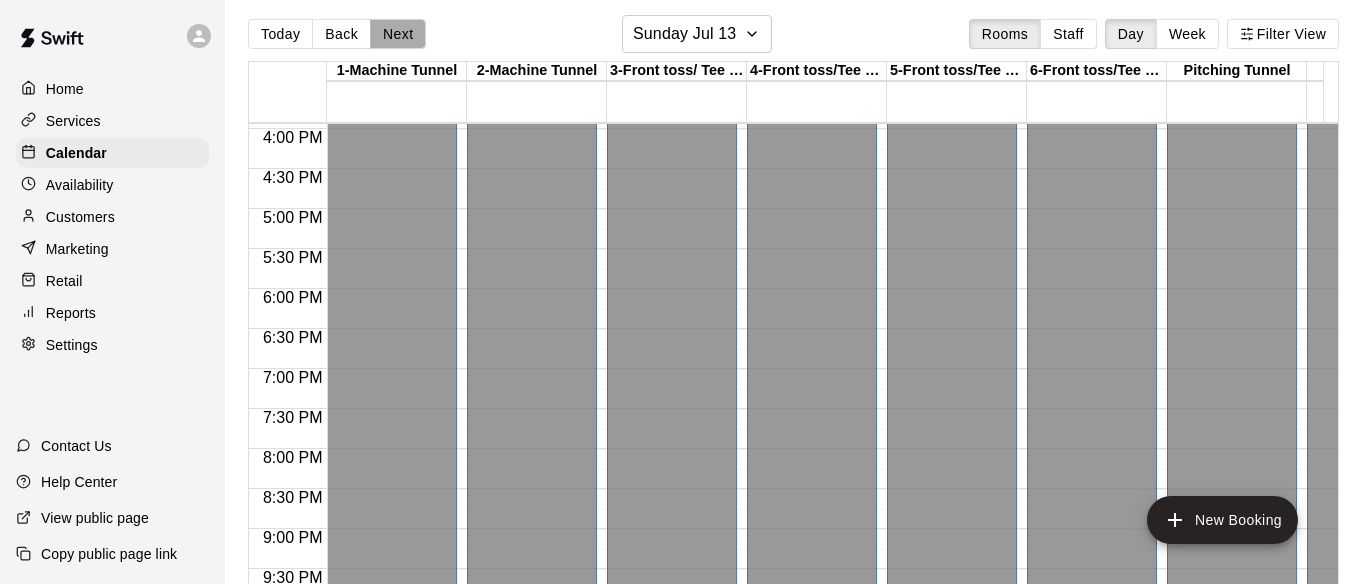 click on "Next" at bounding box center [398, 34] 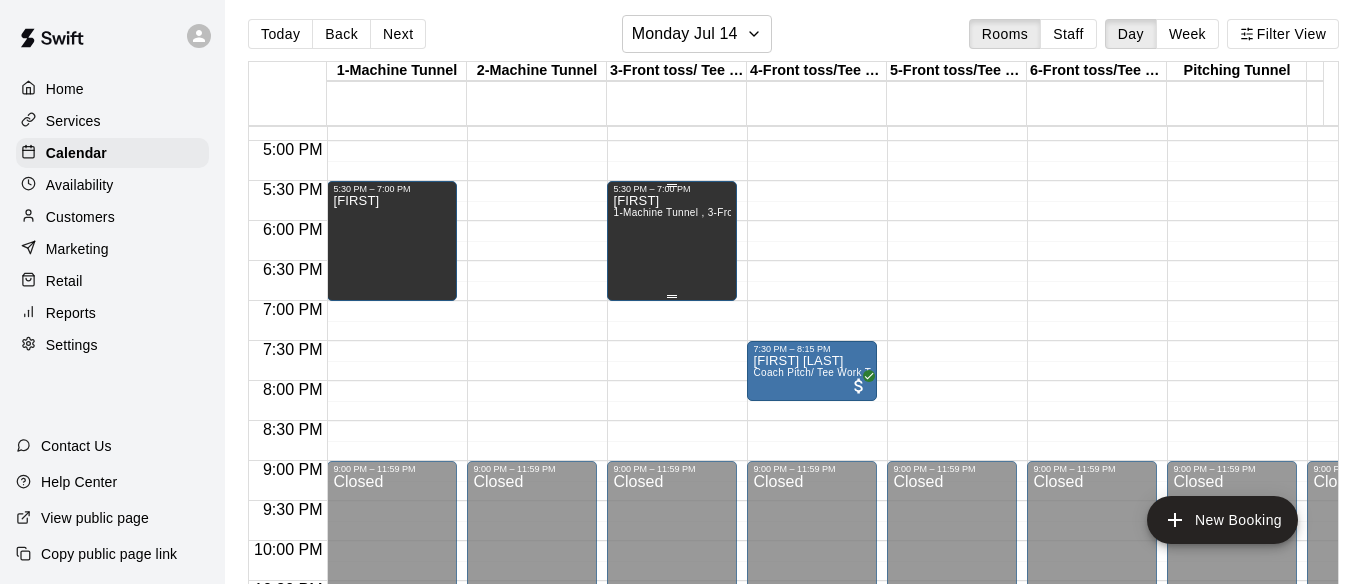 scroll, scrollTop: 1346, scrollLeft: 248, axis: both 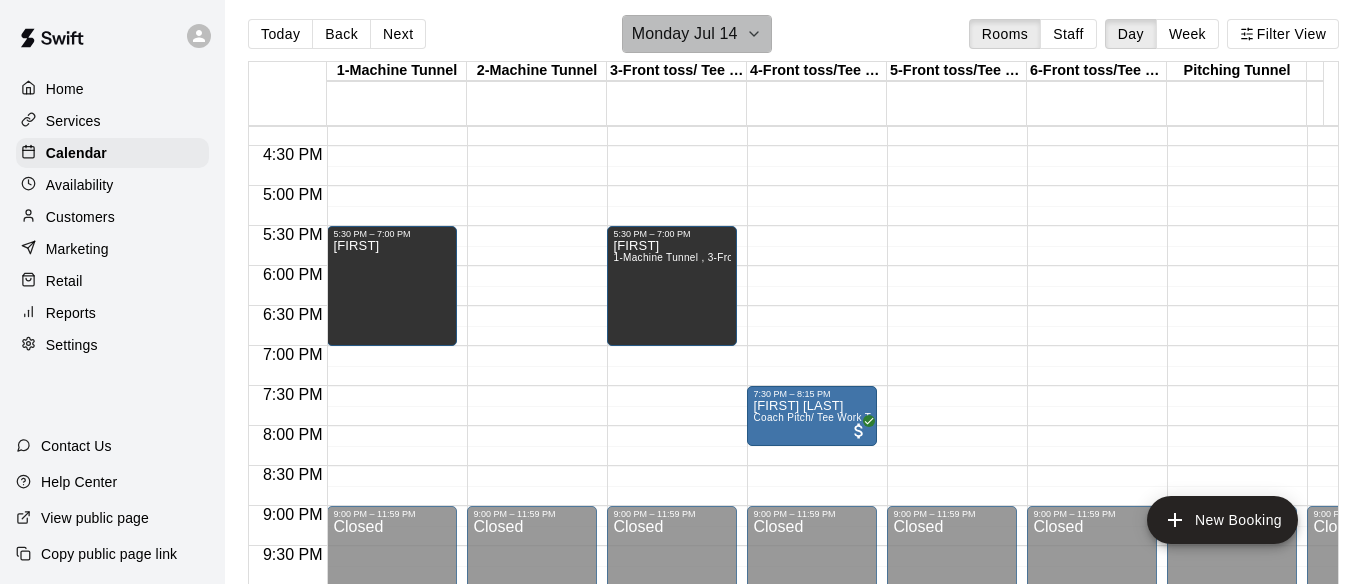 click on "Monday Jul 14" at bounding box center [685, 34] 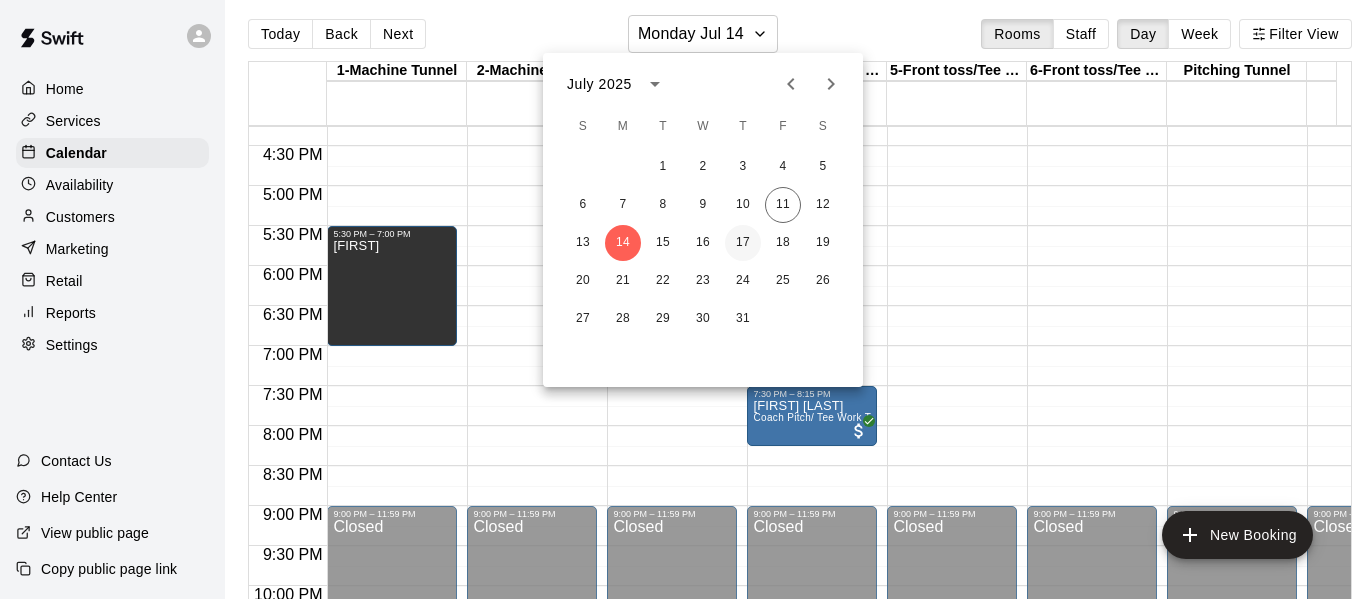click on "17" at bounding box center (743, 243) 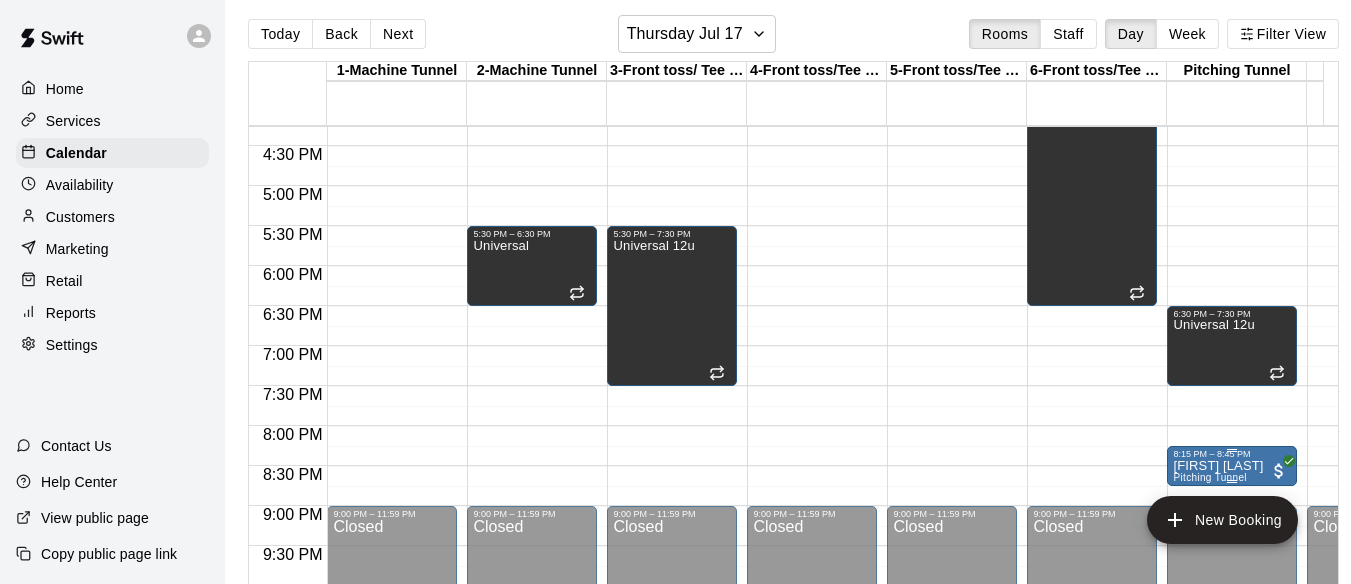 click on "[FIRST] [LAST]" at bounding box center (1218, 466) 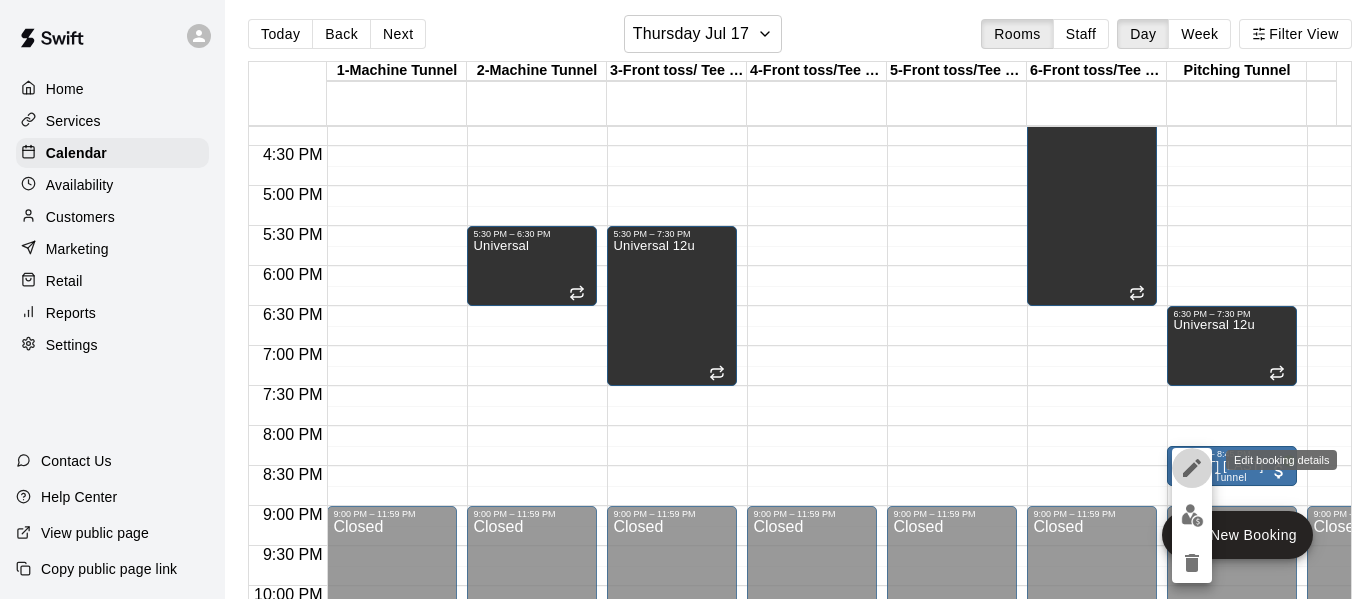 click 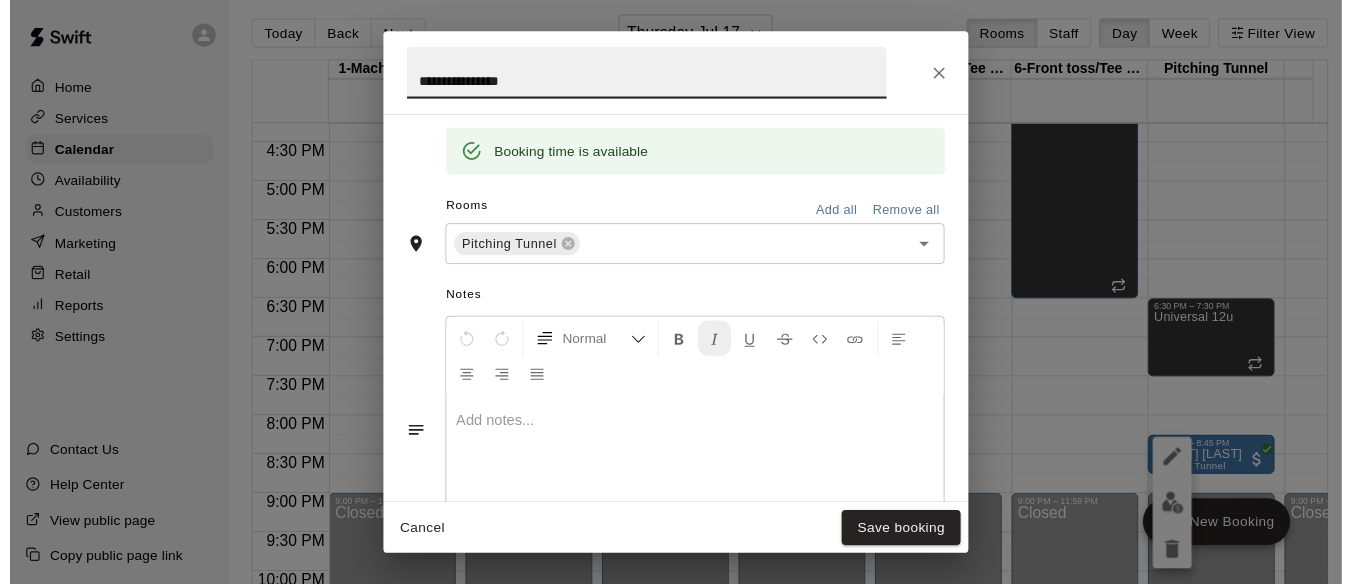 scroll, scrollTop: 0, scrollLeft: 0, axis: both 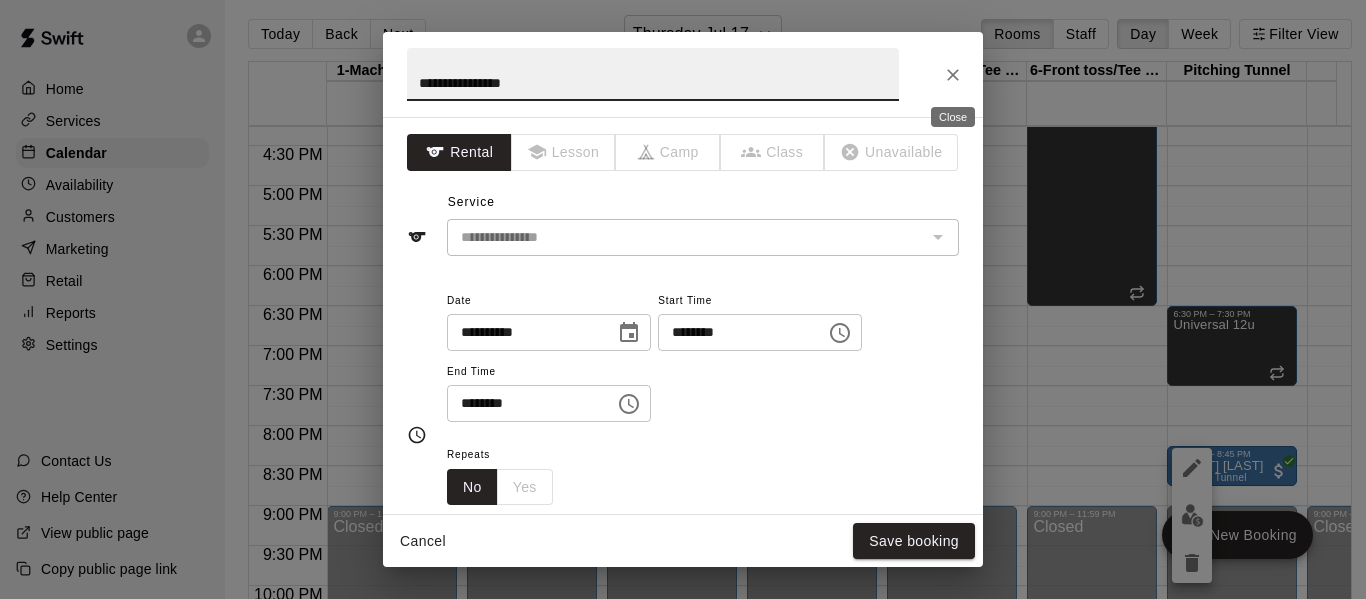 click at bounding box center [953, 75] 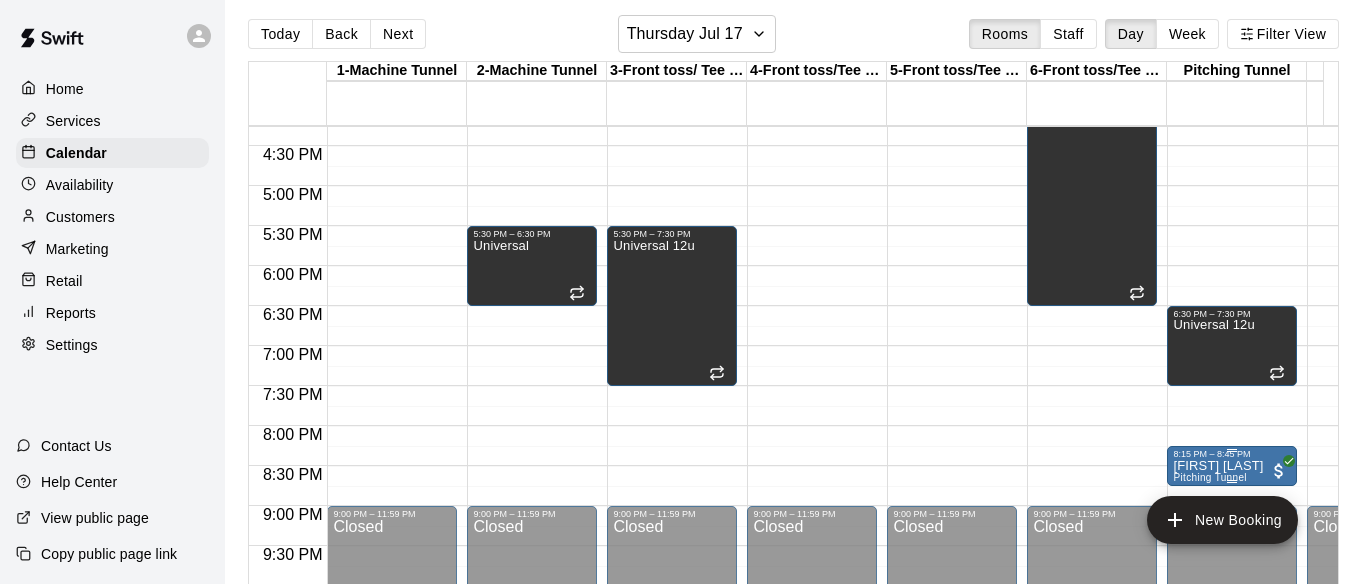 click on "8:15 PM – 8:45 PM" at bounding box center (1232, 454) 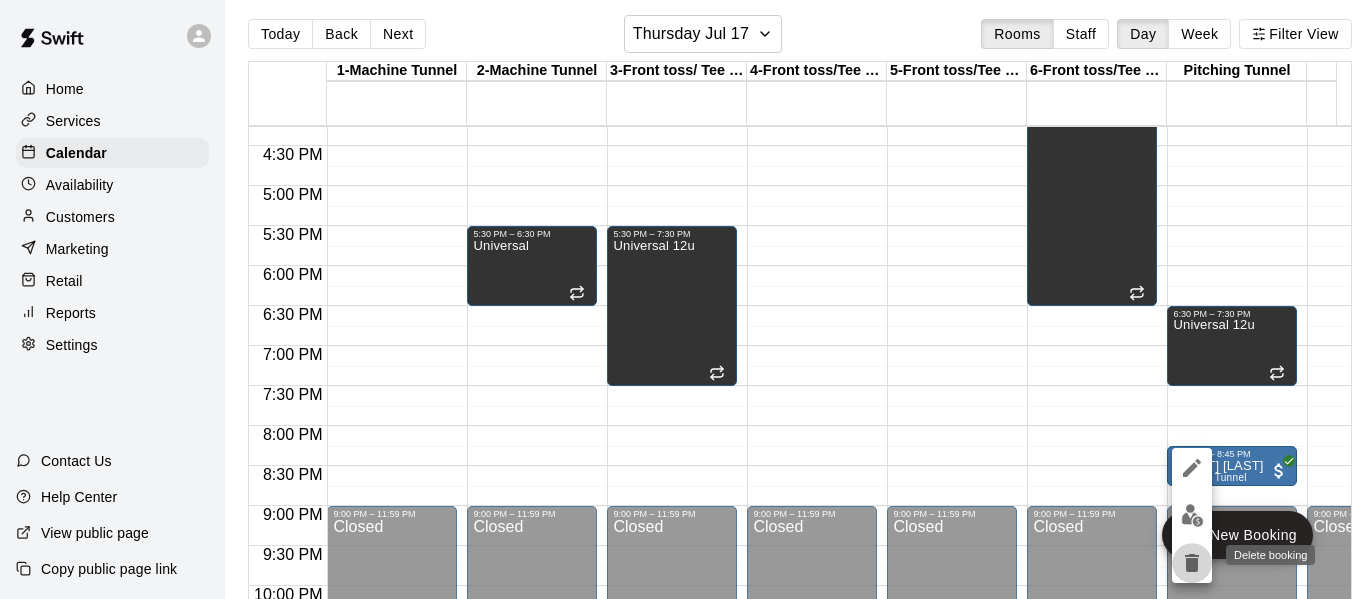 click 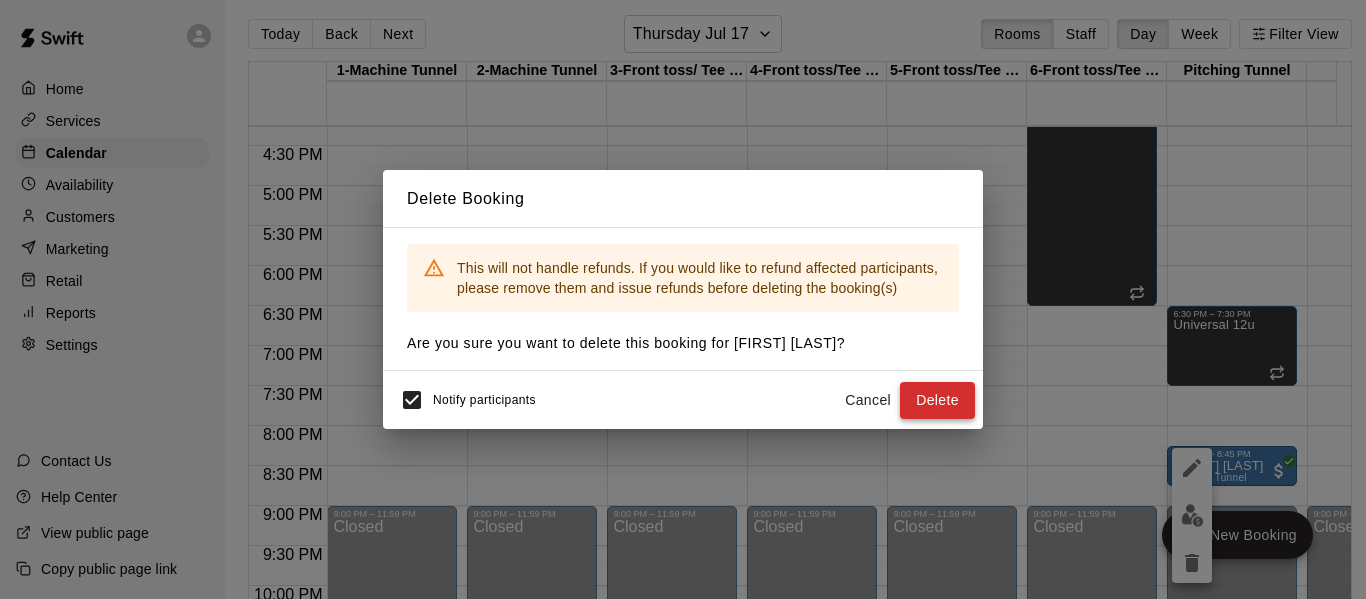 click on "Delete" at bounding box center (937, 400) 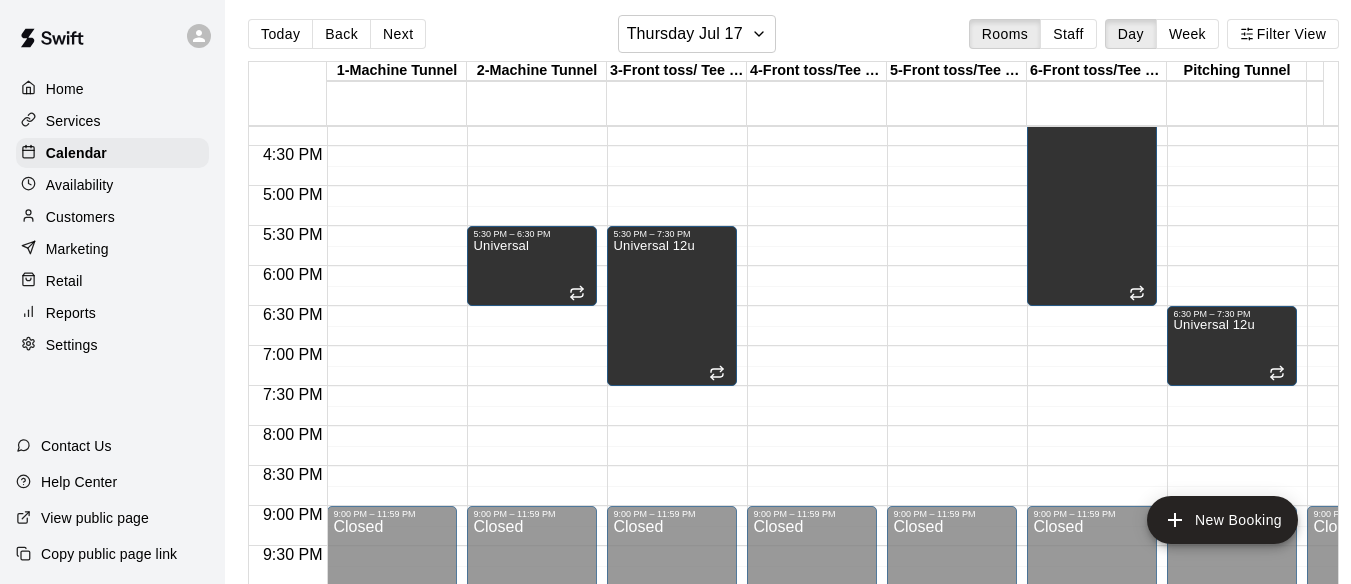 click on "Today Back Next [DAY_OF_WEEK] [MONTH] [DAY] Rooms Staff Day Week Filter View 1-Machine Tunnel  [DAY] [DAY_OF_WEEK] 2-Machine Tunnel  [DAY] [DAY_OF_WEEK] 3-Front toss/ Tee Tunnel  [DAY] [DAY_OF_WEEK] 4-Front toss/Tee Tunnel  [DAY] [DAY_OF_WEEK] 5-Front toss/Tee Tunnel  [DAY] [DAY_OF_WEEK] 6-Front toss/Tee Tunnel  [DAY] [DAY_OF_WEEK] Pitching Tunnel [DAY] [DAY_OF_WEEK] Lessons [DAY] [DAY_OF_WEEK] Full Facility Rental [DAY] [DAY_OF_WEEK] Closed [TIME] [TIME] Closed [TIME] – [TIME] 🔥 ELITE Summer Camp [MONTH]14yrs &UP  0/10 spots [TIME] – [TIME] 🔥 ELITE Summer Camp [MONTH]11yrs-13yrs  1/10 spots [TIME] – [TIME] 🔥 ELITE Summer Camp [MONTH]8yrs-10yrs  5/10 spots [TIME] – [TIME] Closed Universal" at bounding box center (793, 299) 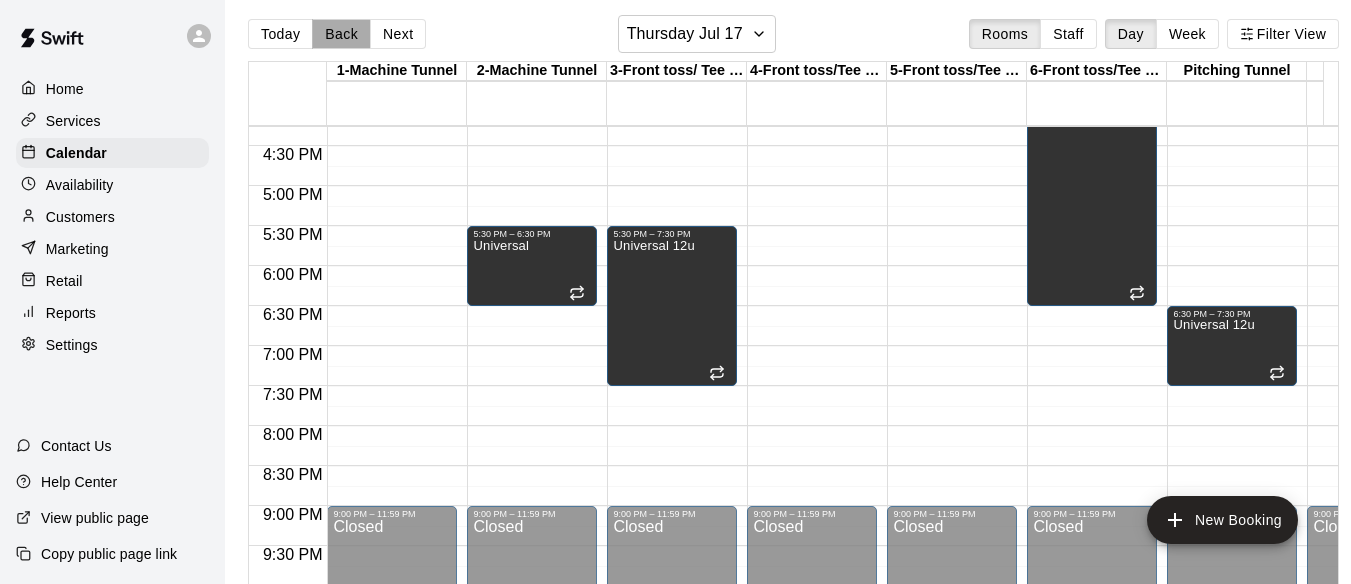 click on "Back" at bounding box center [341, 34] 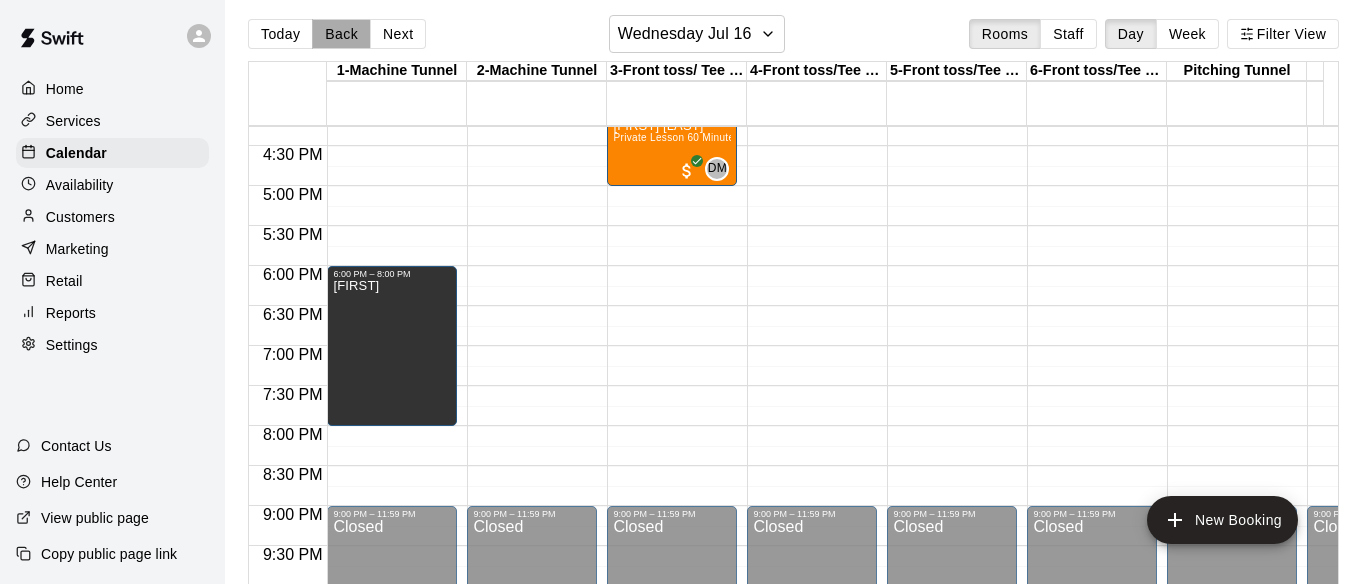 click on "Back" at bounding box center [341, 34] 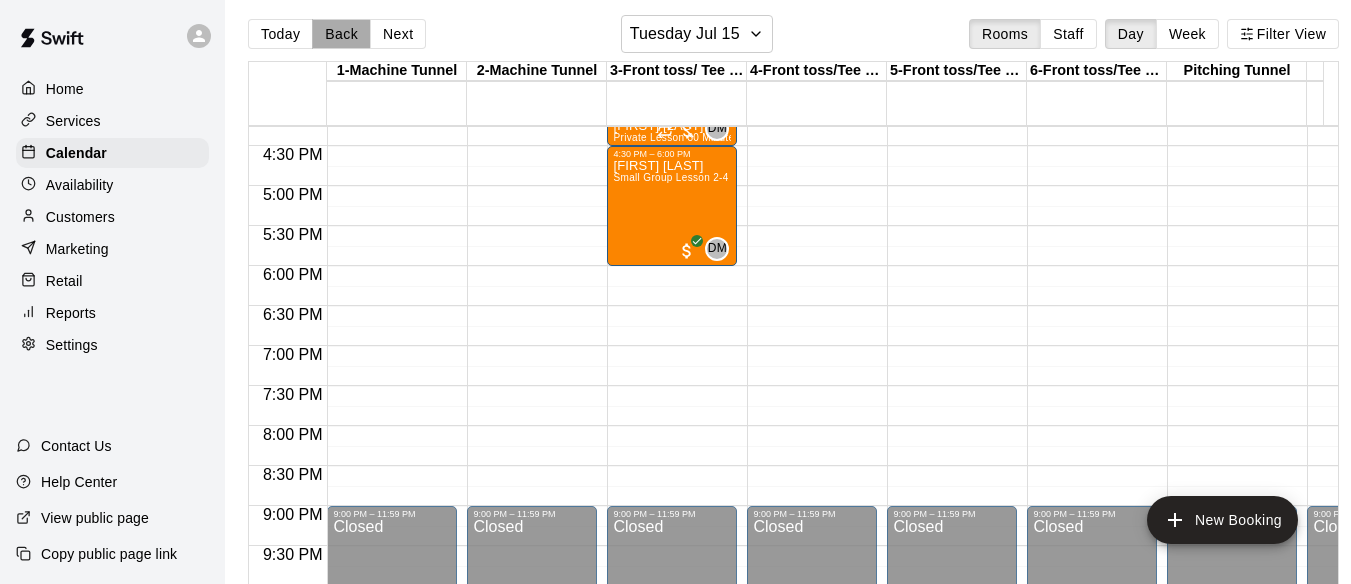 click on "Back" at bounding box center [341, 34] 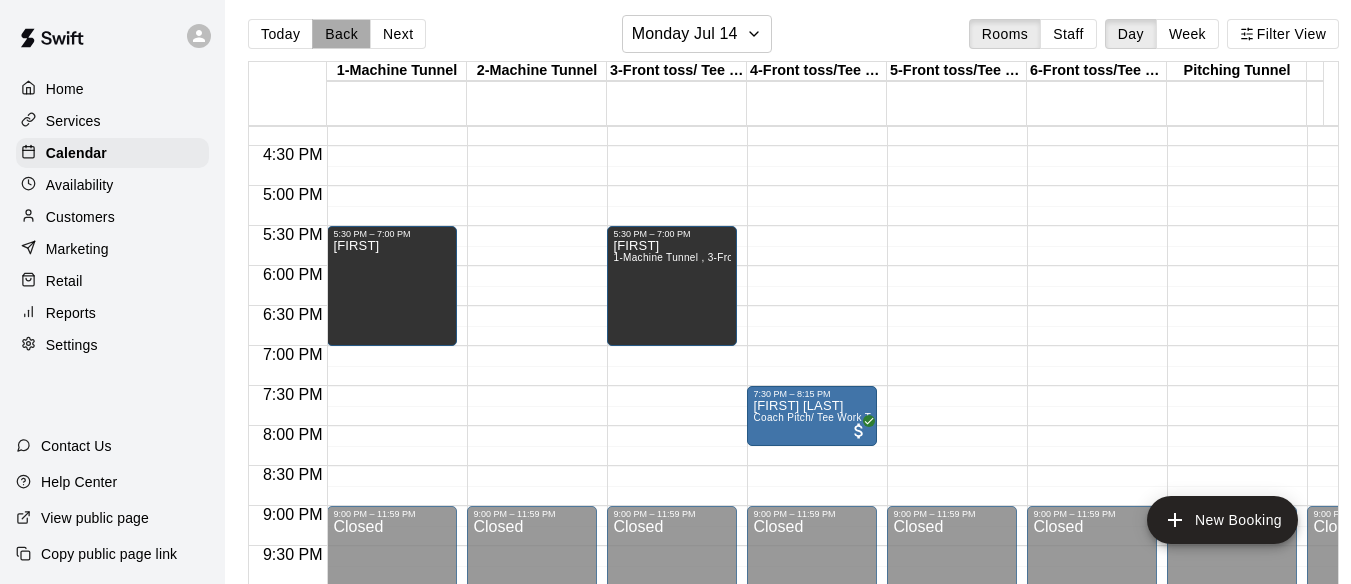 click on "Back" at bounding box center [341, 34] 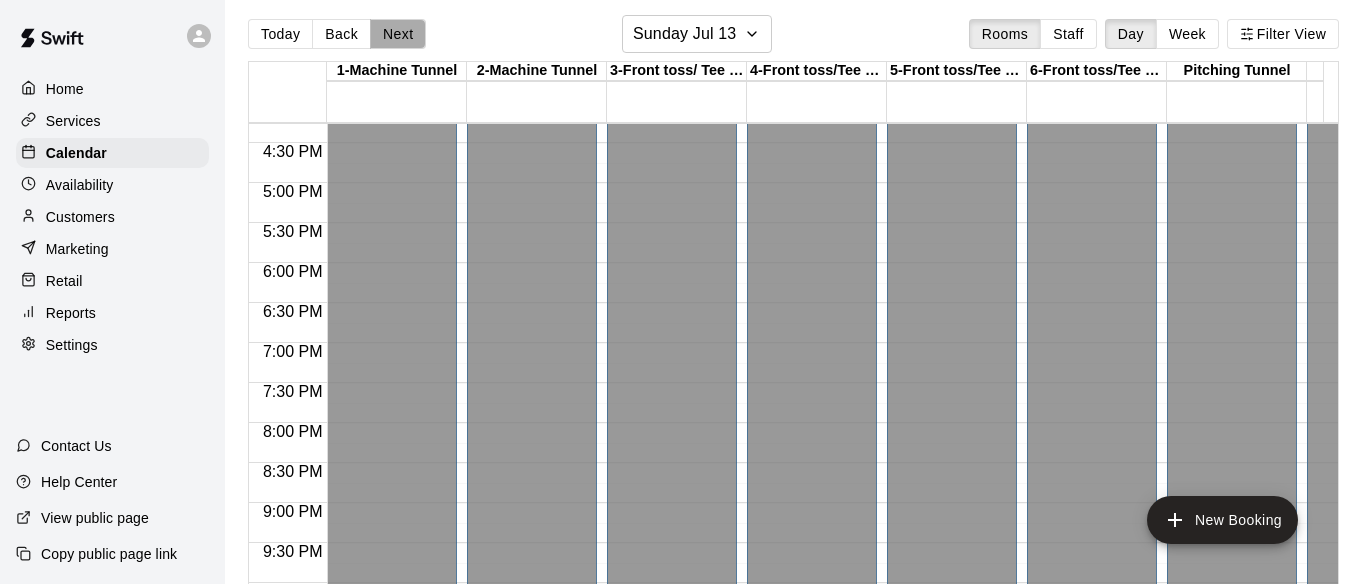 click on "Next" at bounding box center [398, 34] 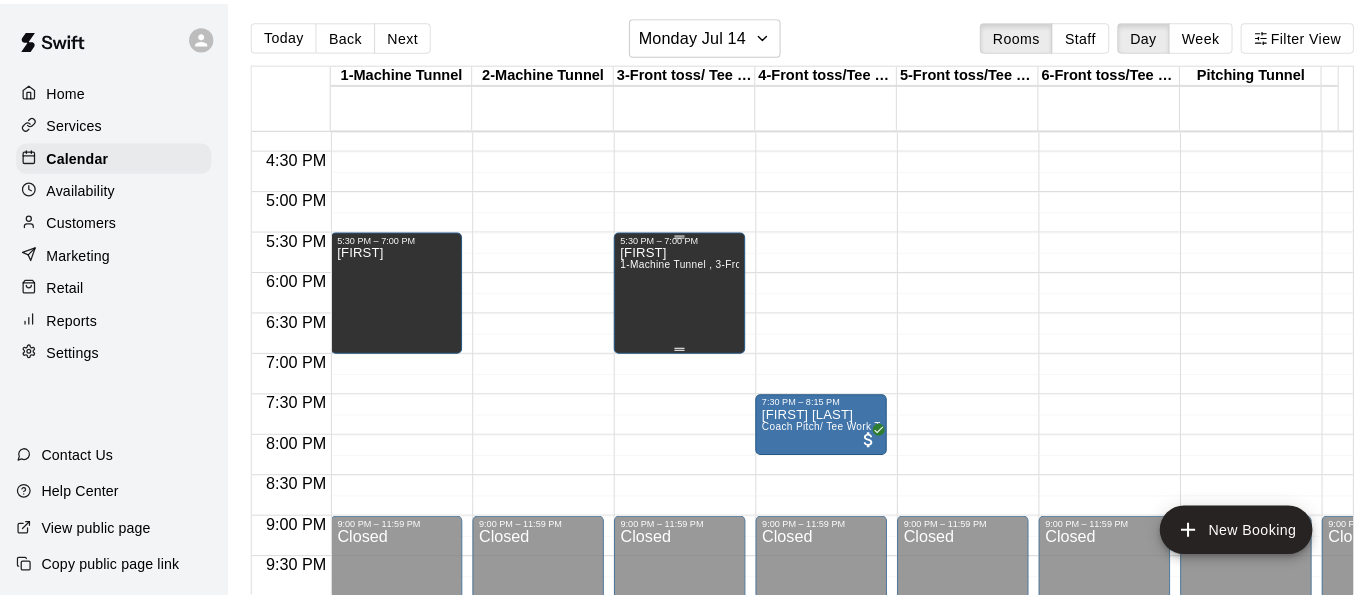 scroll, scrollTop: 1252, scrollLeft: 0, axis: vertical 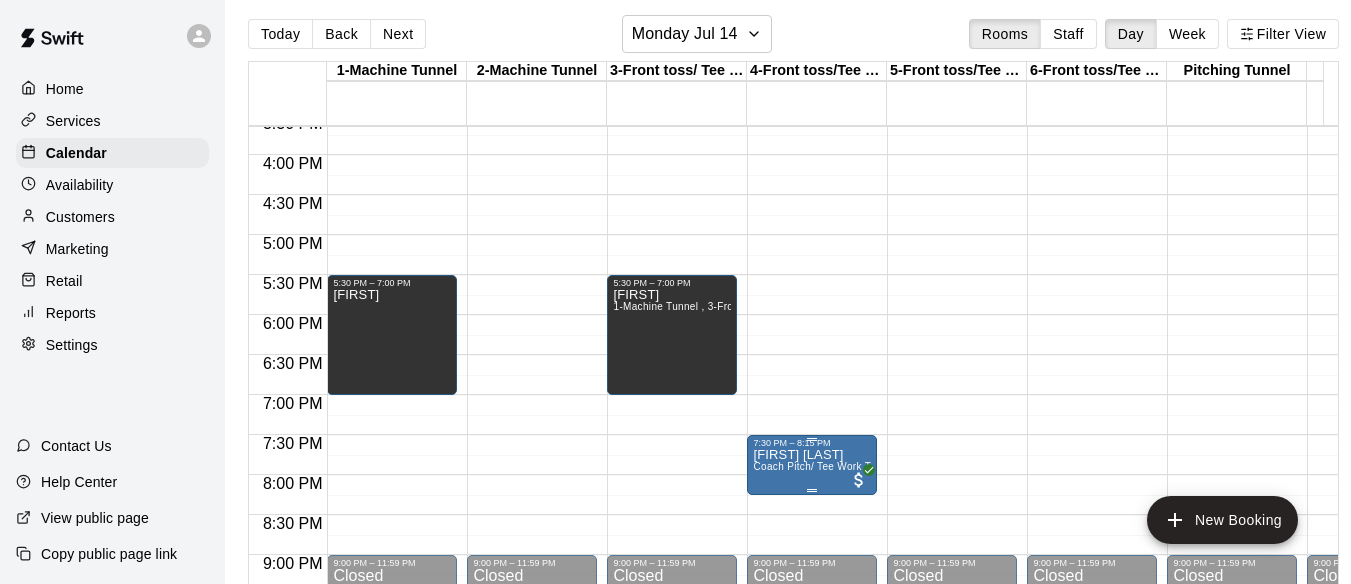click on "[FIRST] [LAST] Coach Pitch/ Tee Work Tunnel" at bounding box center [812, 740] 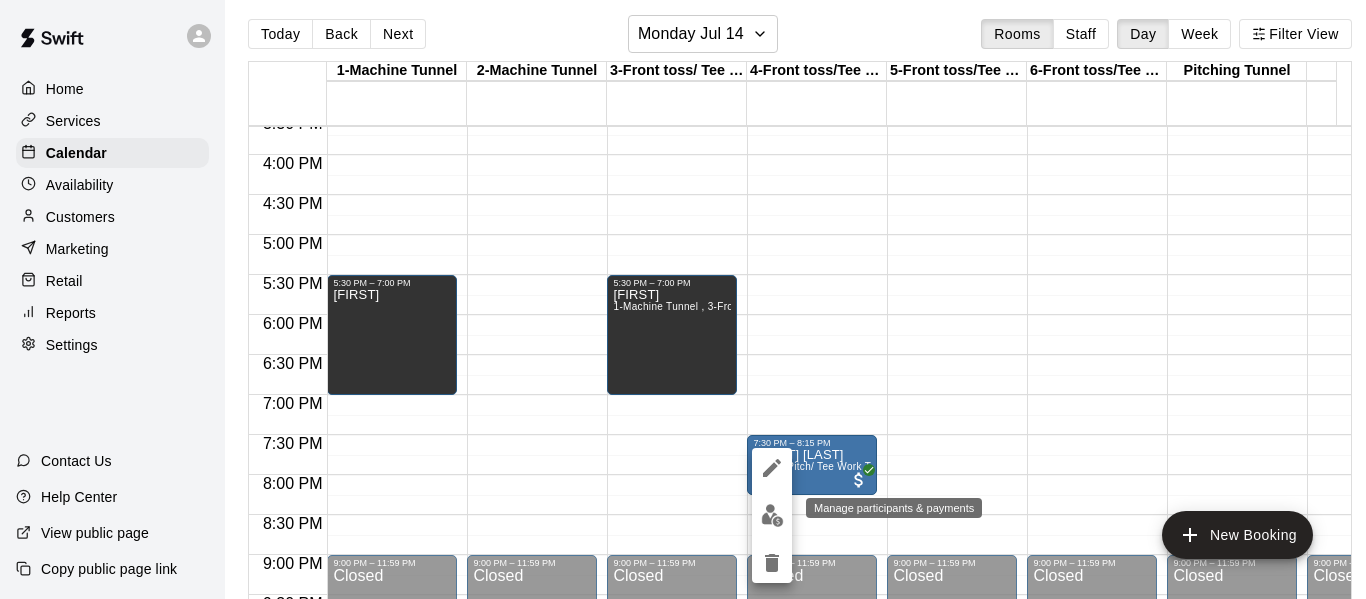 click at bounding box center [772, 515] 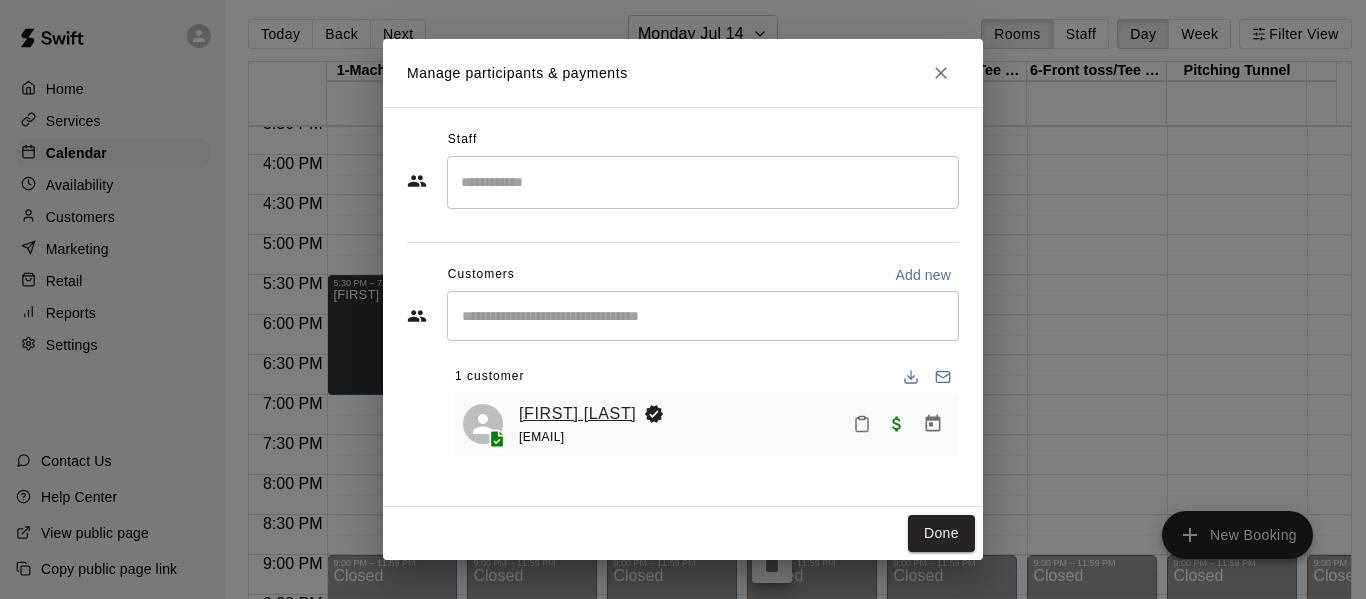 click on "[FIRST] [LAST]" at bounding box center (577, 414) 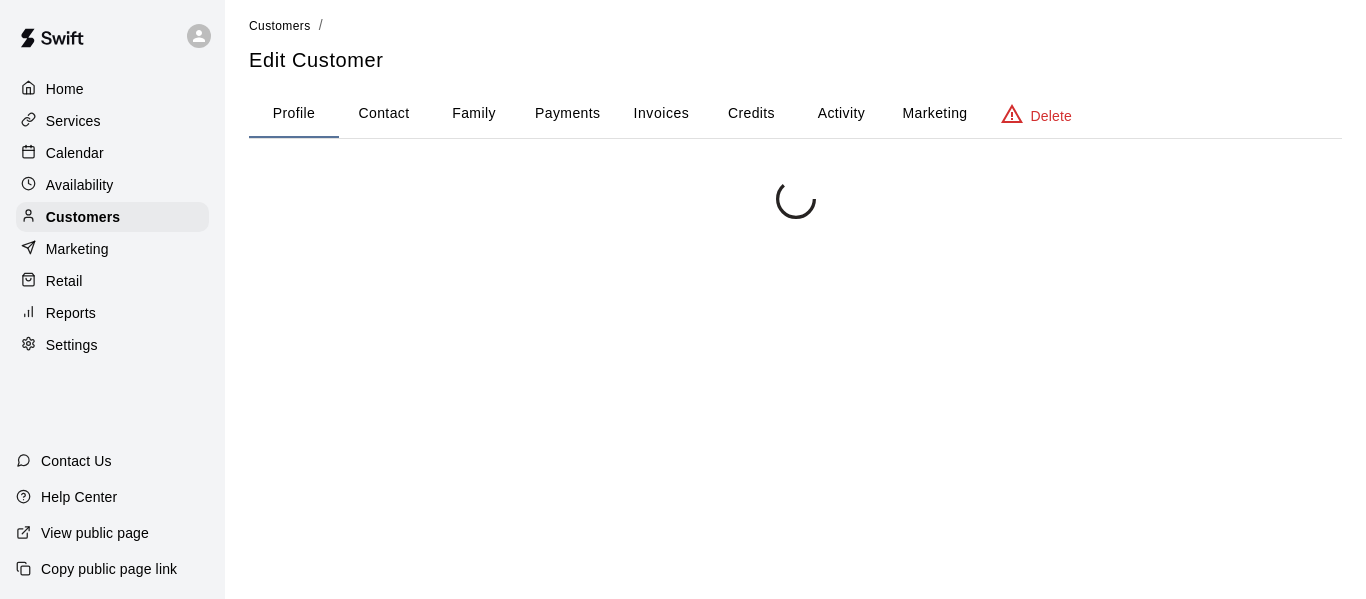 scroll, scrollTop: 0, scrollLeft: 0, axis: both 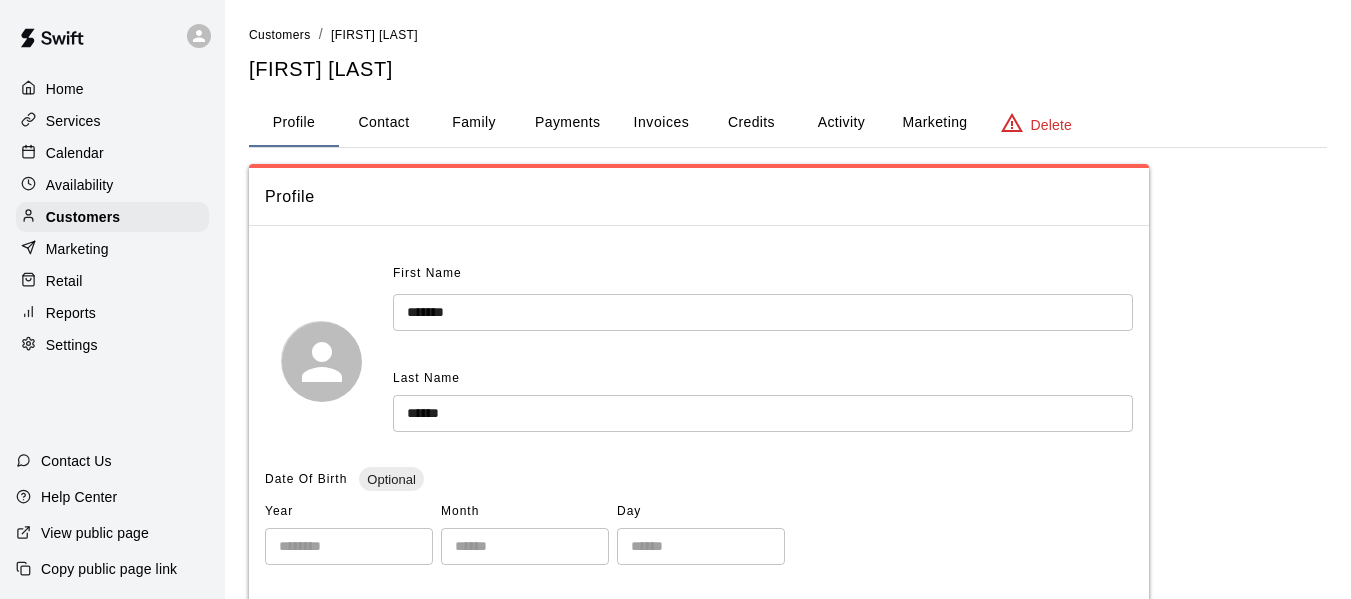 click on "Credits" at bounding box center [751, 123] 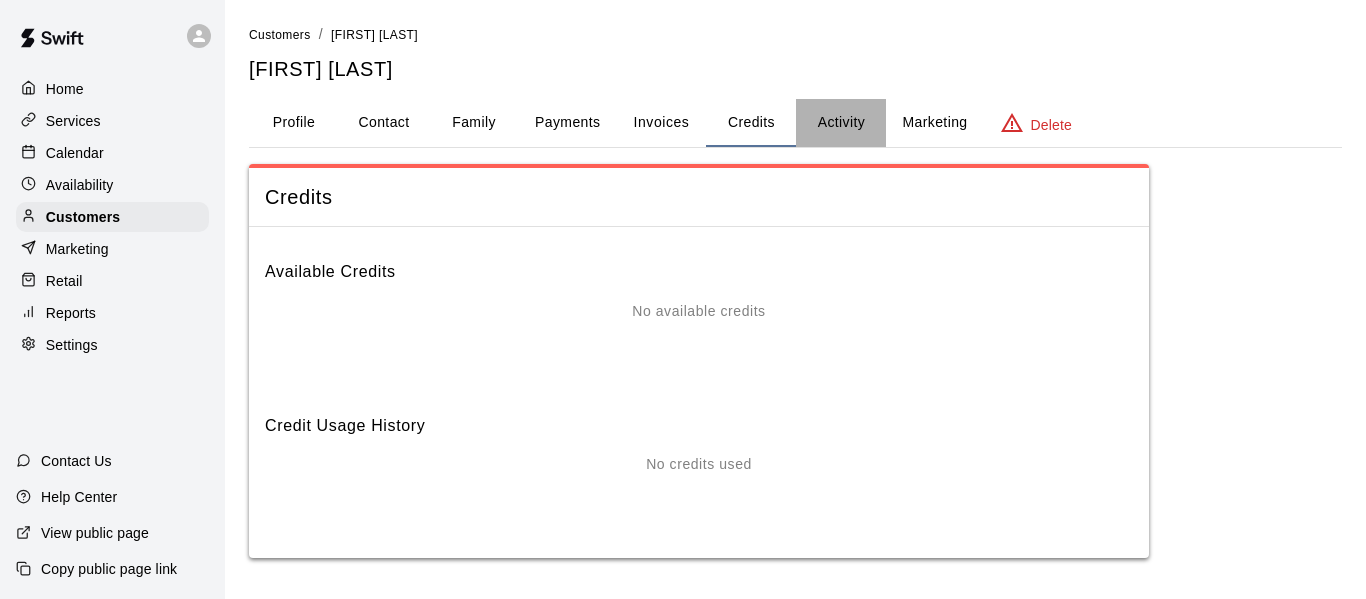 click on "Activity" at bounding box center [841, 123] 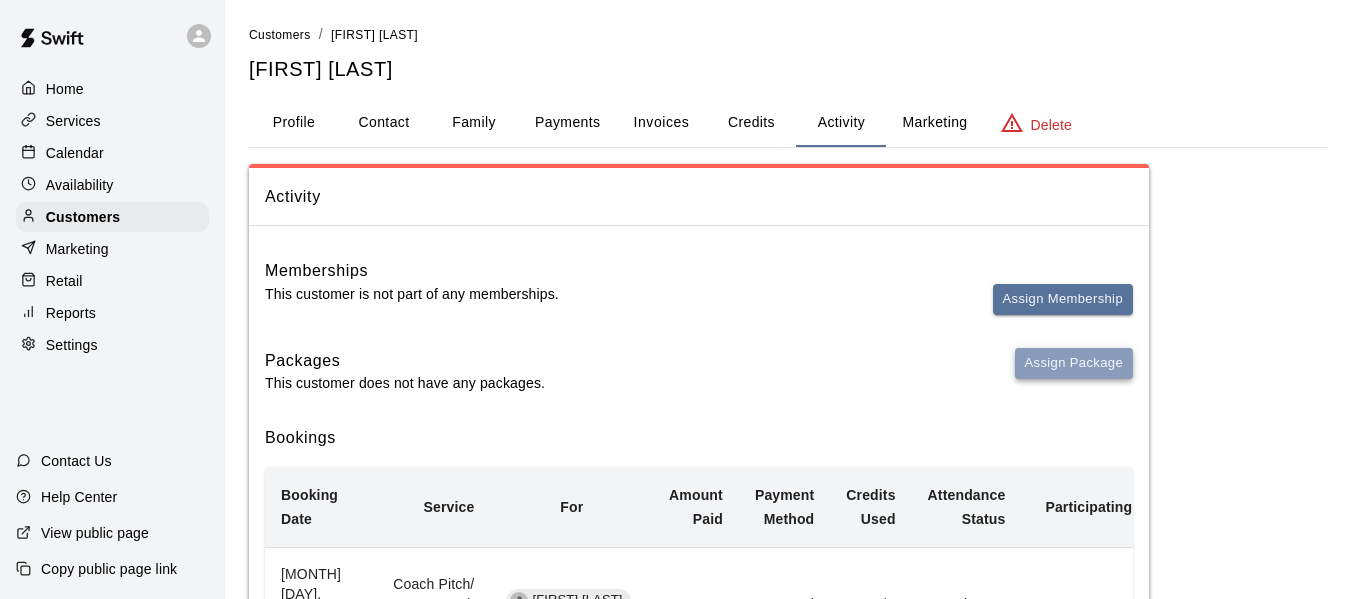 click on "Assign Package" at bounding box center [1074, 363] 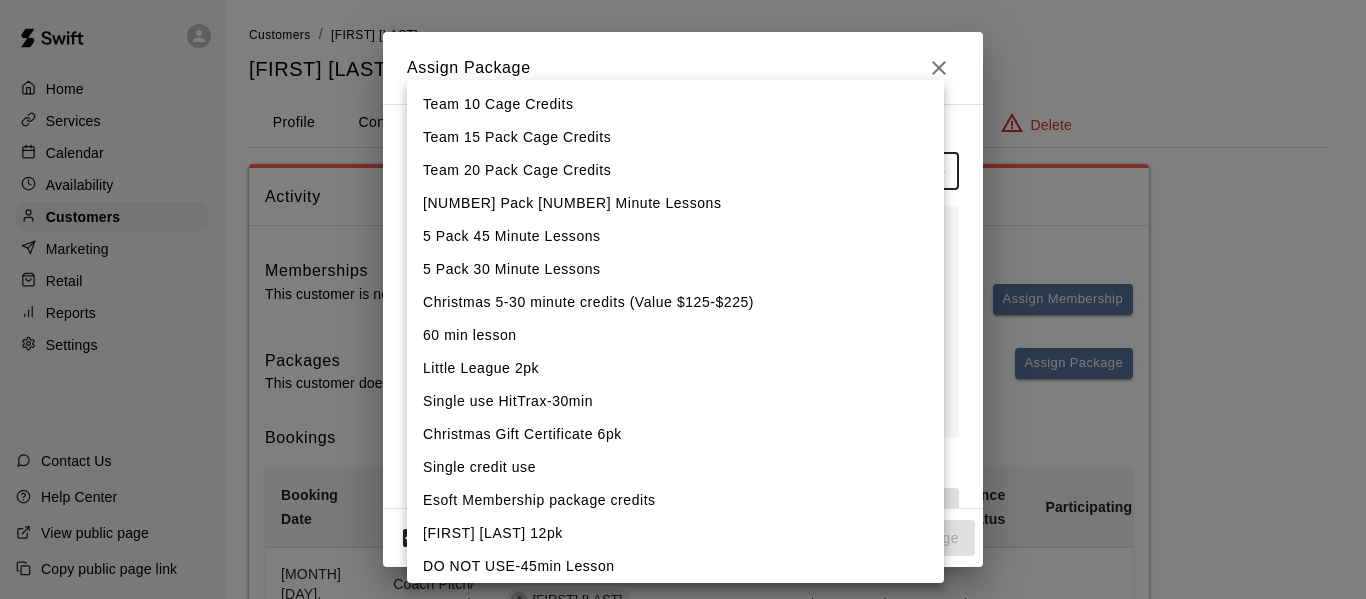 click on "Home Services Calendar Availability Customers Marketing Retail Reports Settings Contact Us Help Center View public page Copy public page link Customers / [FIRST] [LAST] [FIRST] [LAST] Profile Contact Family Payments Invoices Credits Activity Marketing Delete Activity Memberships This customer is not part of any memberships. Assign Membership Packages This customer does not have any packages. Assign Package Bookings Booking Date   Service For Amount Paid Payment Method Credits Used Attendance Status Participating Staff [MONTH] [DAY], [YEAR] [TIME] Coach Pitch/ Tee Work Tunnel [FIRST] [LAST] 38 Card N/A Unknown None [MONTH] [DAY], [YEAR] [TIME] Pitching Tunnel [FIRST] [LAST] 25 Card N/A Unknown None [MONTH] [DAY], [YEAR] [TIME] Coach Pitch/ Tee Work Tunnel [FIRST] [LAST] 38 Card N/A Unknown None [MONTH] [DAY], [YEAR] [TIME] Pitching Tunnel [FIRST] [LAST] 25 Card N/A Unknown None [MONTH] [DAY], [YEAR] [TIME] Coach Pitch/ Tee Work Tunnel [FIRST] [LAST] 38 Card N/A Unknown None [MONTH] [DAY], [YEAR] [TIME] Coach Pitch/ Tee Work Tunnel 25 Card 75" at bounding box center [683, 897] 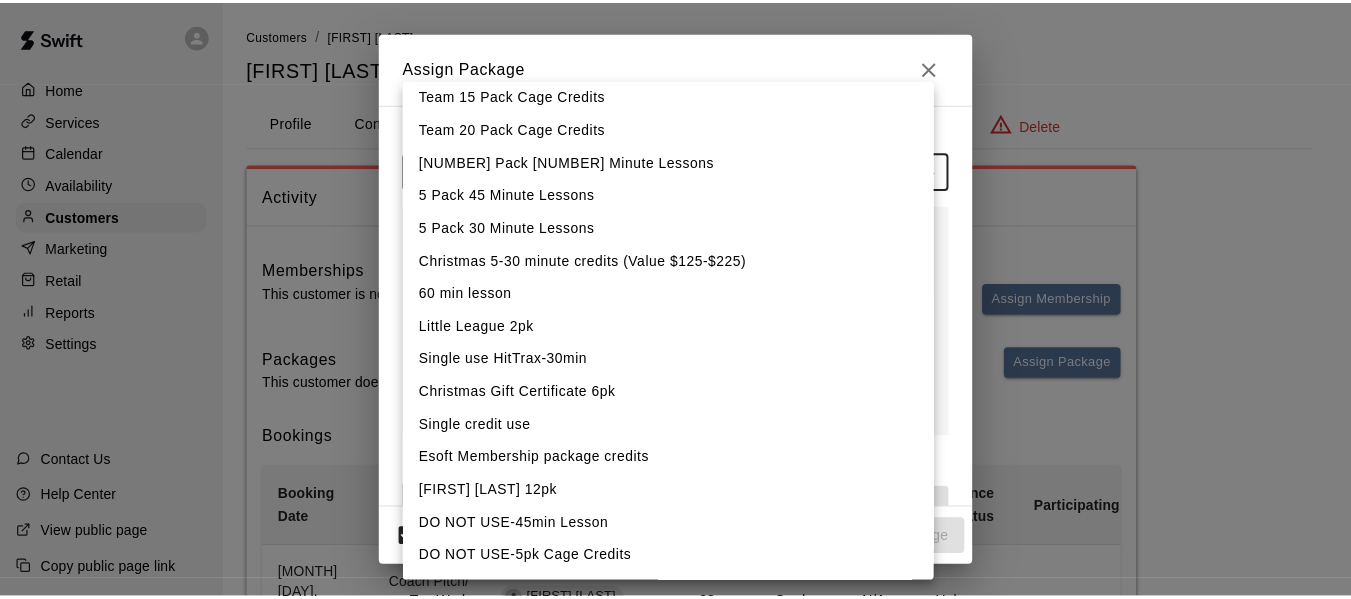 scroll, scrollTop: 43, scrollLeft: 0, axis: vertical 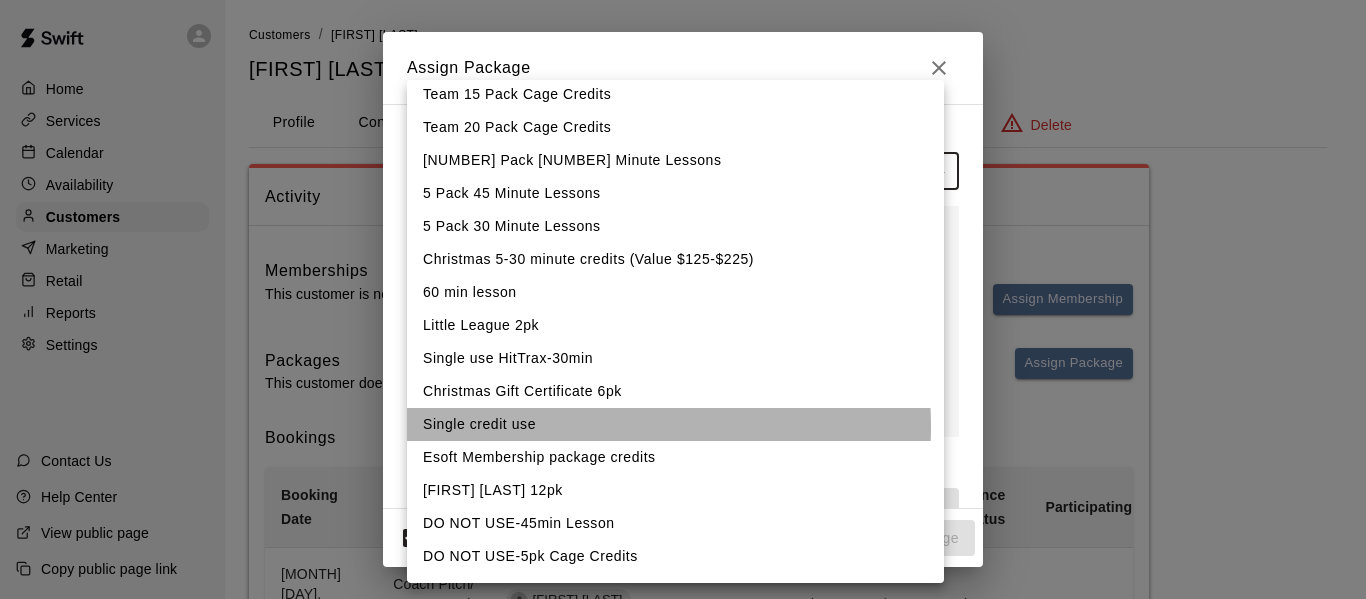 click on "Single credit use" at bounding box center (675, 424) 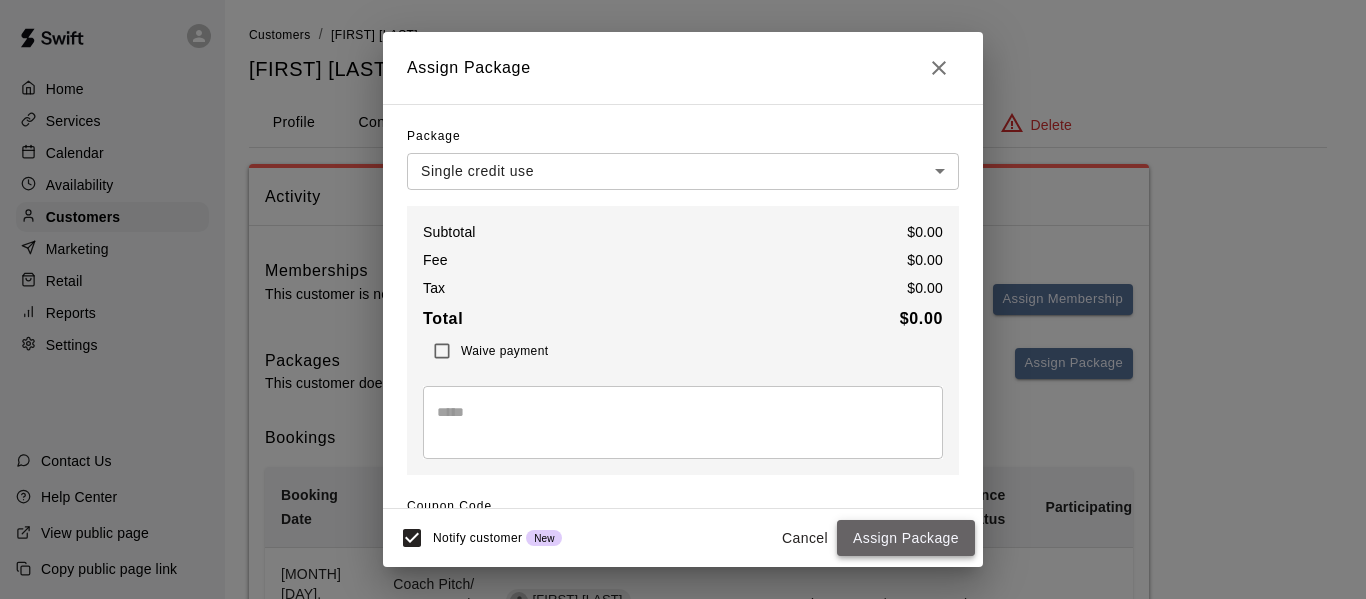 click on "Assign Package" at bounding box center [906, 538] 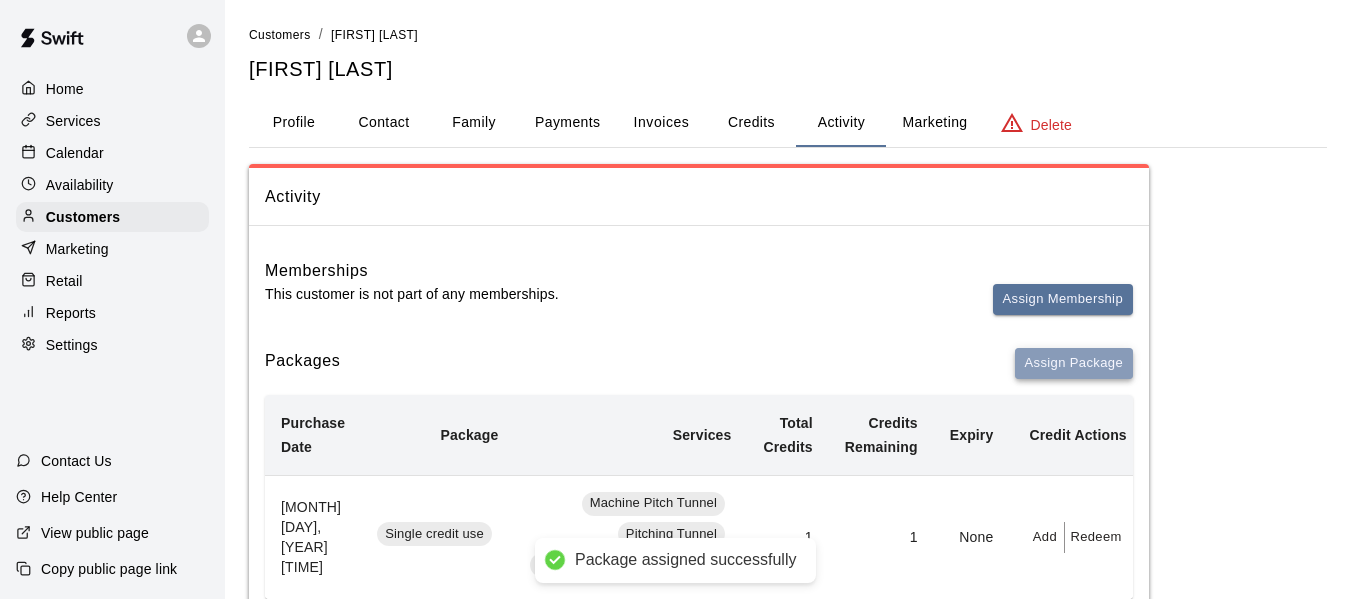 click on "Assign Package" at bounding box center (1074, 363) 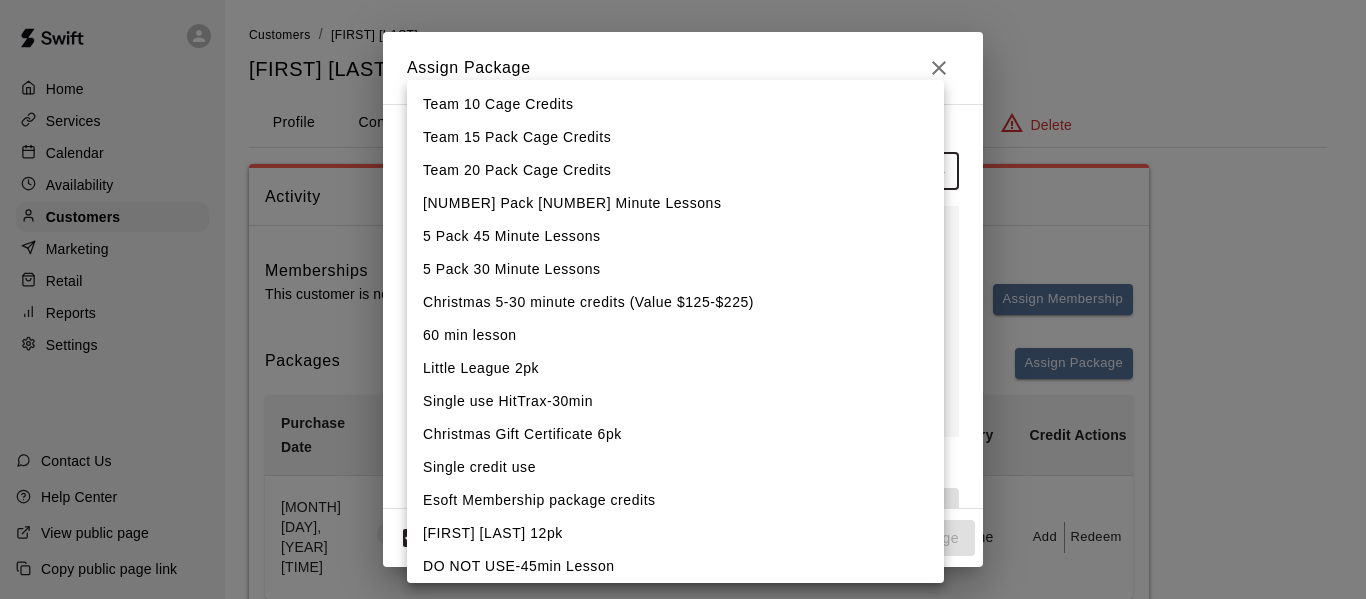click on "Package assigned successfully Home Services Calendar Availability Customers Marketing Retail Reports Settings Contact Us Help Center View public page Copy public page link Customers / [FIRST] [LAST] [FIRST] [LAST] Profile Contact Family Payments Invoices Credits Activity Marketing Delete Activity Memberships This customer is not part of any memberships. Assign Membership Packages Assign Package Purchase Date   Package Services Total Credits Credits Remaining Expiry Credit Actions [MONTH] [DAY], [YEAR] [TIME] Single credit use Machine Pitch Tunnel Pitching Tunnel Coach Pitch/ Tee Work Tunnel 1 1 None Add Redeem Rows per page: 5 * 1–1 of 1 Bookings Booking Date   Service For Amount Paid Payment Method Credits Used Attendance Status Participating Staff [MONTH] [DAY], [YEAR] [TIME] Coach Pitch/ Tee Work Tunnel [FIRST] [LAST] 38 Card N/A Unknown None [MONTH] [DAY], [YEAR] [TIME] Pitching Tunnel [FIRST] [LAST] 25 Card N/A Unknown None [MONTH] [DAY], [YEAR] [TIME] Coach Pitch/ Tee Work Tunnel [FIRST] [LAST] 38 Card N/A Unknown None [NUMBER]" at bounding box center [683, 1009] 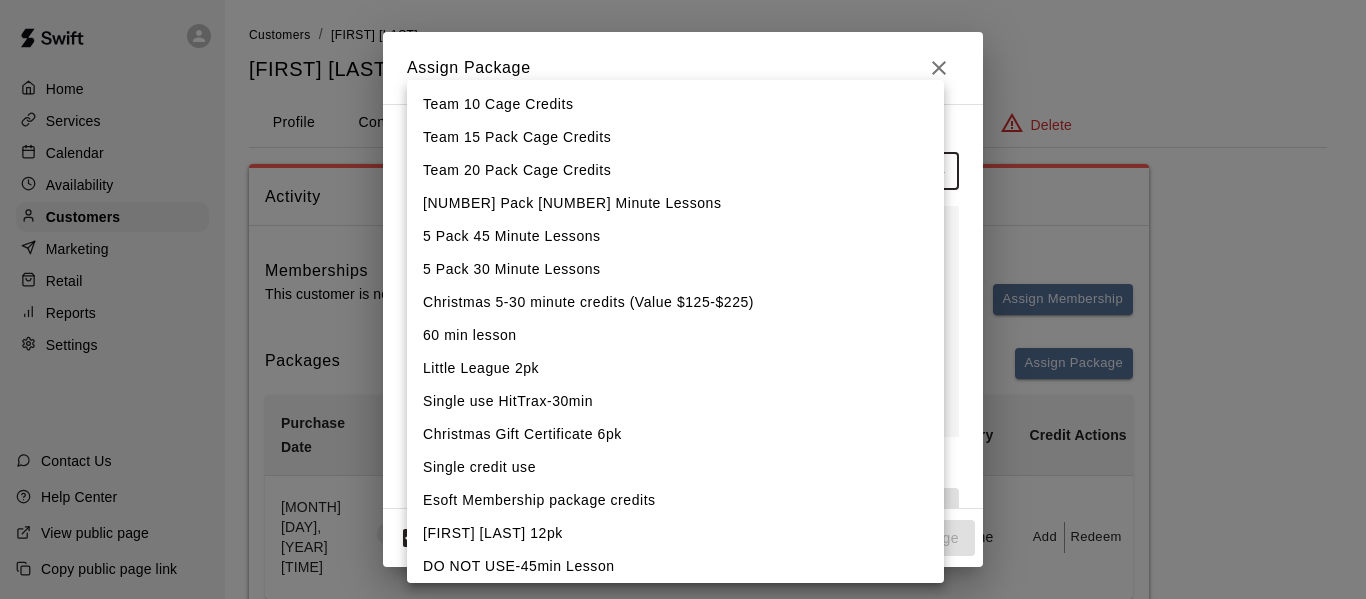click on "Single credit use" at bounding box center [675, 467] 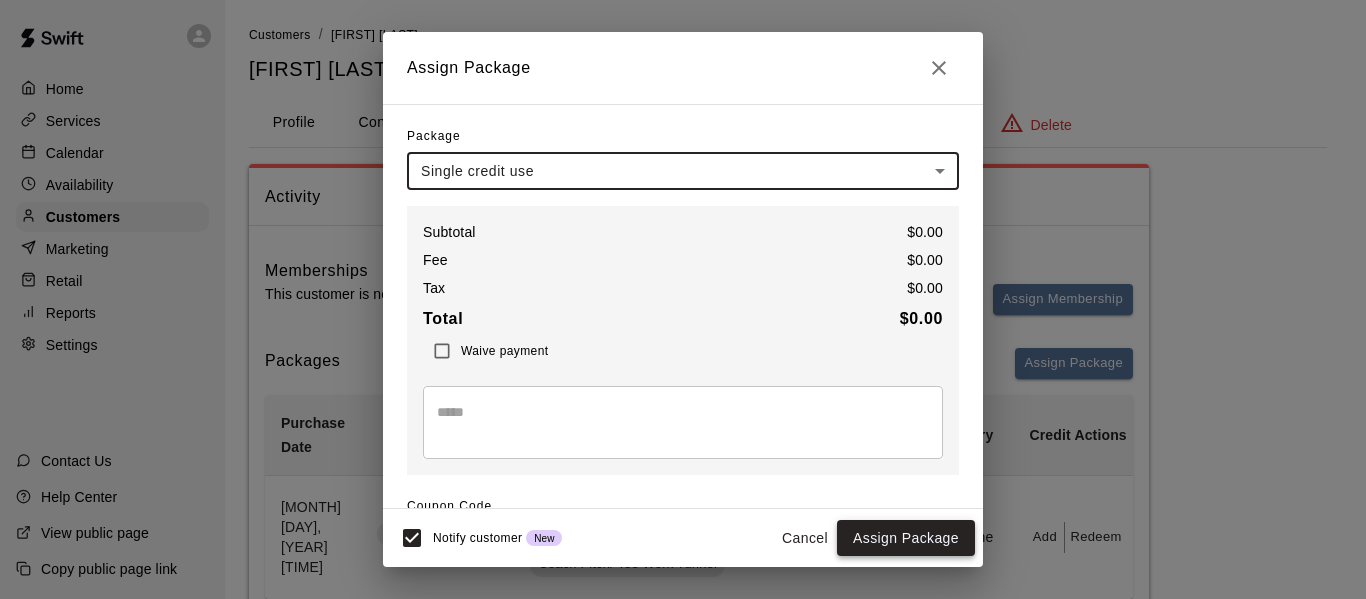 click on "Assign Package" at bounding box center [906, 538] 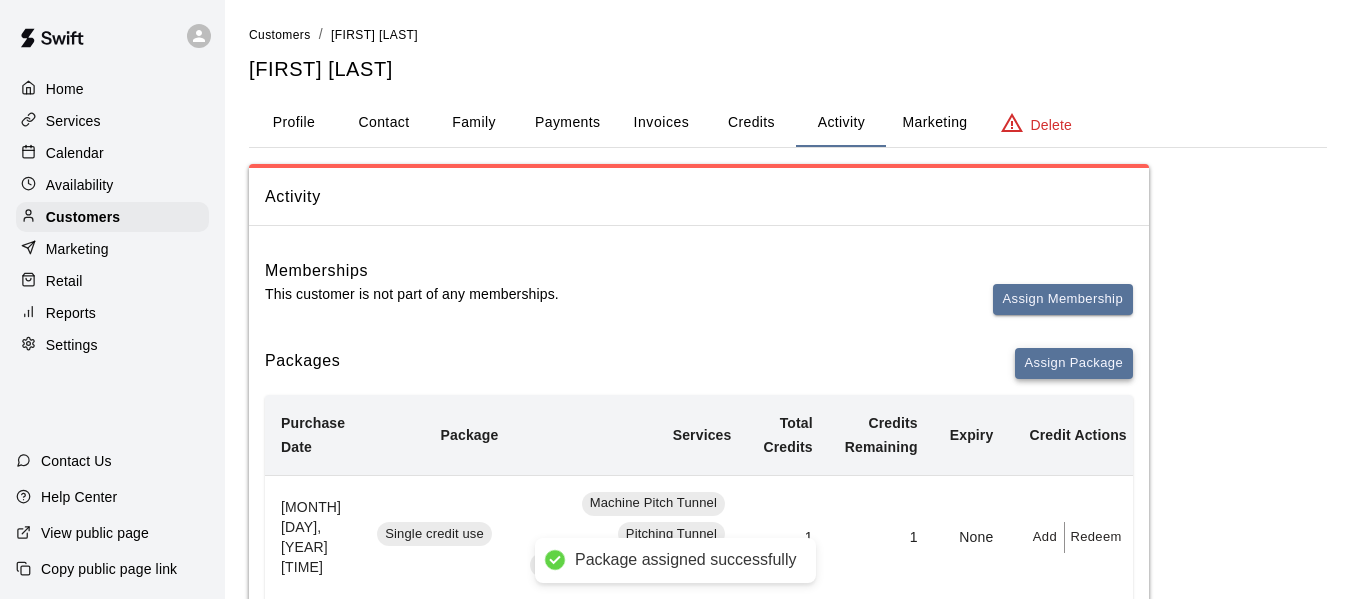 click on "Assign Package" at bounding box center (1074, 363) 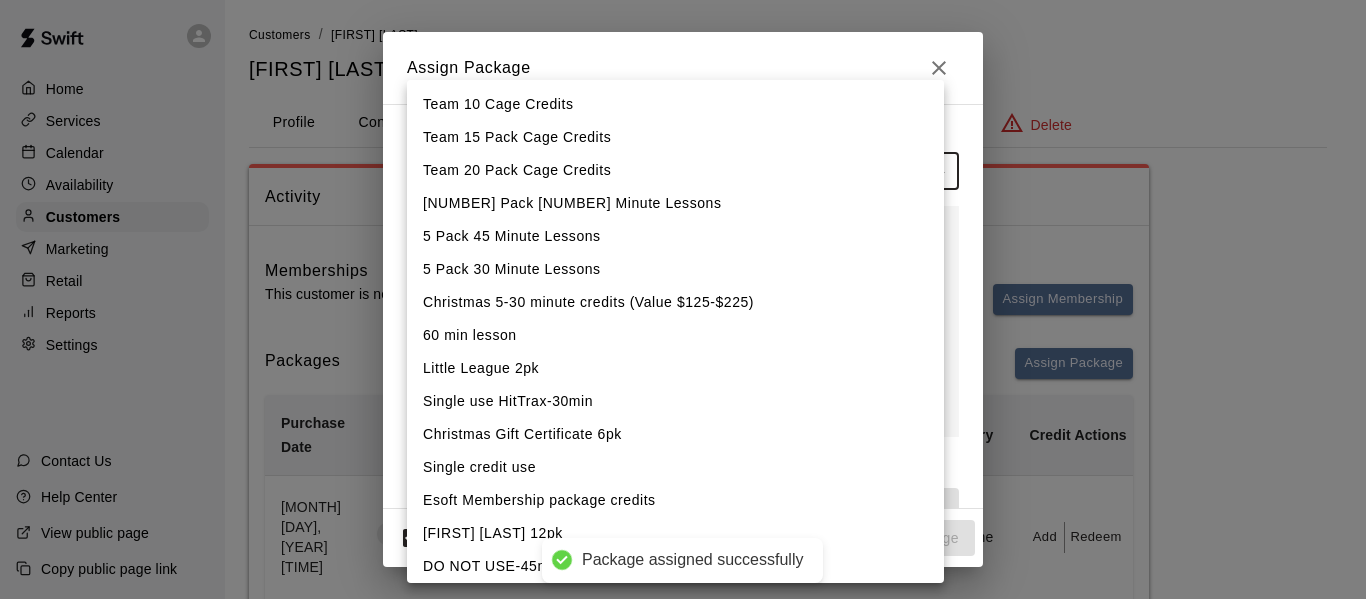 click on "Package assigned successfully Home Services Calendar Availability Customers Marketing Retail Reports Settings Contact Us Help Center View public page Copy public page link Customers / [FIRST] [LAST] [FIRST] [LAST] Profile Contact Family Payments Invoices Credits Activity Marketing Delete Activity Memberships This customer is not part of any memberships. Assign Membership Packages Assign Package Purchase Date   Package Services Total Credits Credits Remaining Expiry Credit Actions [MONTH] [DAY], [YEAR] [TIME] Single credit use Machine Pitch Tunnel Pitching Tunnel Coach Pitch/ Tee Work Tunnel 1 1 None Add Redeem [MONTH] [DAY], [YEAR] [TIME] Single credit use Machine Pitch Tunnel Pitching Tunnel Coach Pitch/ Tee Work Tunnel 1 1 None Add Redeem Rows per page: 5 * 1–2 of 2 Bookings Booking Date   Service For Amount Paid Payment Method Credits Used Attendance Status Participating Staff [MONTH] [DAY], [YEAR] [TIME] Coach Pitch/ Tee Work Tunnel [FIRST] [LAST] 38 Card N/A Unknown None [MONTH] [DAY], [YEAR] [TIME] Pitching Tunnel 25 Card N/A" at bounding box center (683, 1072) 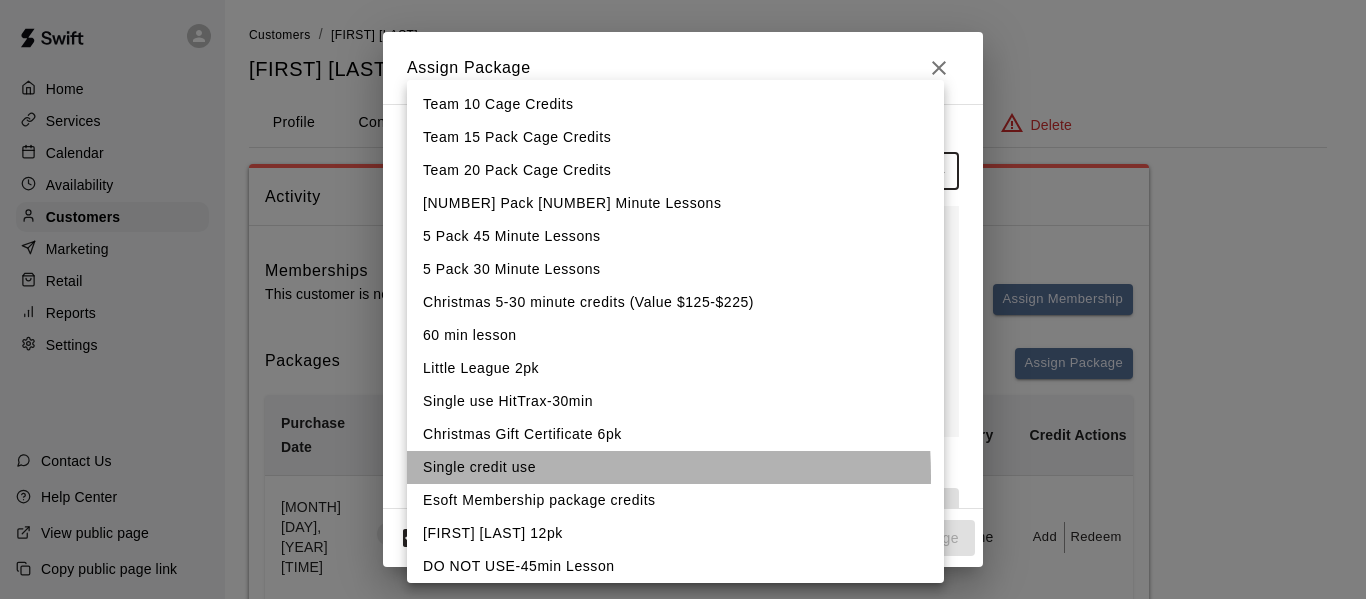 click on "Single credit use" at bounding box center (675, 467) 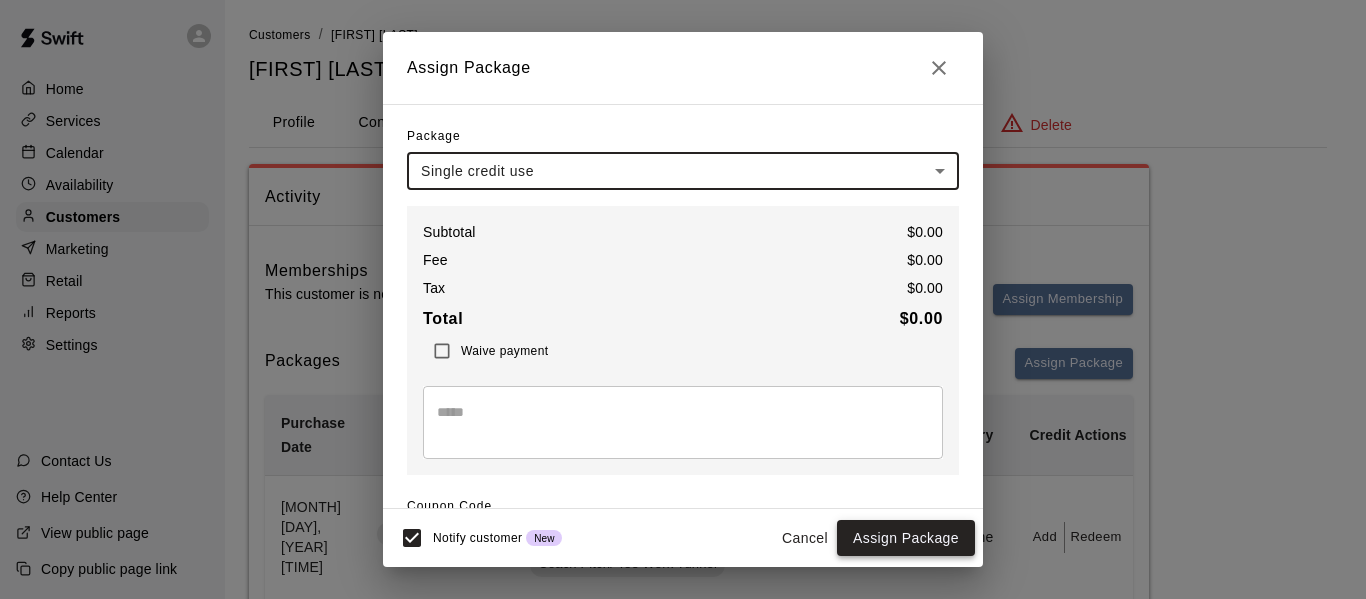 click on "Assign Package" at bounding box center [906, 538] 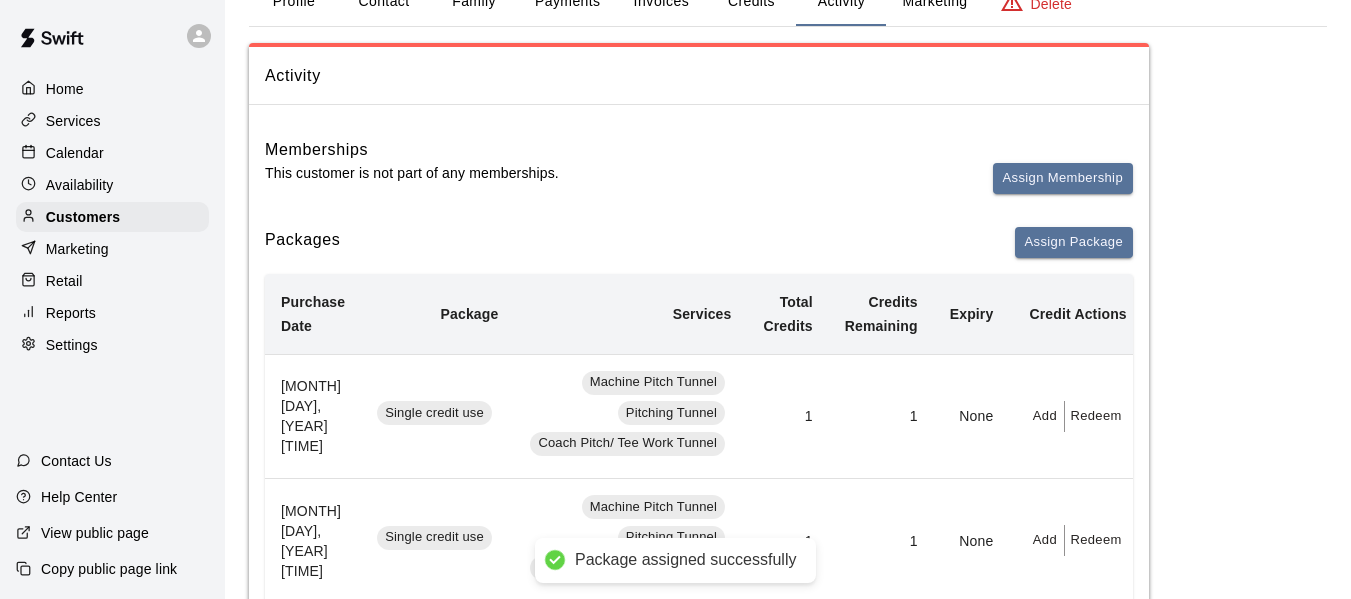 scroll, scrollTop: 0, scrollLeft: 0, axis: both 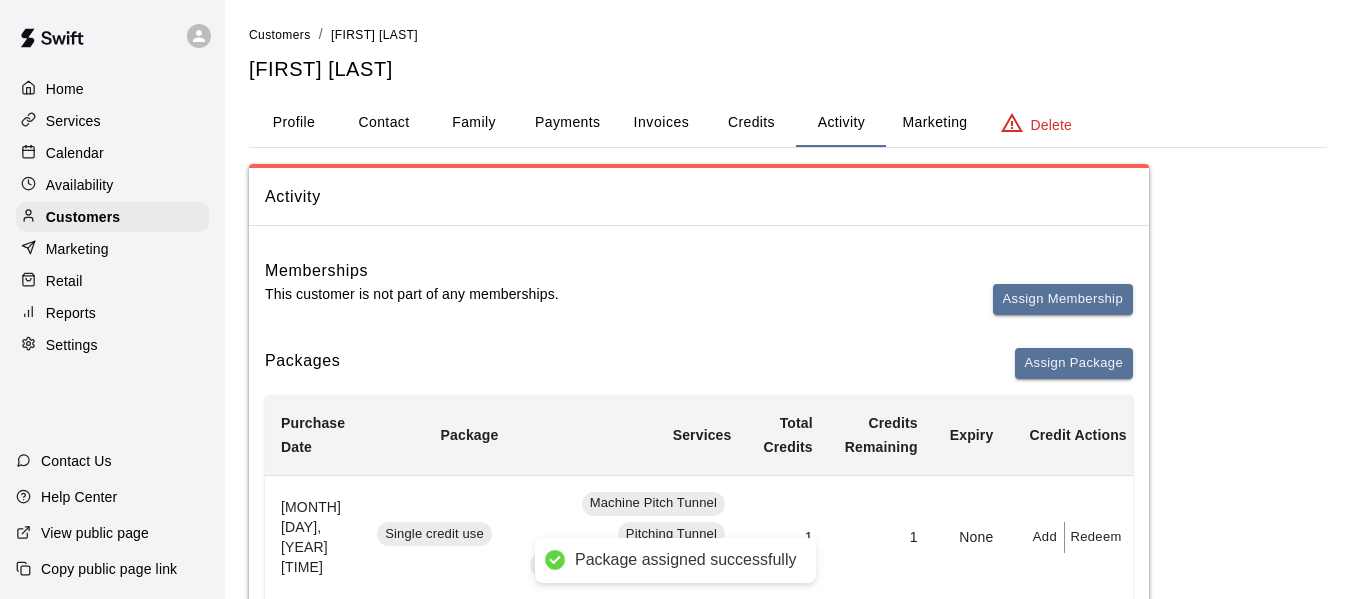 click on "Credits" at bounding box center [751, 123] 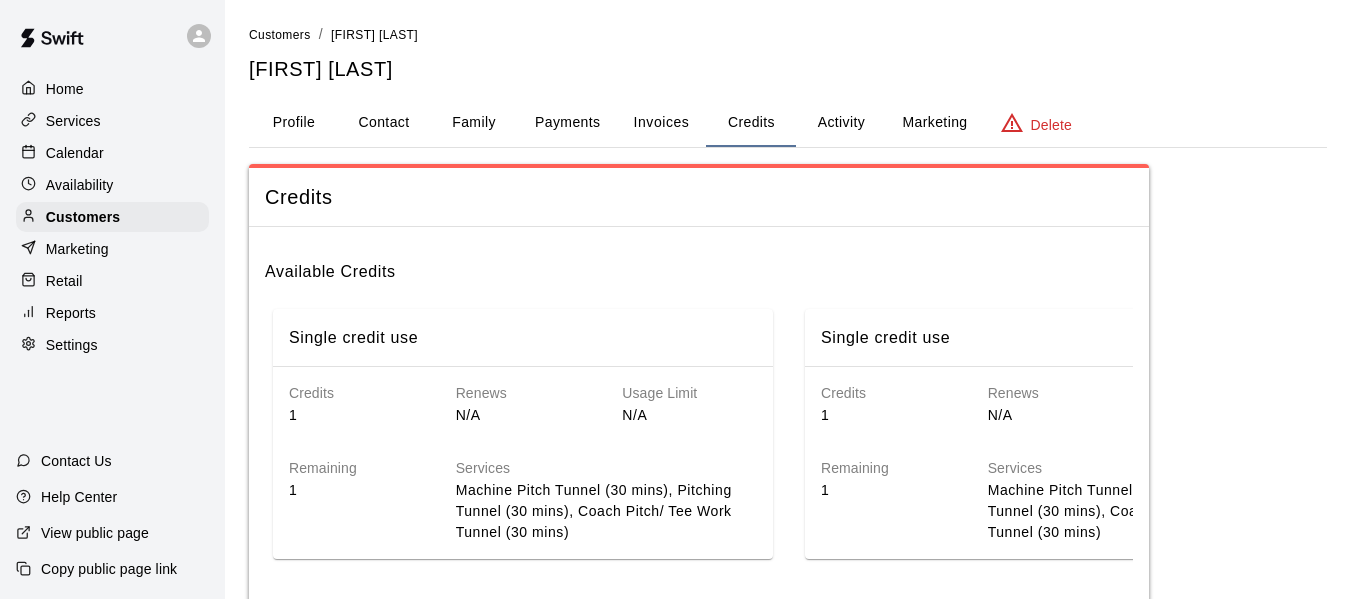 scroll, scrollTop: 9, scrollLeft: 0, axis: vertical 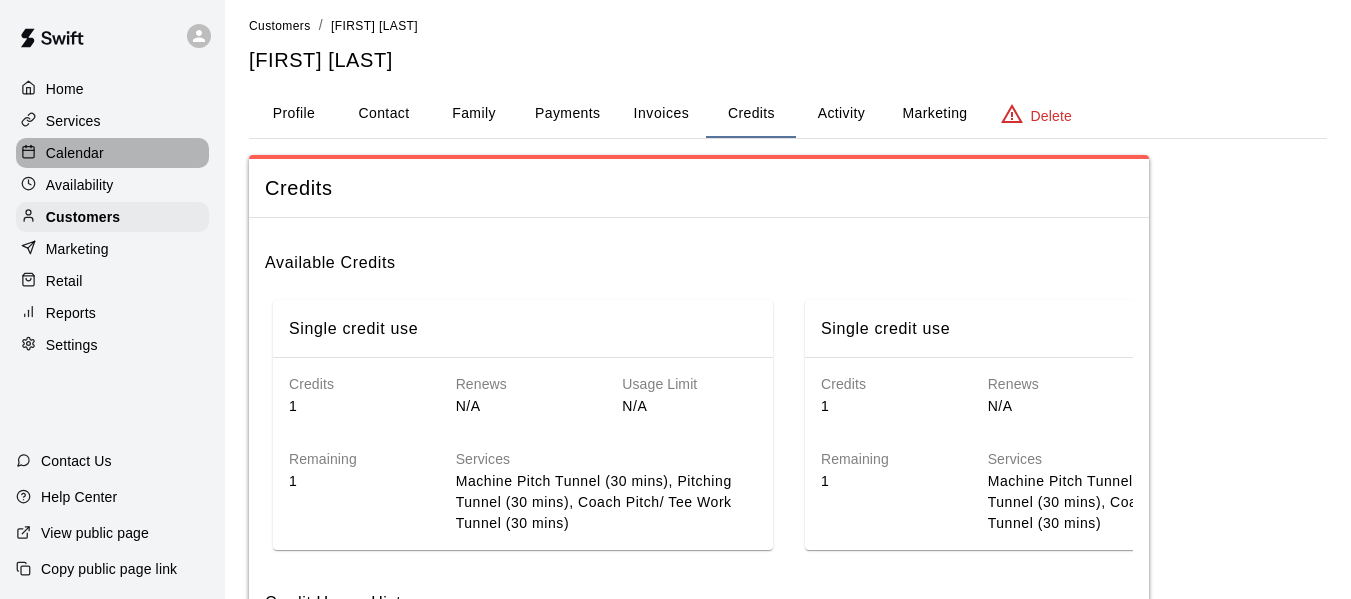 click on "Calendar" at bounding box center (112, 153) 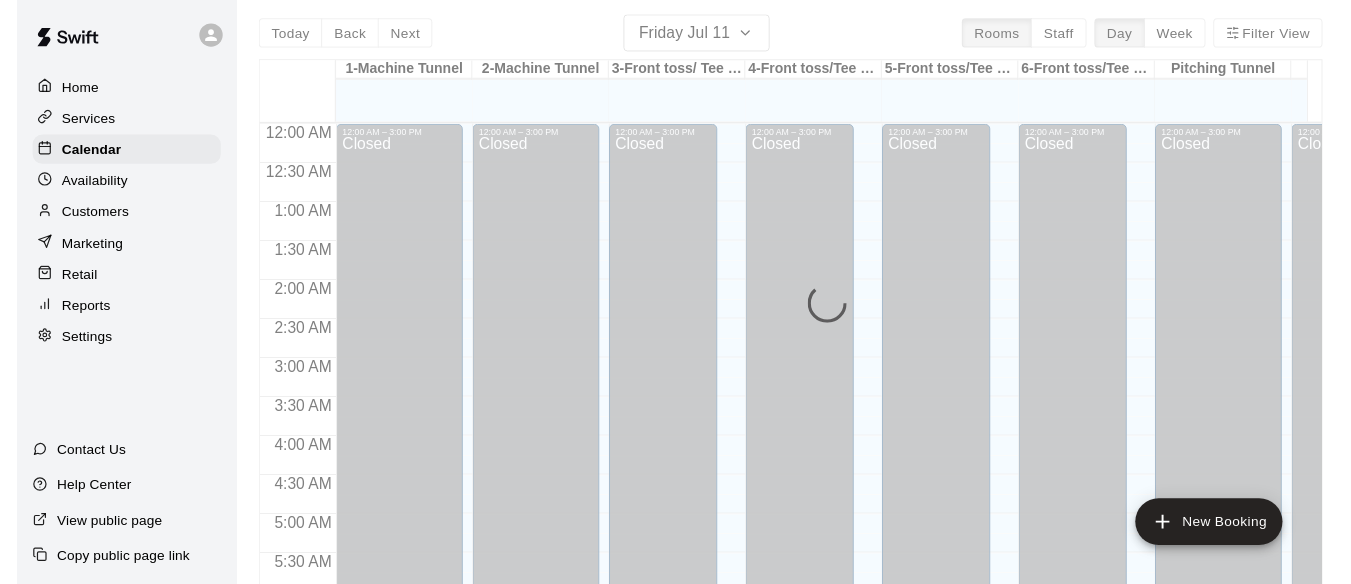 scroll, scrollTop: 0, scrollLeft: 0, axis: both 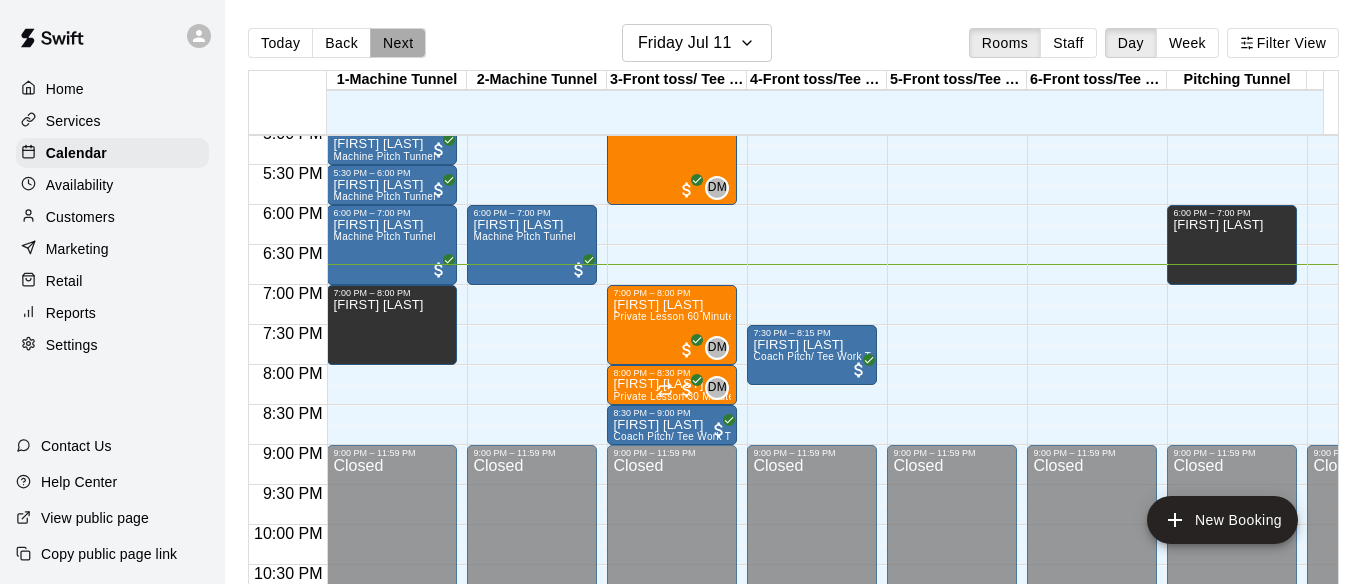 click on "Next" at bounding box center [398, 43] 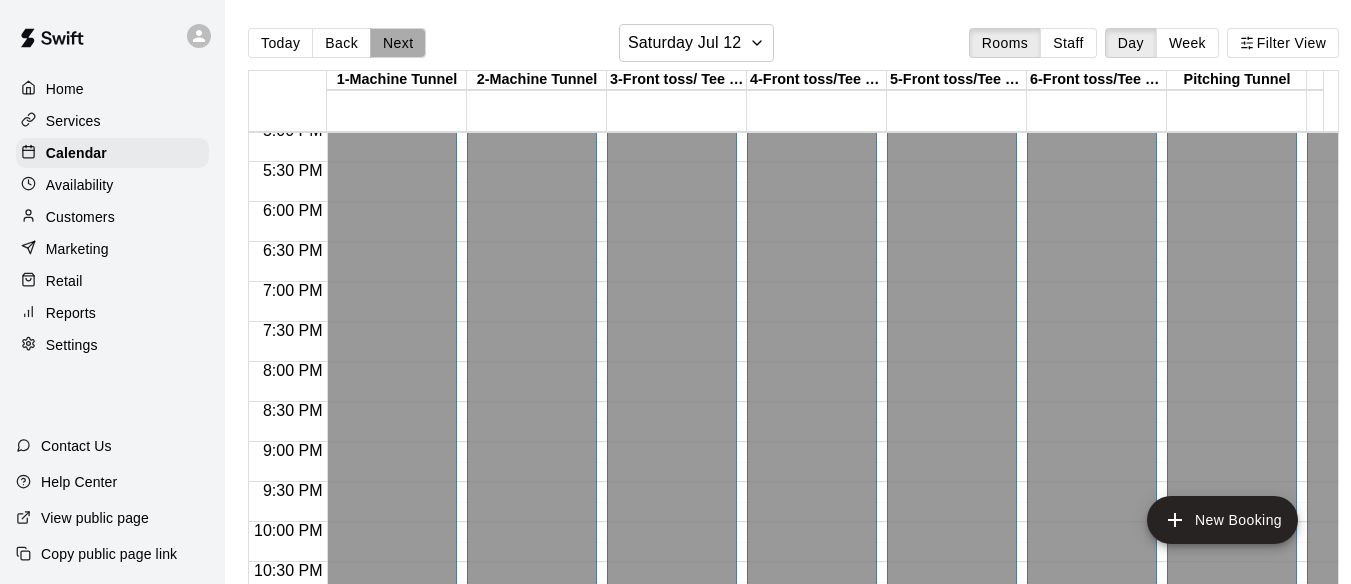 click on "Next" at bounding box center [398, 43] 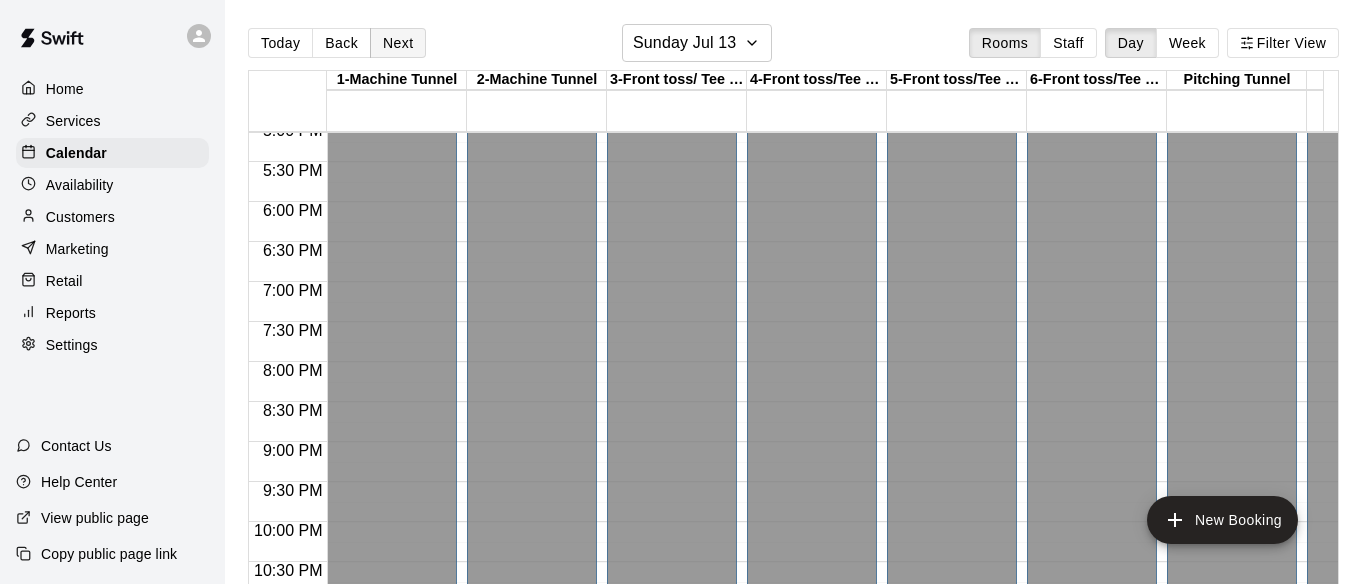click on "Next" at bounding box center [398, 43] 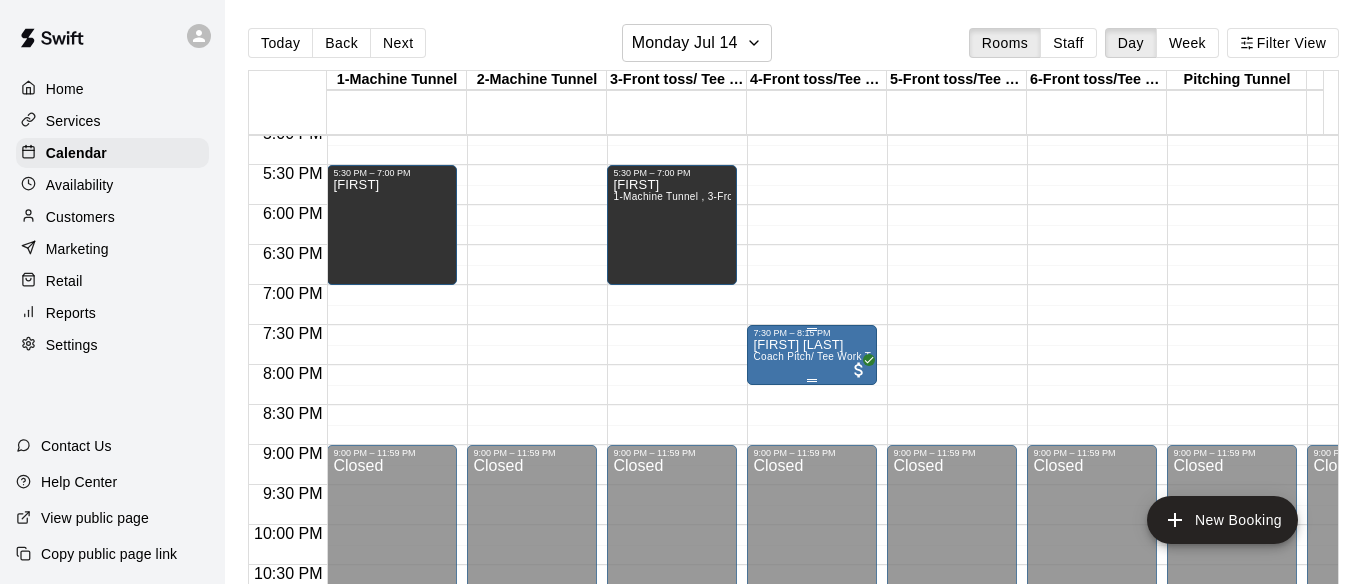 click on "7:30 PM – 8:15 PM" at bounding box center (812, 333) 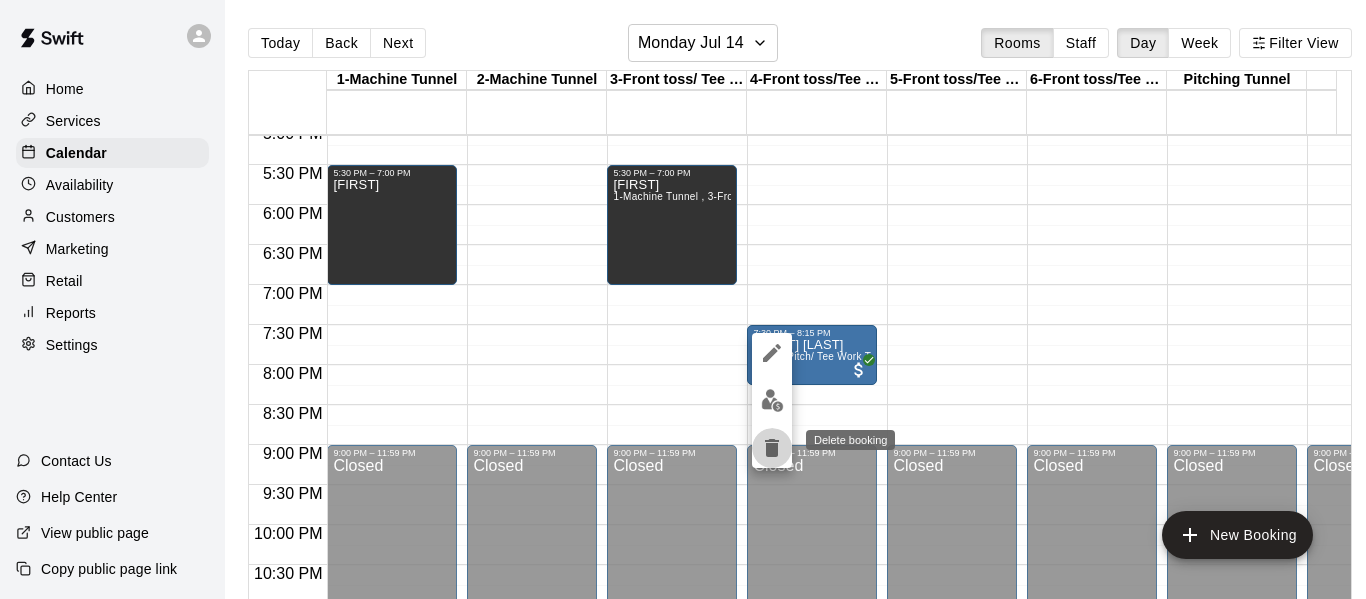 click 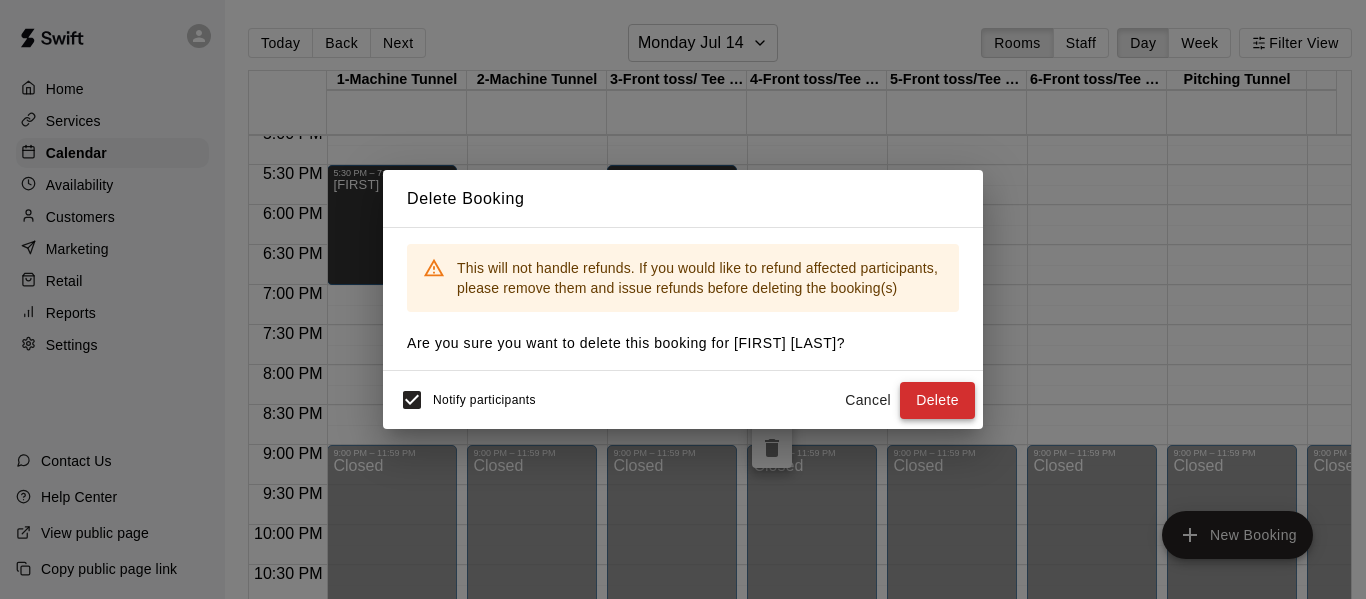 click on "Delete" at bounding box center [937, 400] 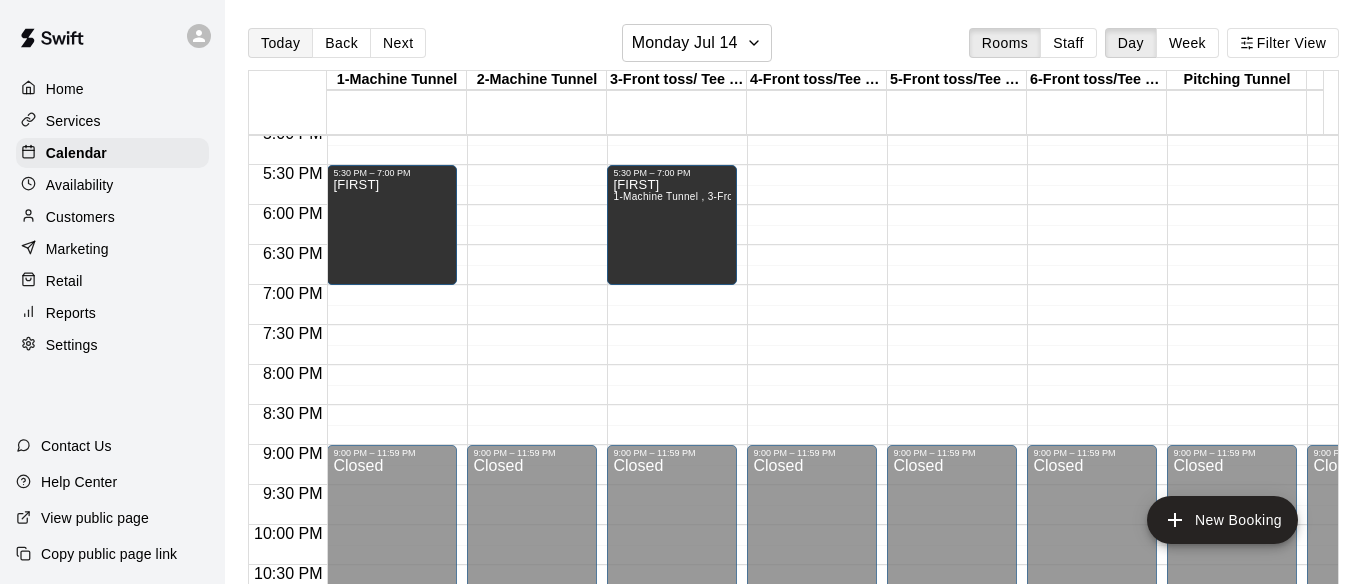 click on "Today" at bounding box center [280, 43] 